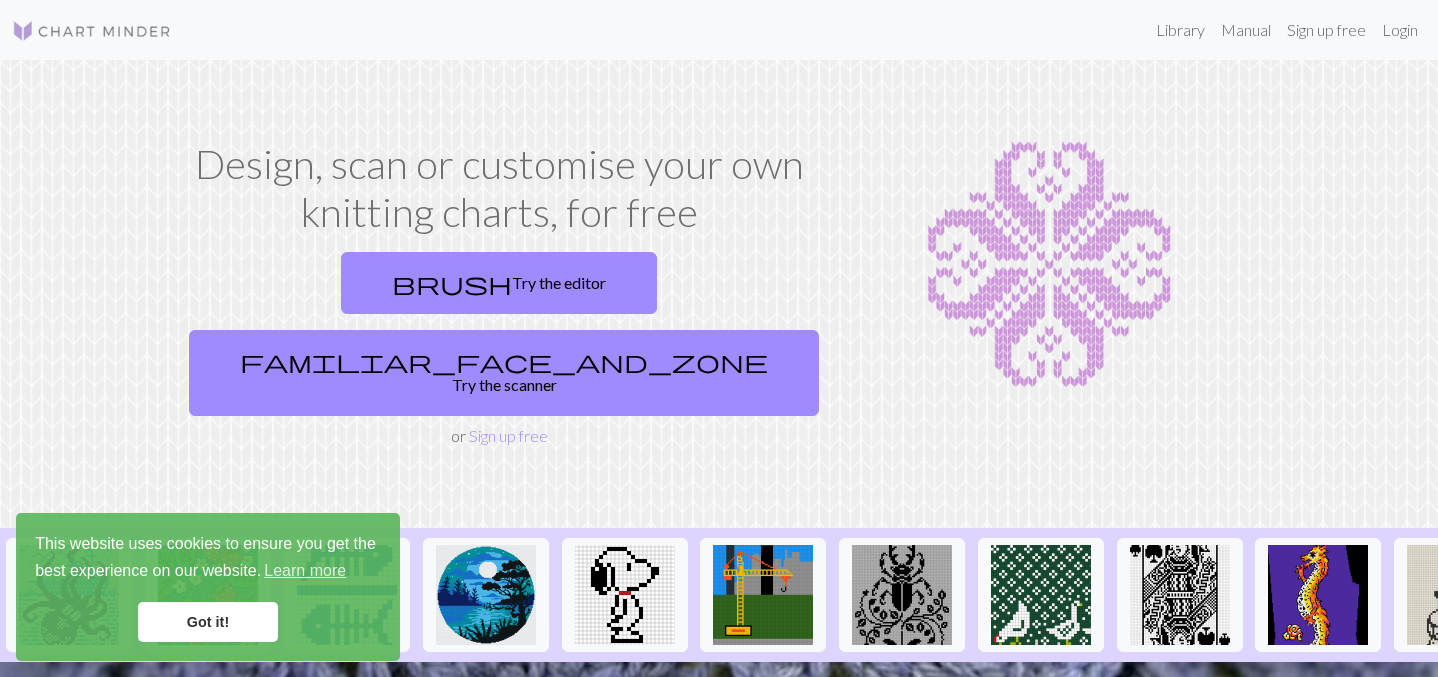 scroll, scrollTop: 0, scrollLeft: 0, axis: both 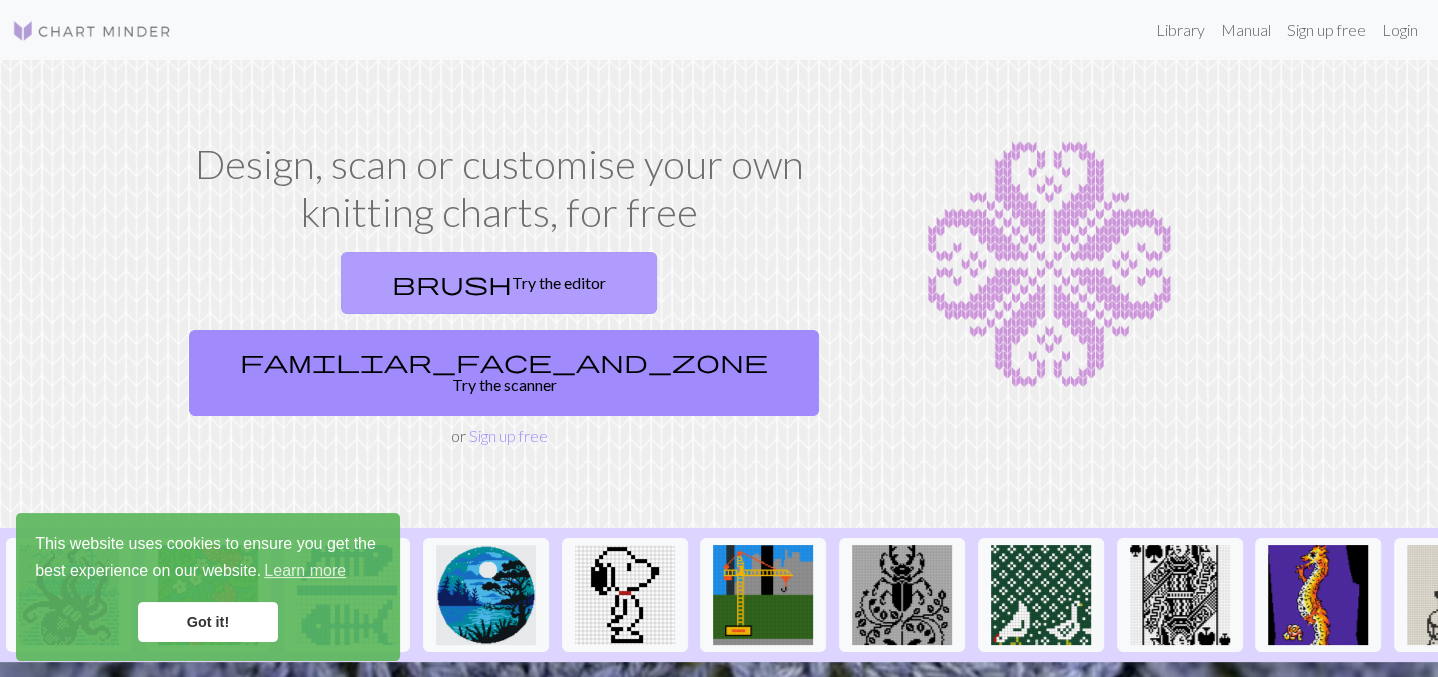click on "brush  Try the editor" at bounding box center [499, 283] 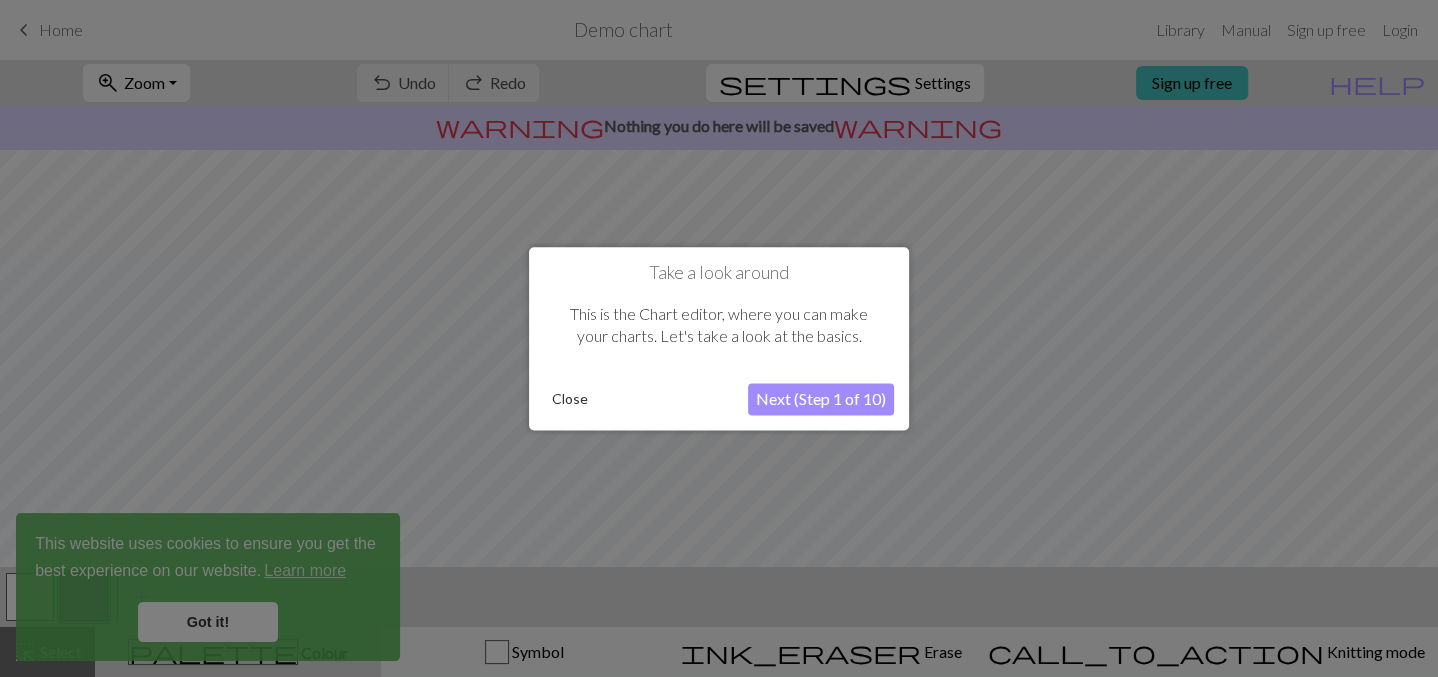 click on "Next (Step 1 of 10)" at bounding box center [821, 399] 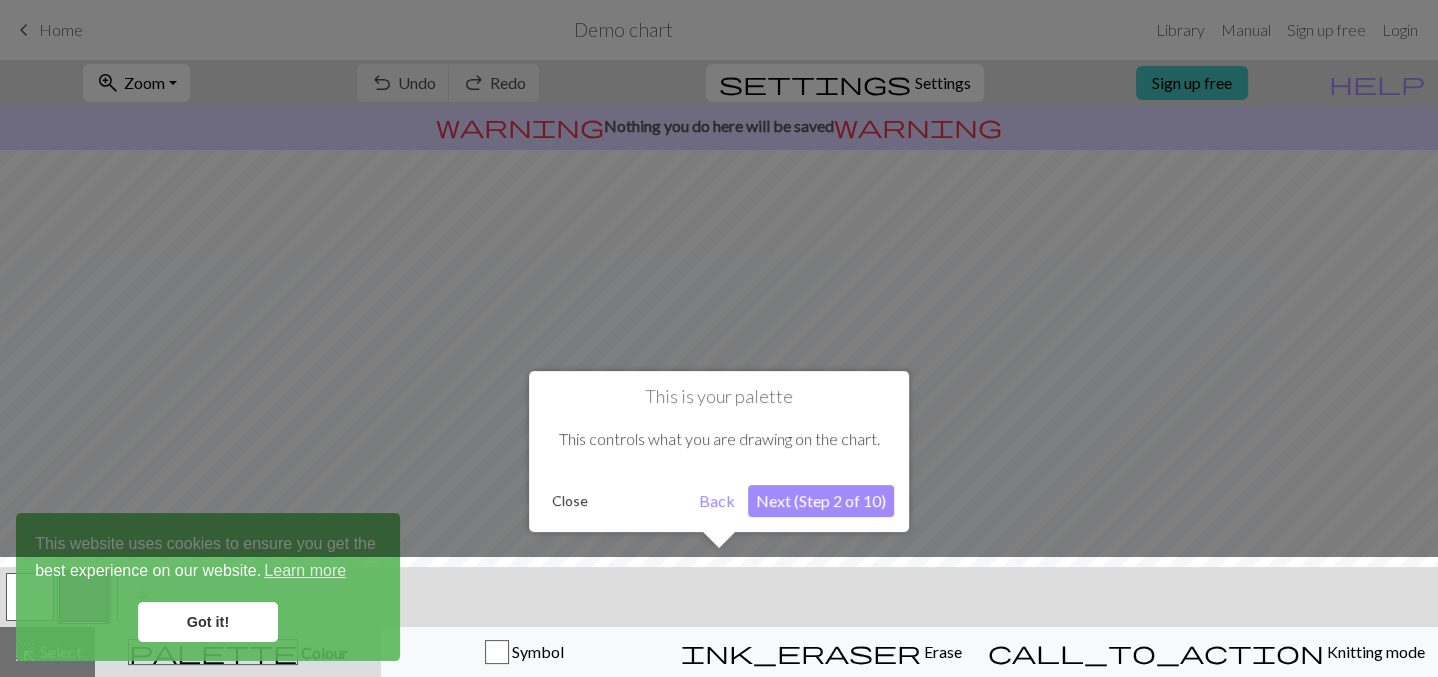 click on "Next (Step 2 of 10)" at bounding box center [821, 501] 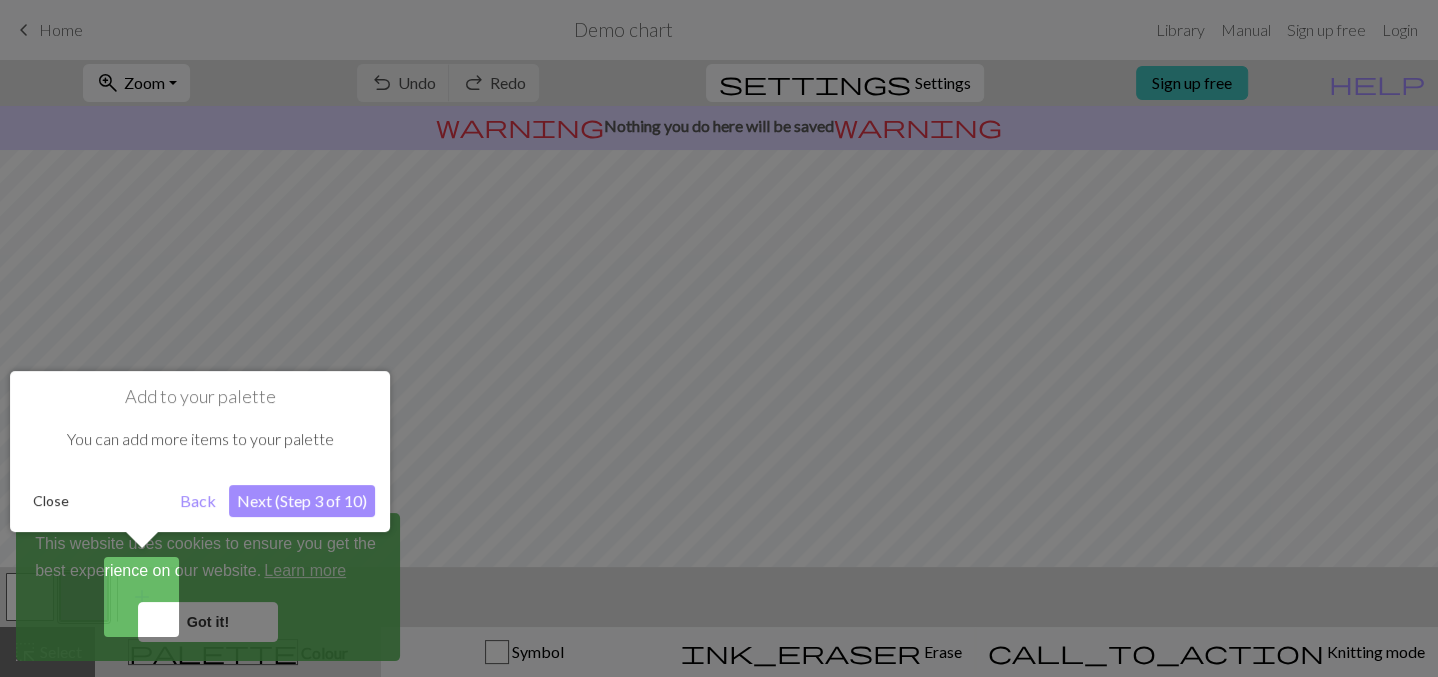 click on "Next (Step 3 of 10)" at bounding box center [302, 501] 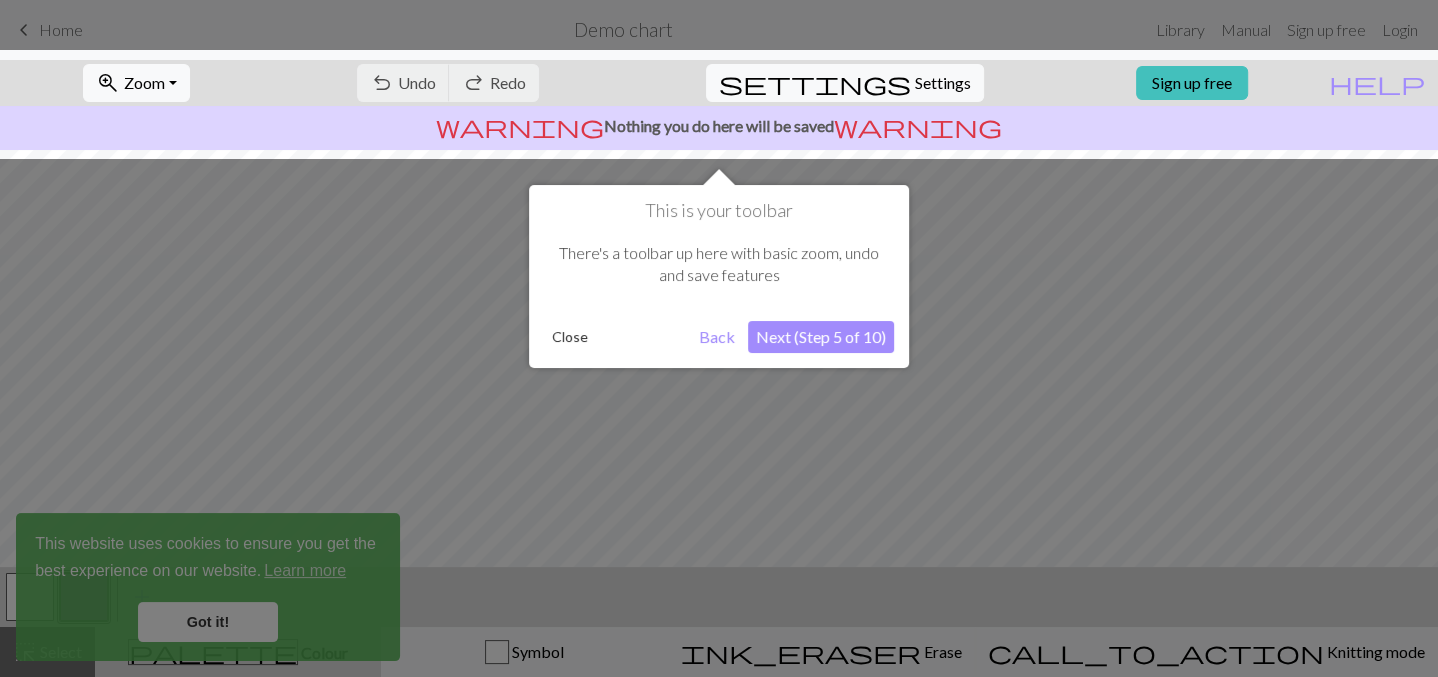 click on "Next (Step 5 of 10)" at bounding box center [821, 337] 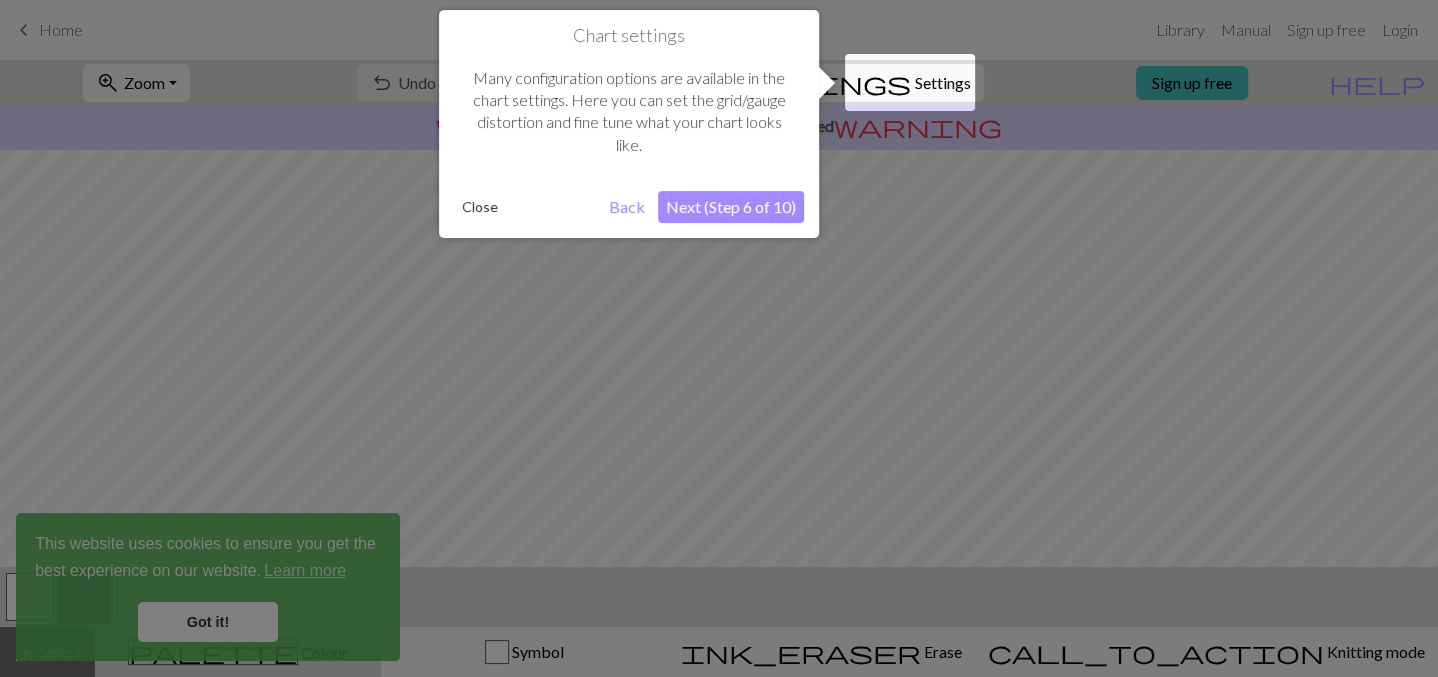 click on "Next (Step 6 of 10)" at bounding box center (731, 207) 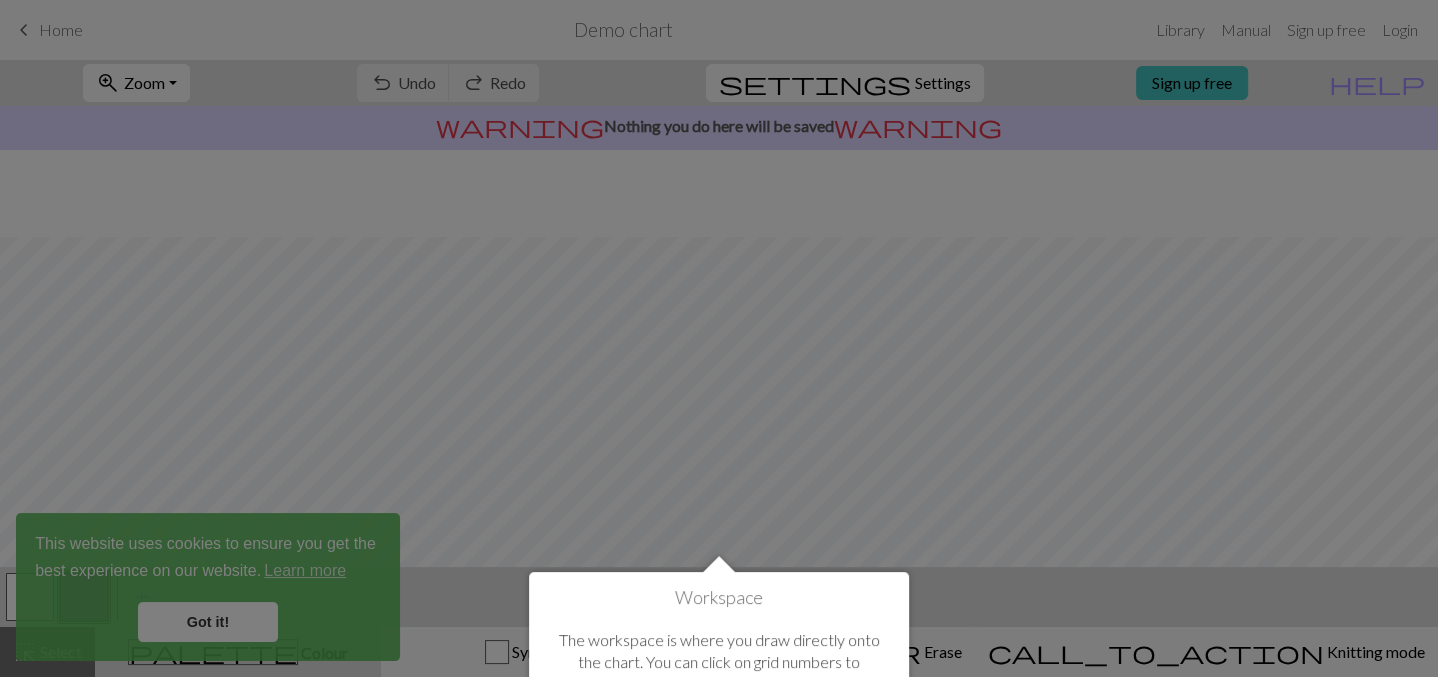 scroll, scrollTop: 118, scrollLeft: 0, axis: vertical 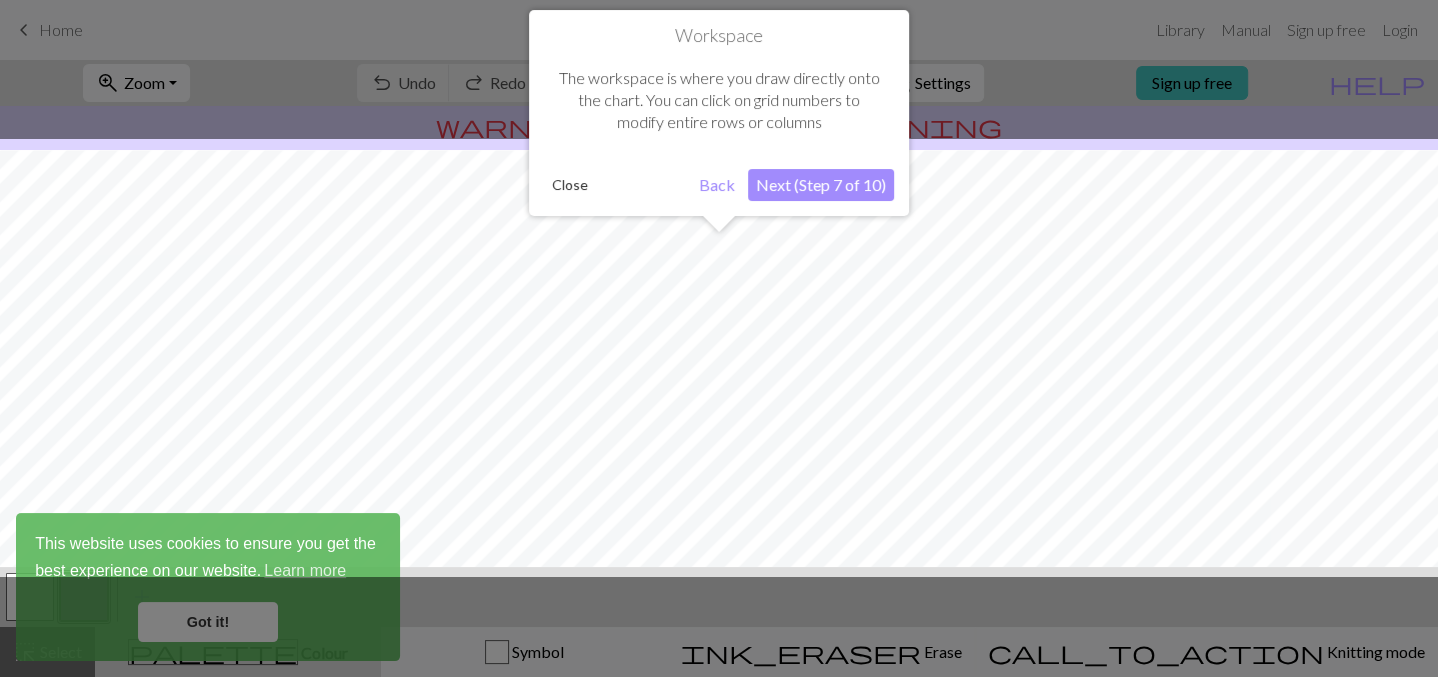 click on "Next (Step 7 of 10)" at bounding box center (821, 185) 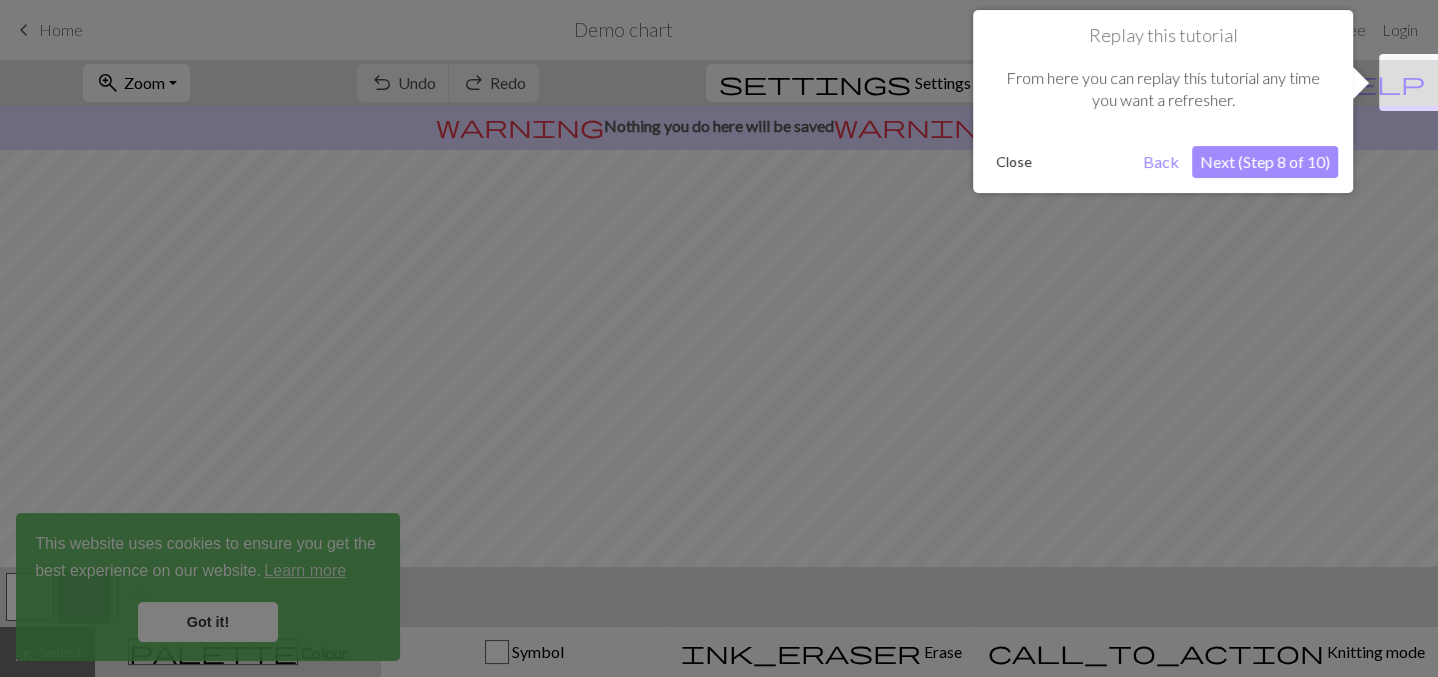 click on "Next (Step 8 of 10)" at bounding box center [1265, 162] 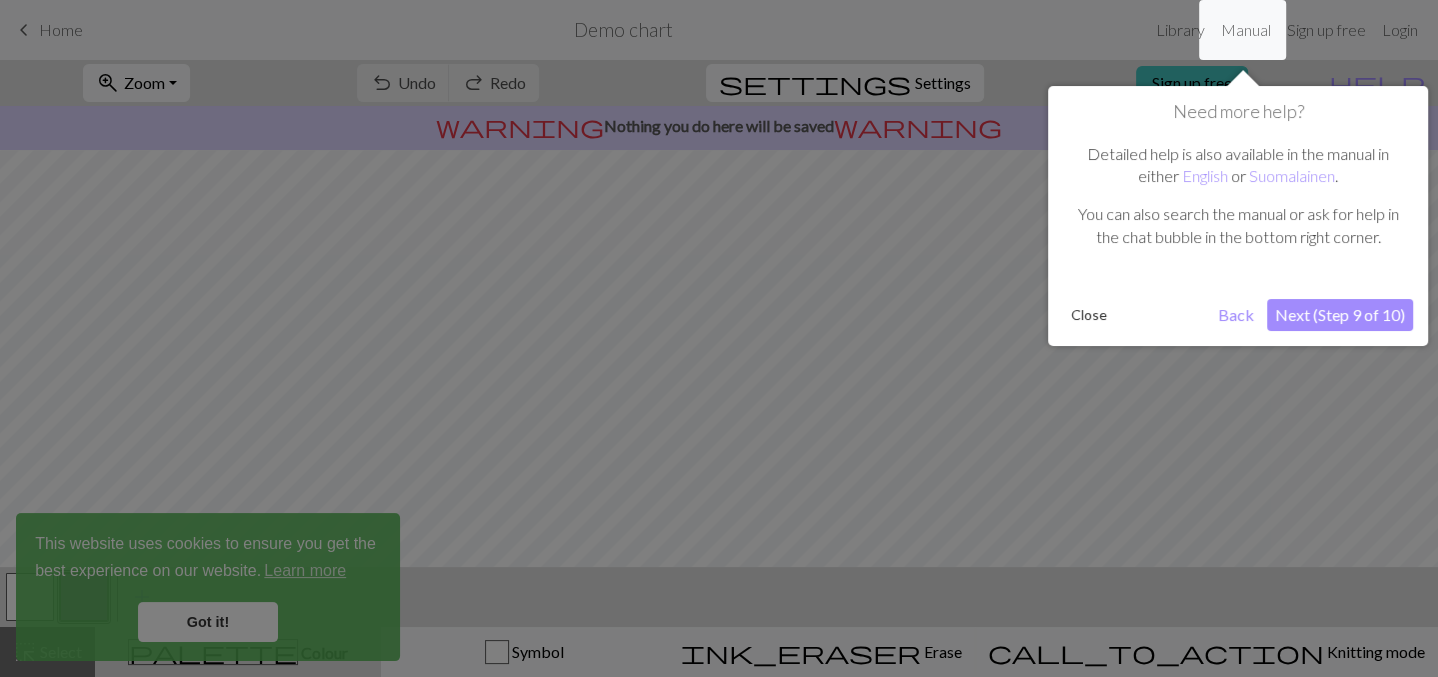 click on "Next (Step 9 of 10)" at bounding box center (1340, 315) 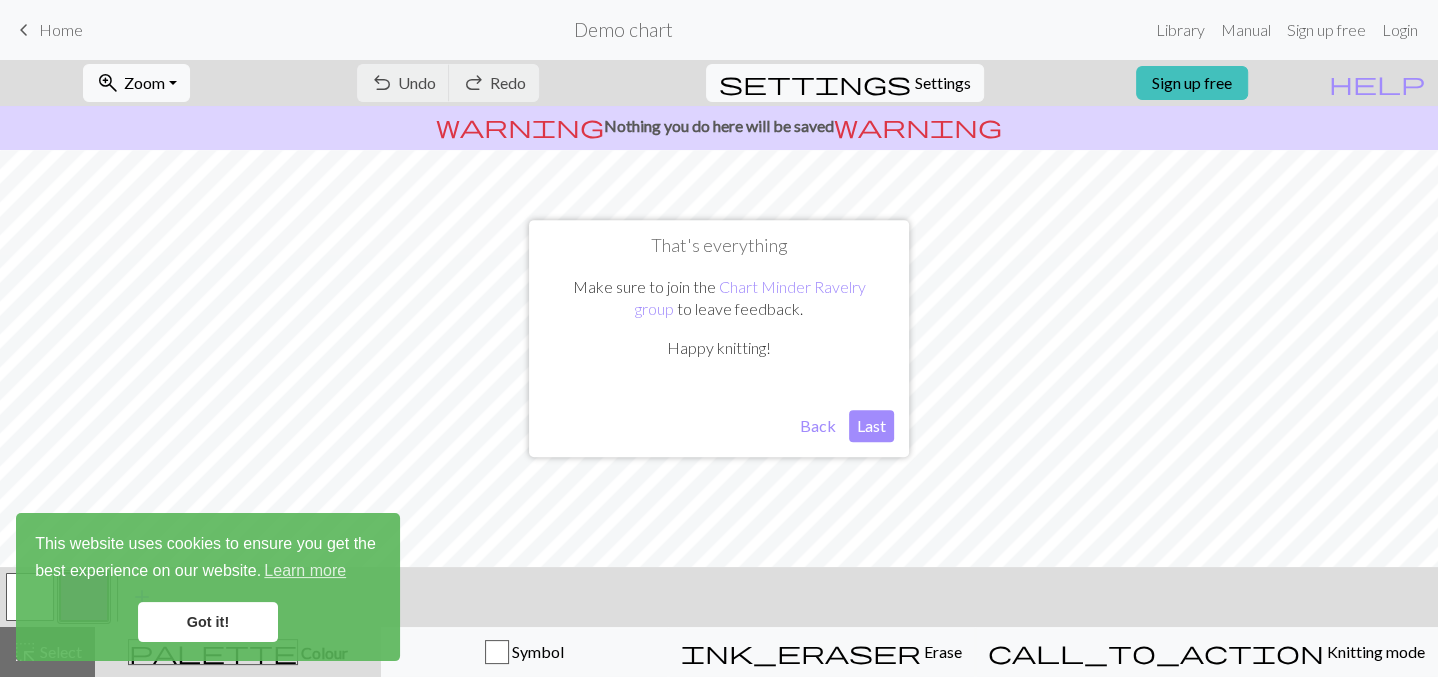 click on "Last" at bounding box center [871, 426] 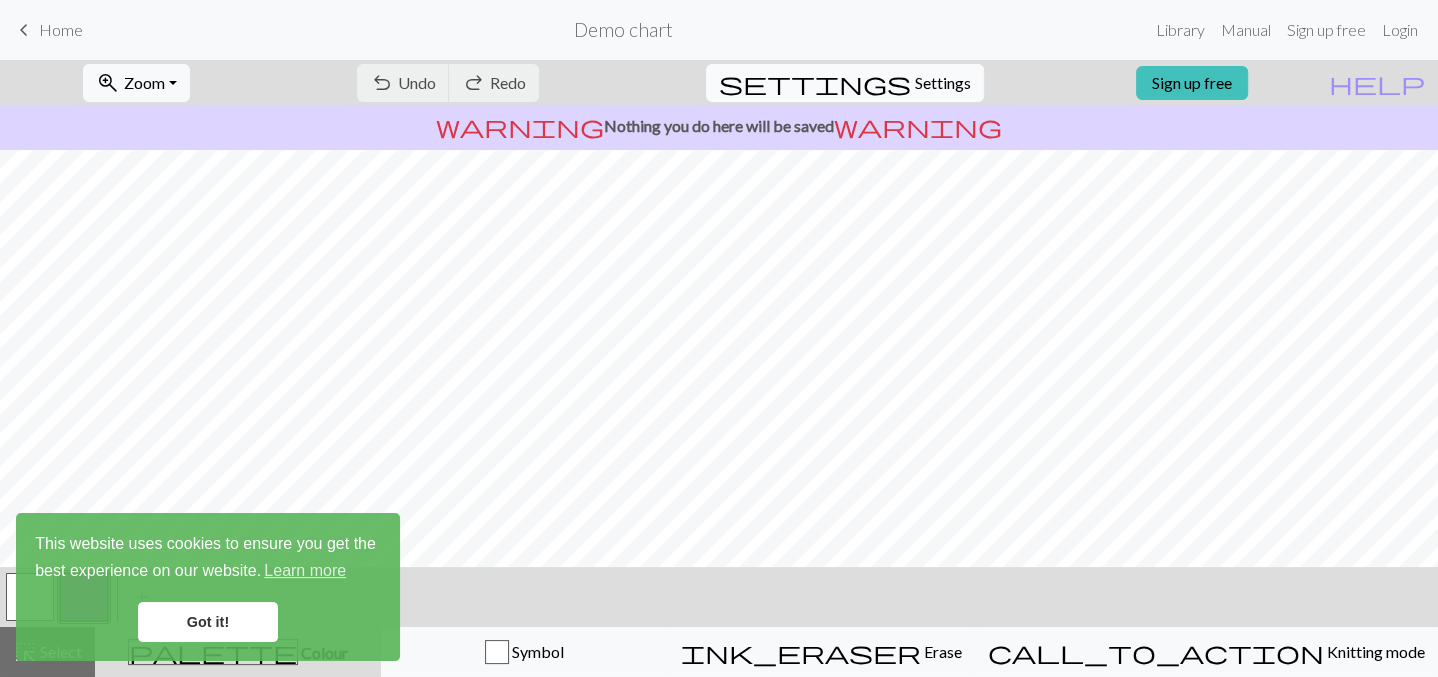 click on "Settings" at bounding box center [943, 83] 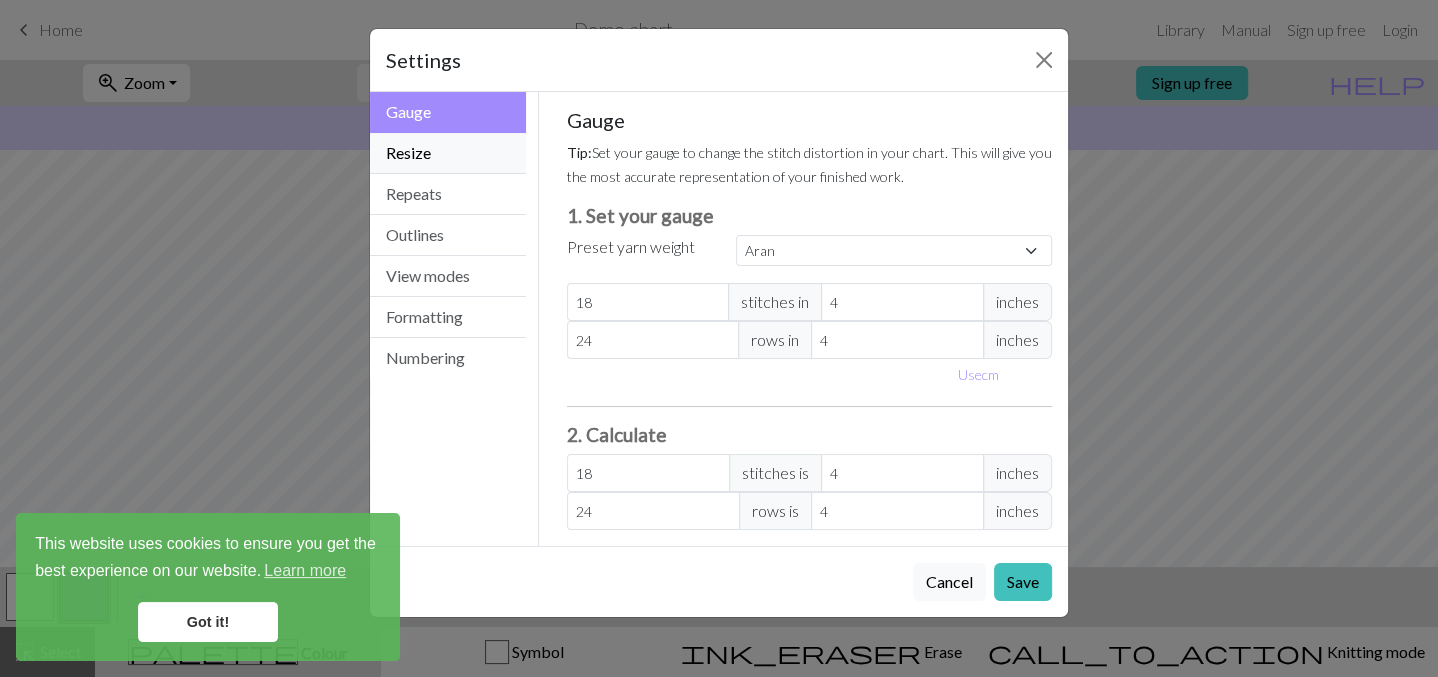 click on "Resize" at bounding box center (448, 153) 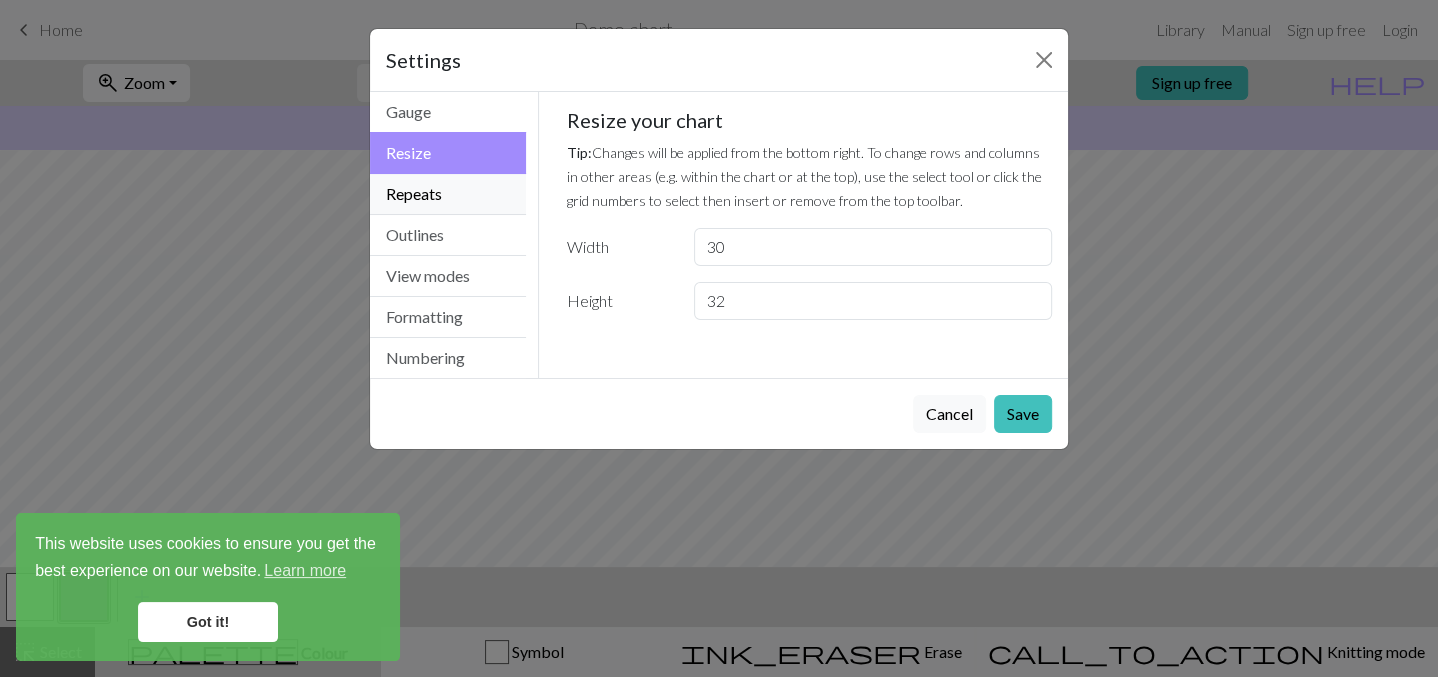 click on "Repeats" at bounding box center (448, 194) 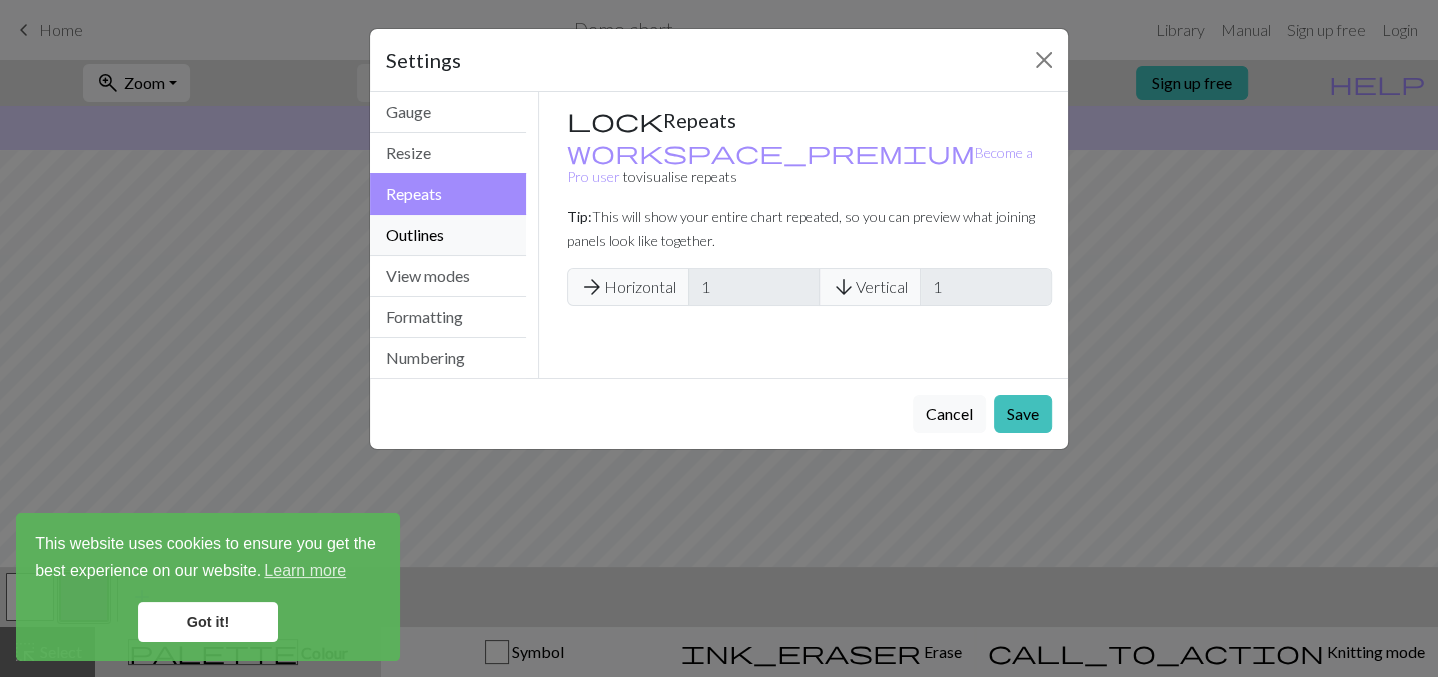 click on "Outlines" at bounding box center (448, 235) 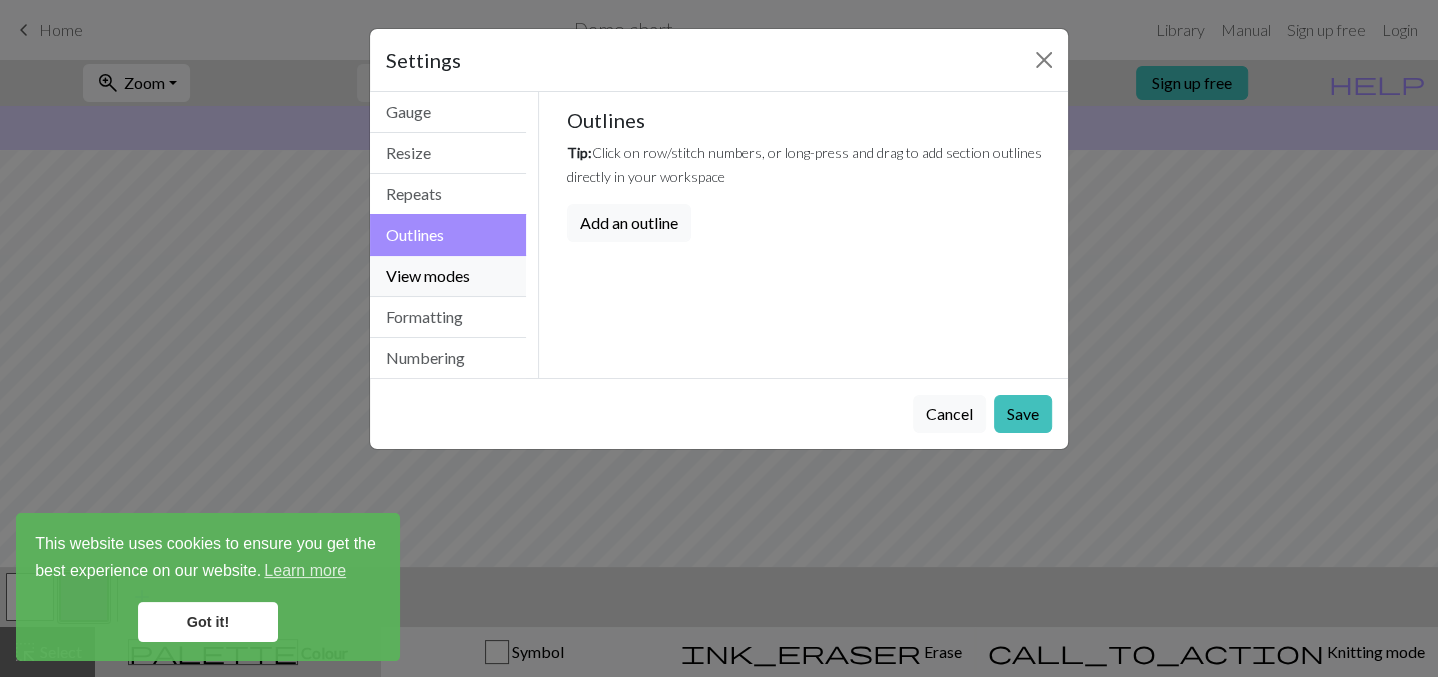 click on "View modes" at bounding box center (448, 276) 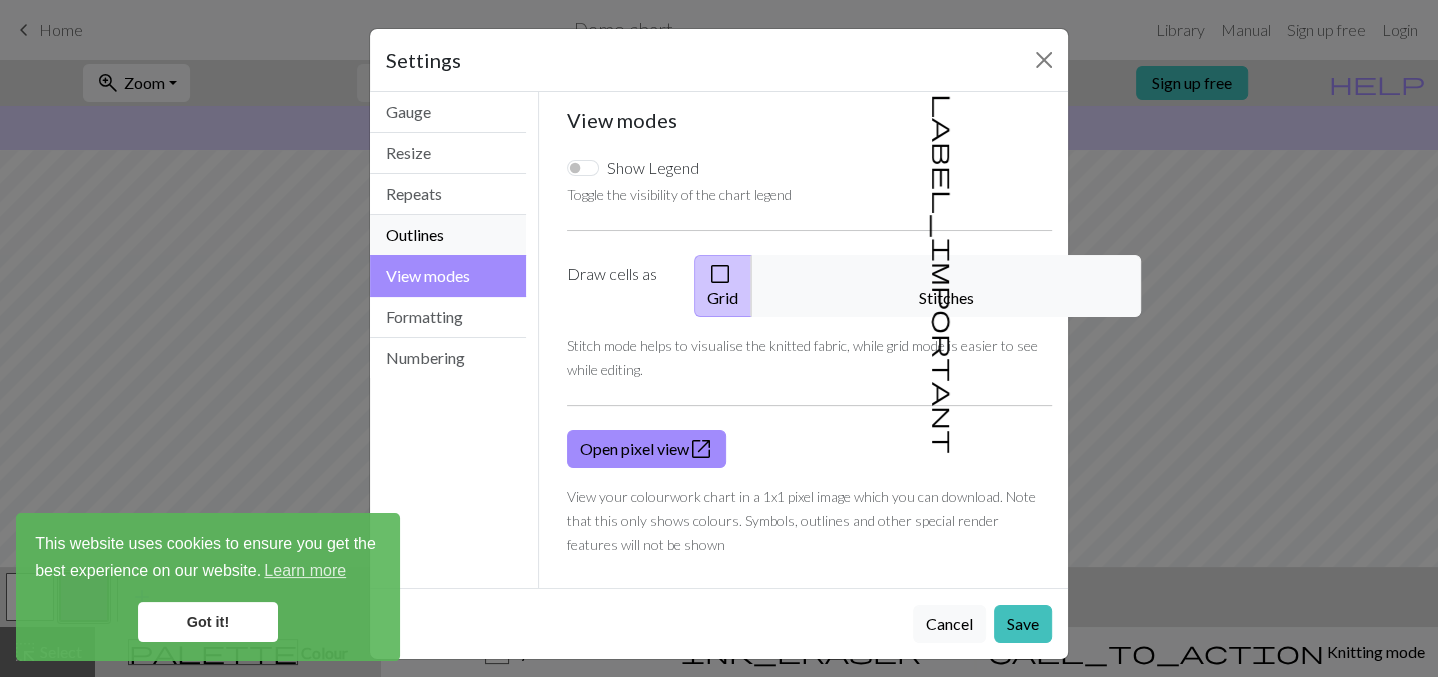 click on "Outlines" at bounding box center [448, 235] 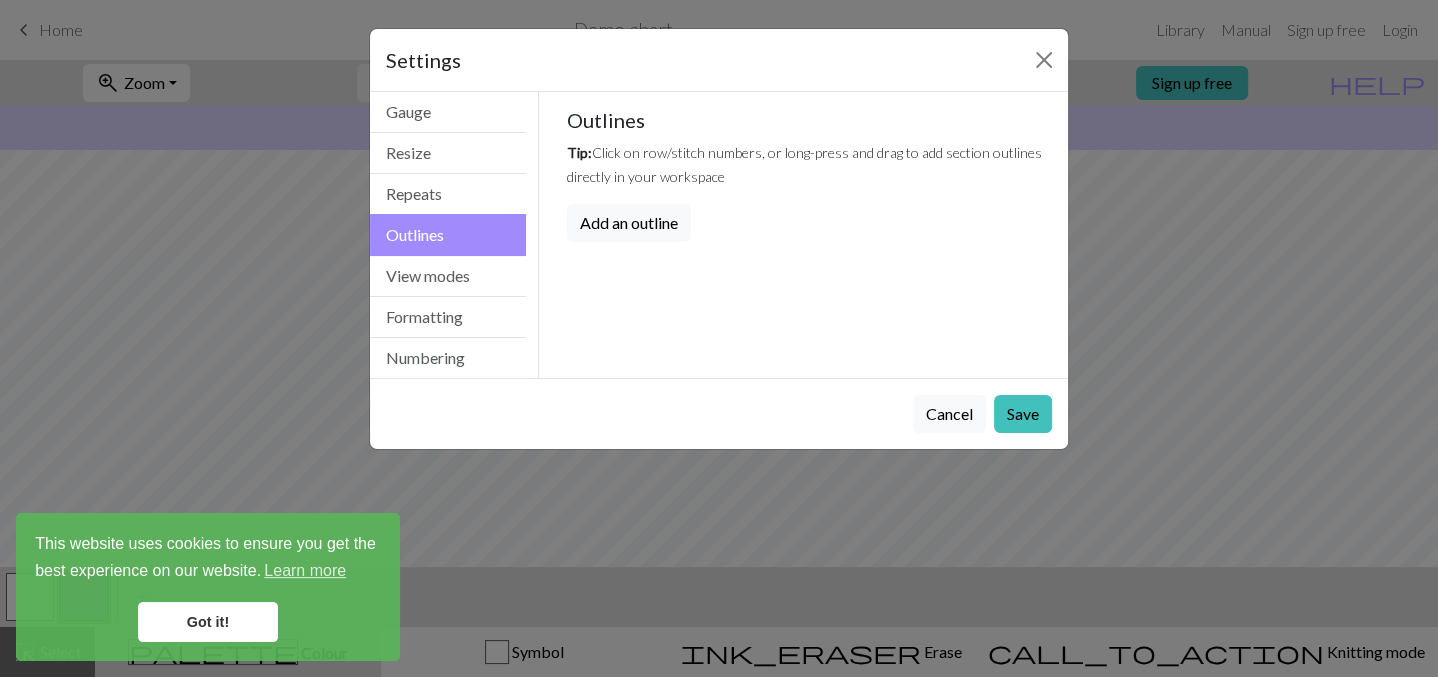 click on "Add an outline" at bounding box center (629, 223) 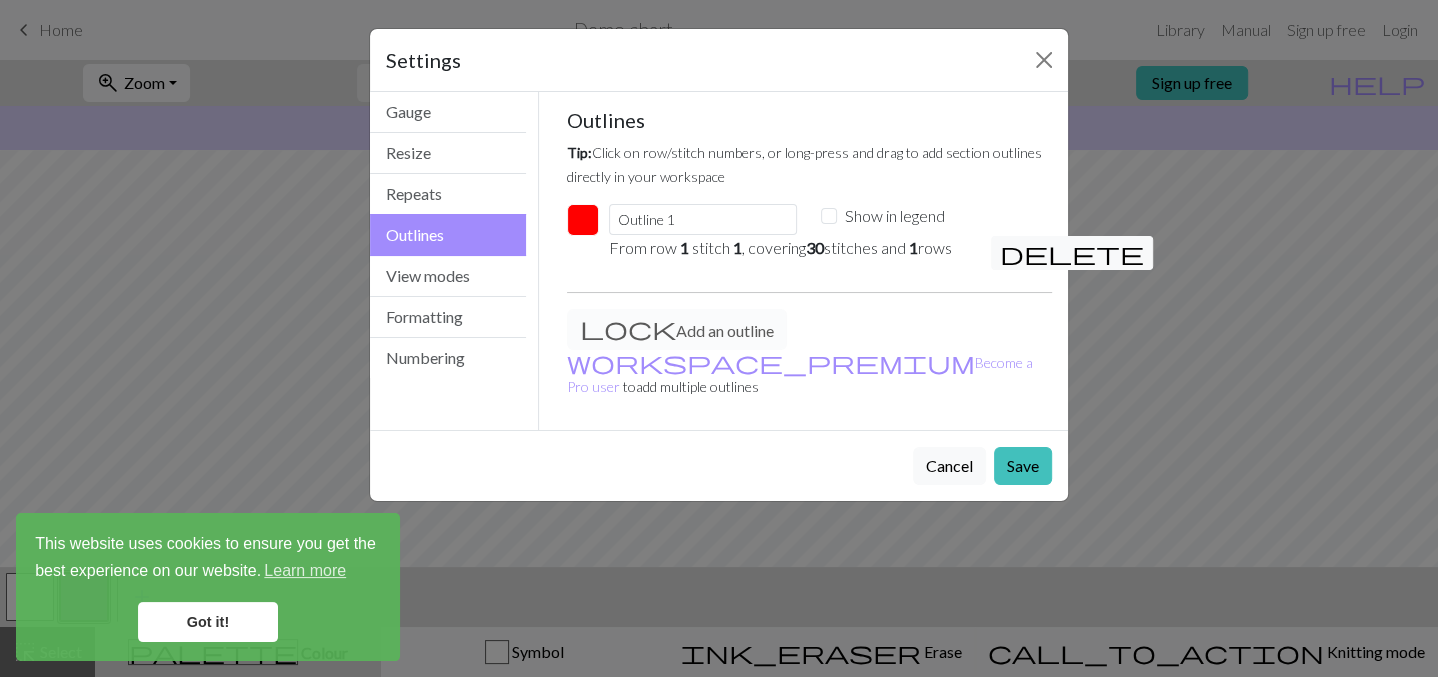 click on "Save" at bounding box center [1023, 466] 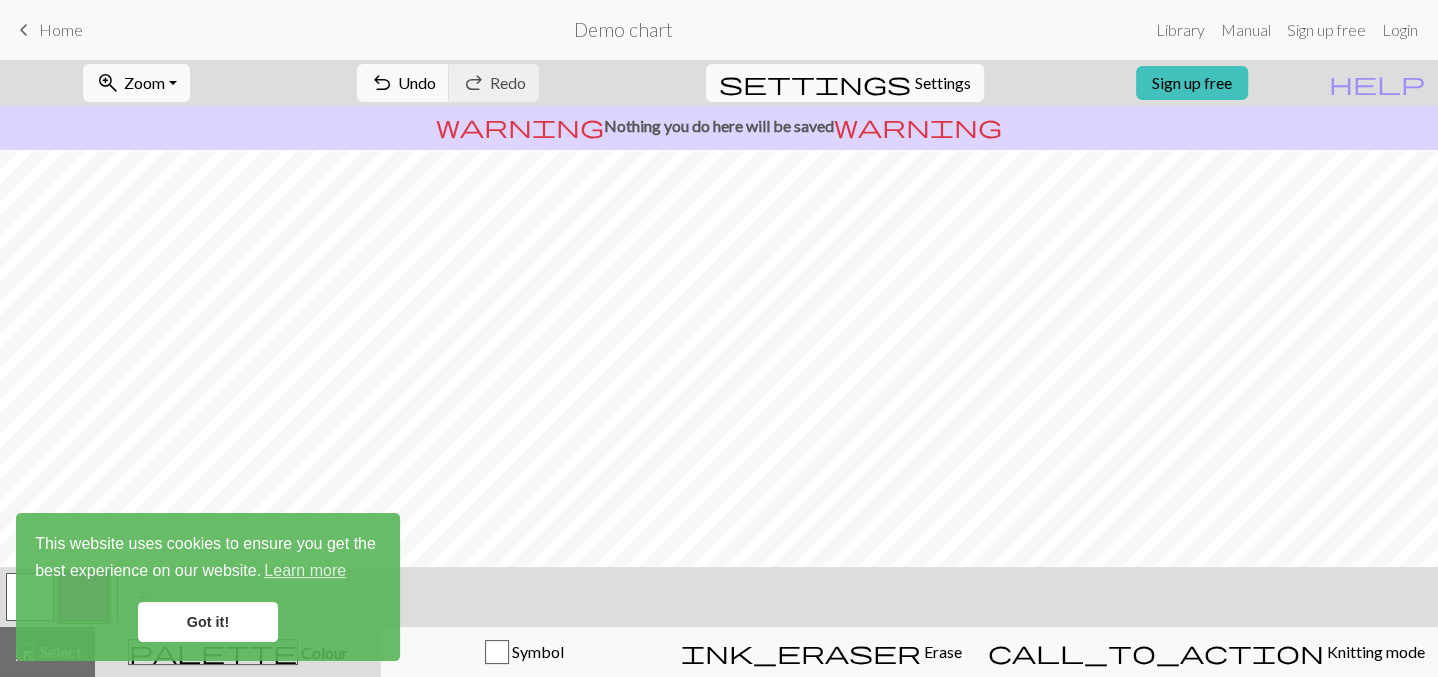 click on "Settings" at bounding box center (943, 83) 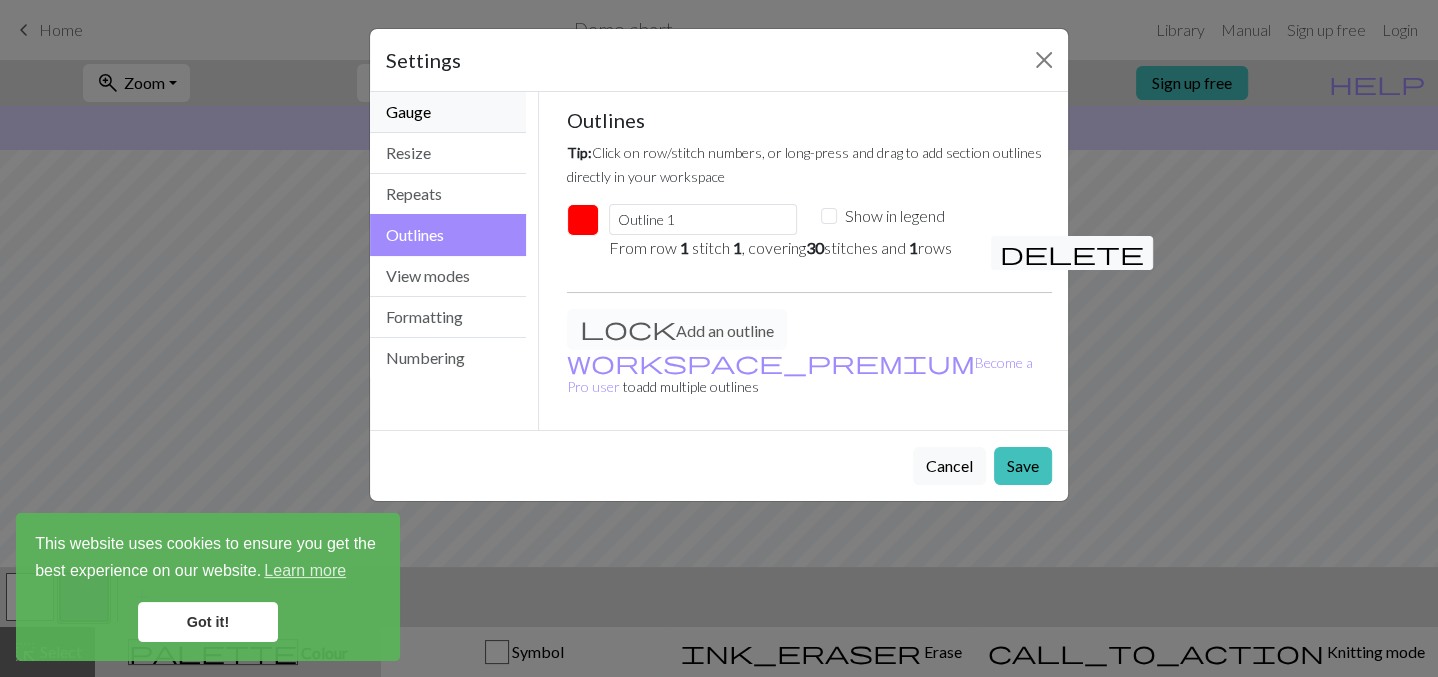 click on "Gauge" at bounding box center (448, 112) 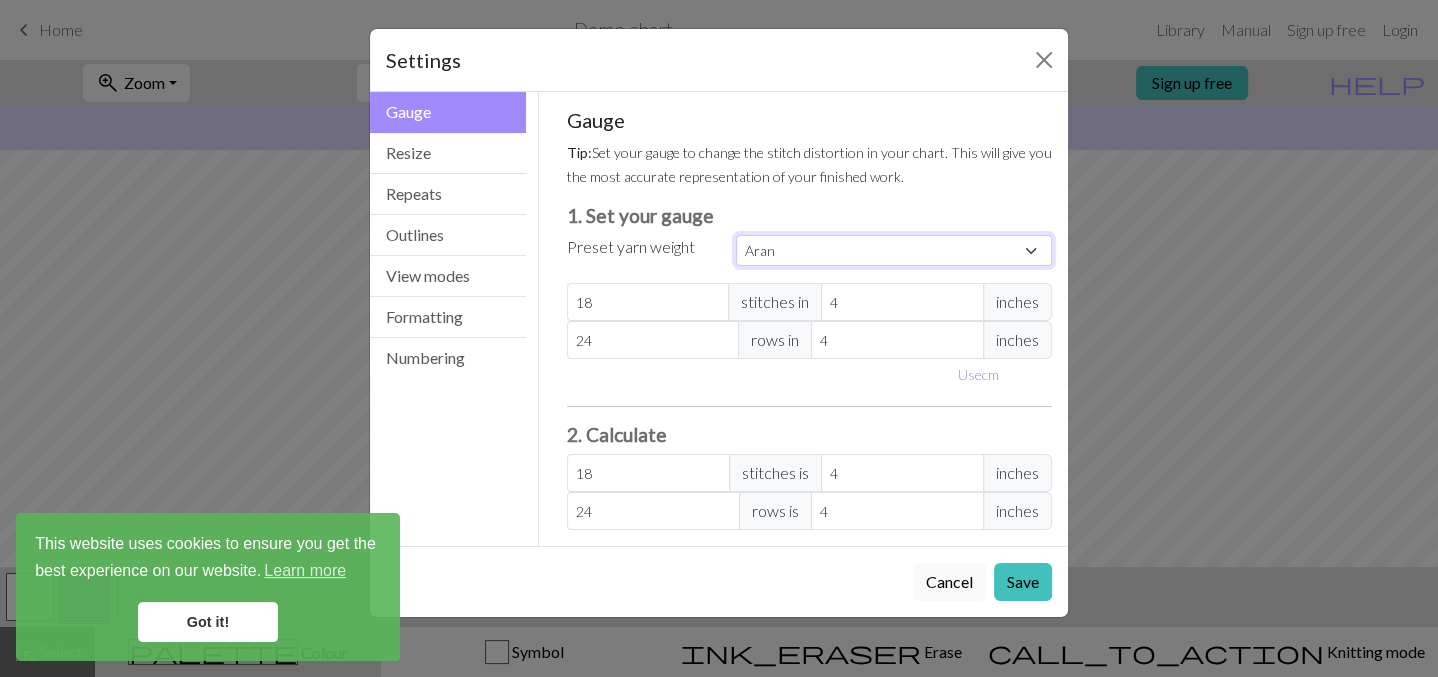 click on "Custom Square Lace Light Fingering Fingering Sport Double knit Worsted Aran Bulky Super Bulky" at bounding box center (894, 250) 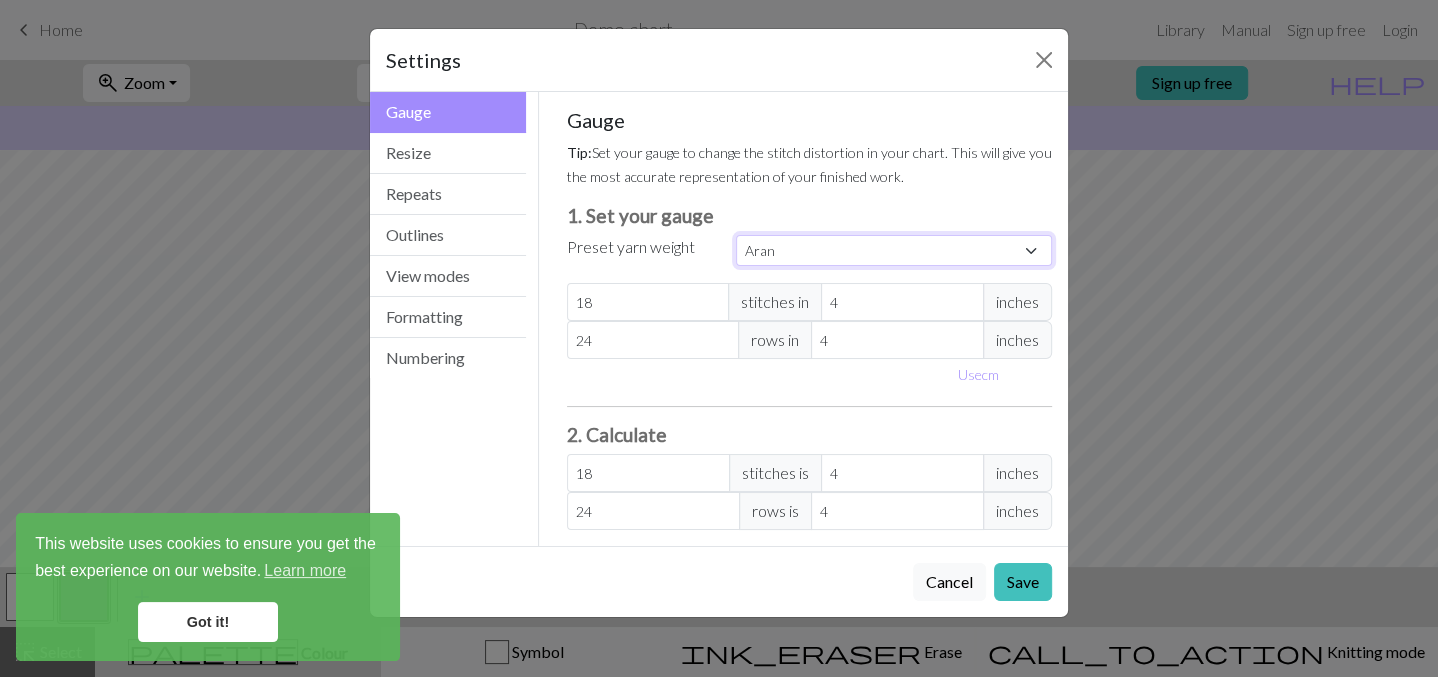 select on "sport" 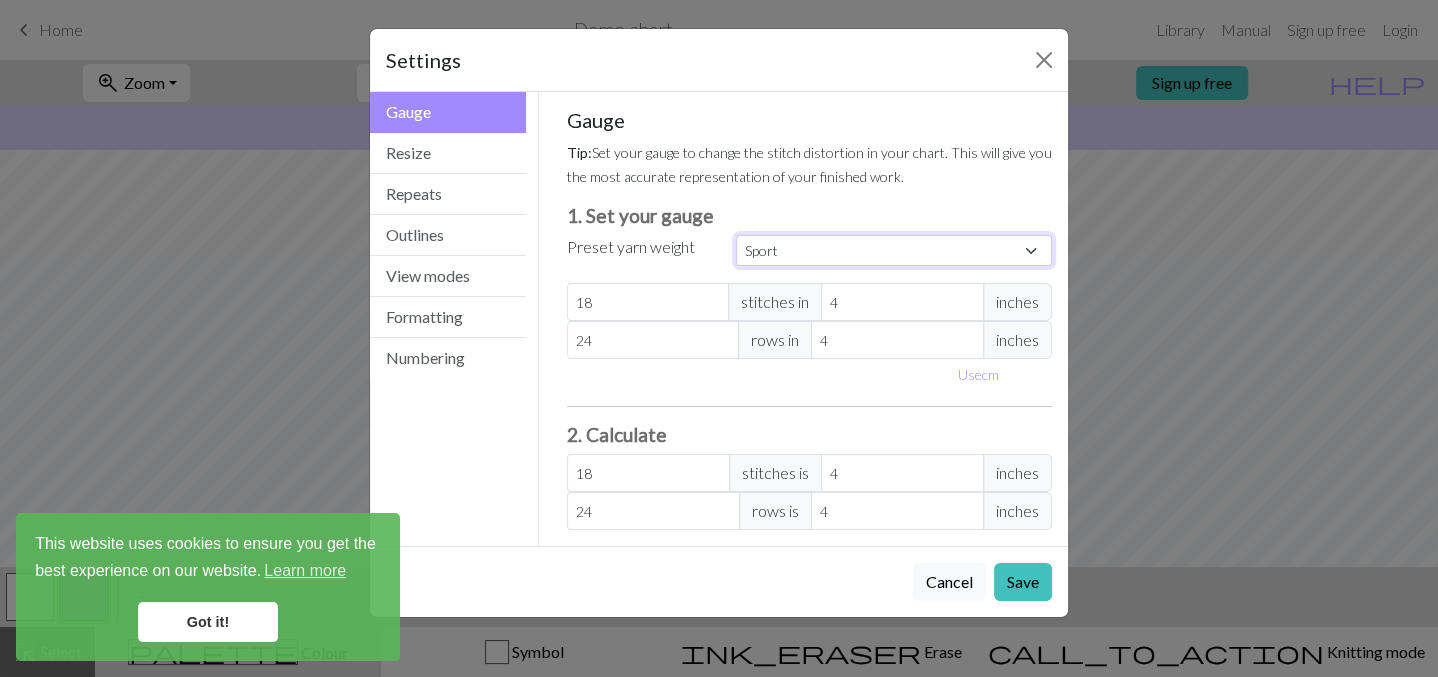 type on "24" 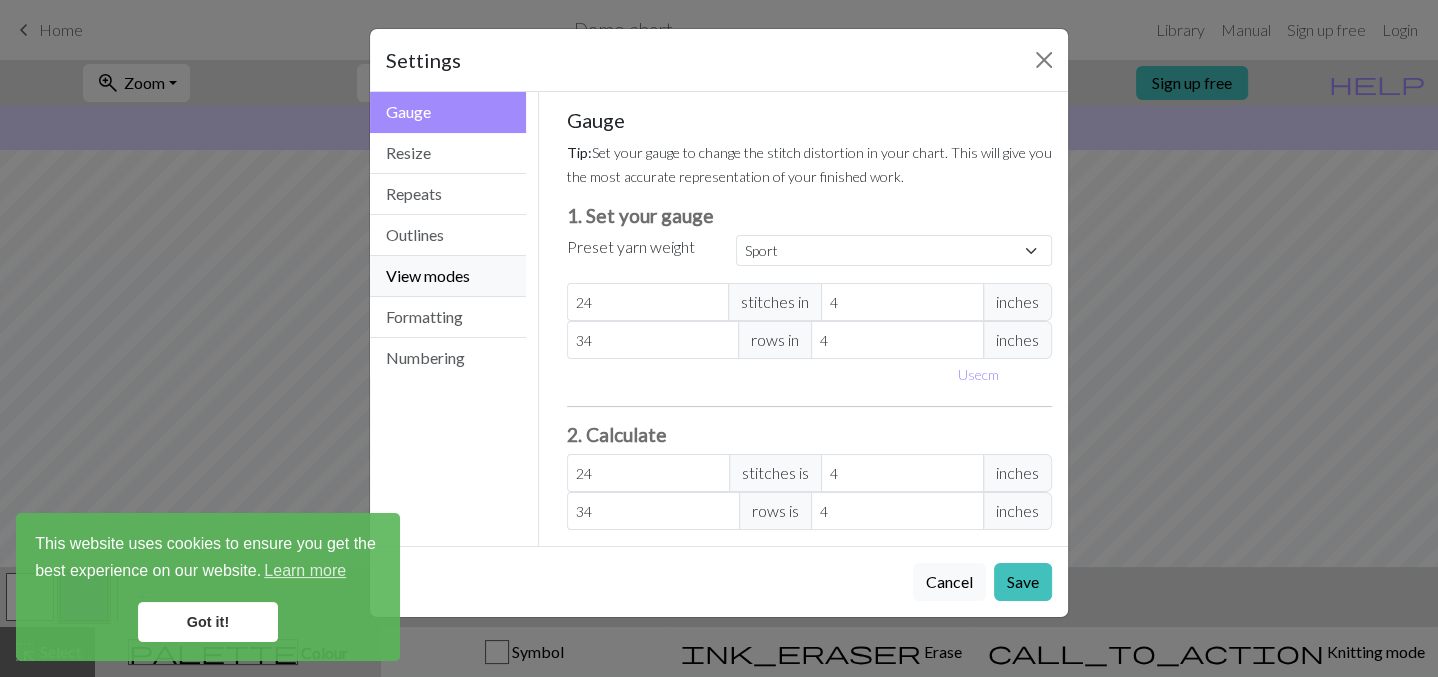 click on "View modes" at bounding box center [448, 276] 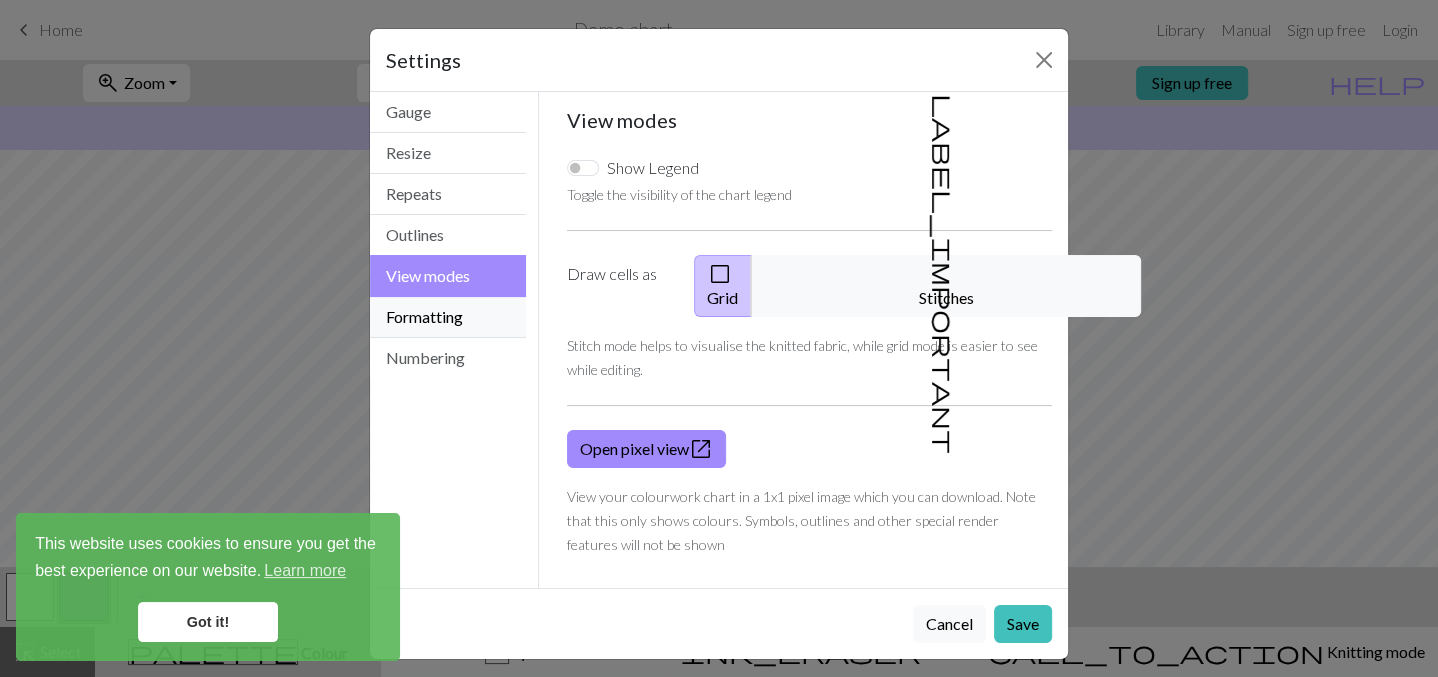 click on "Formatting" at bounding box center (448, 317) 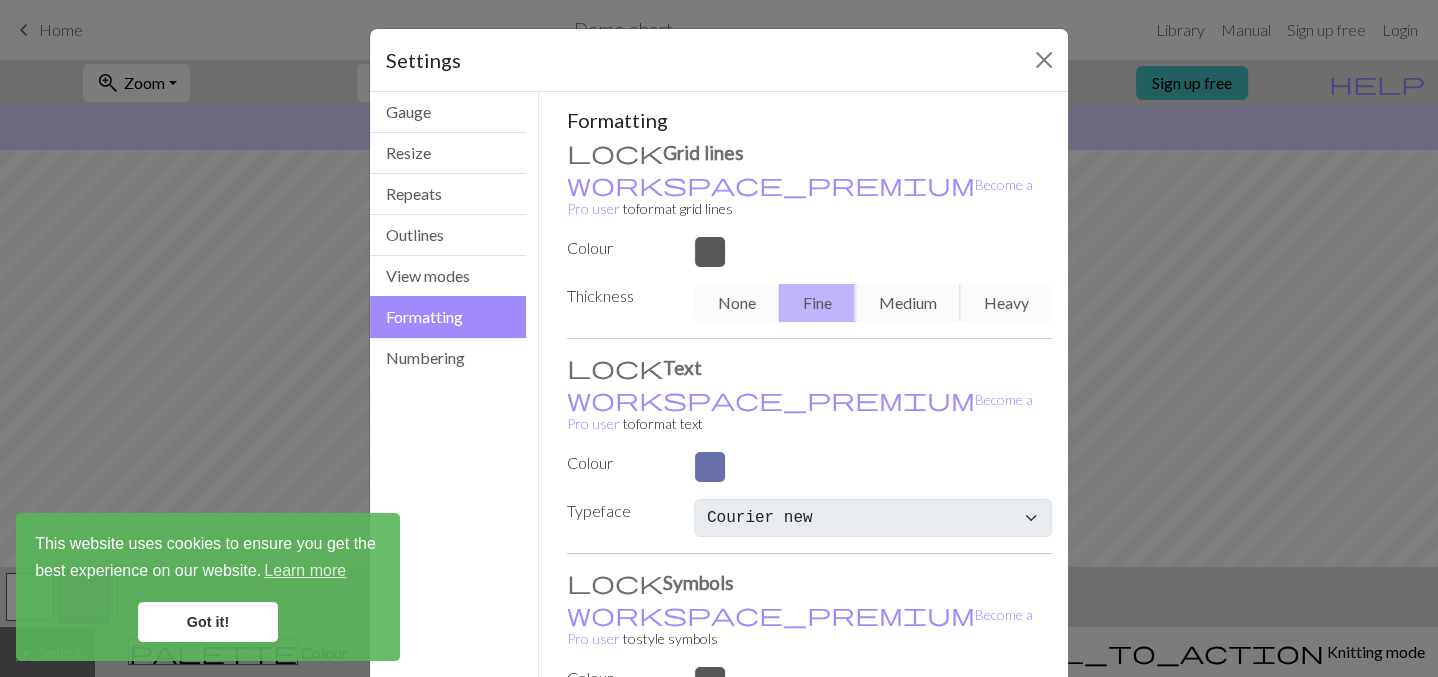 scroll, scrollTop: 3, scrollLeft: 0, axis: vertical 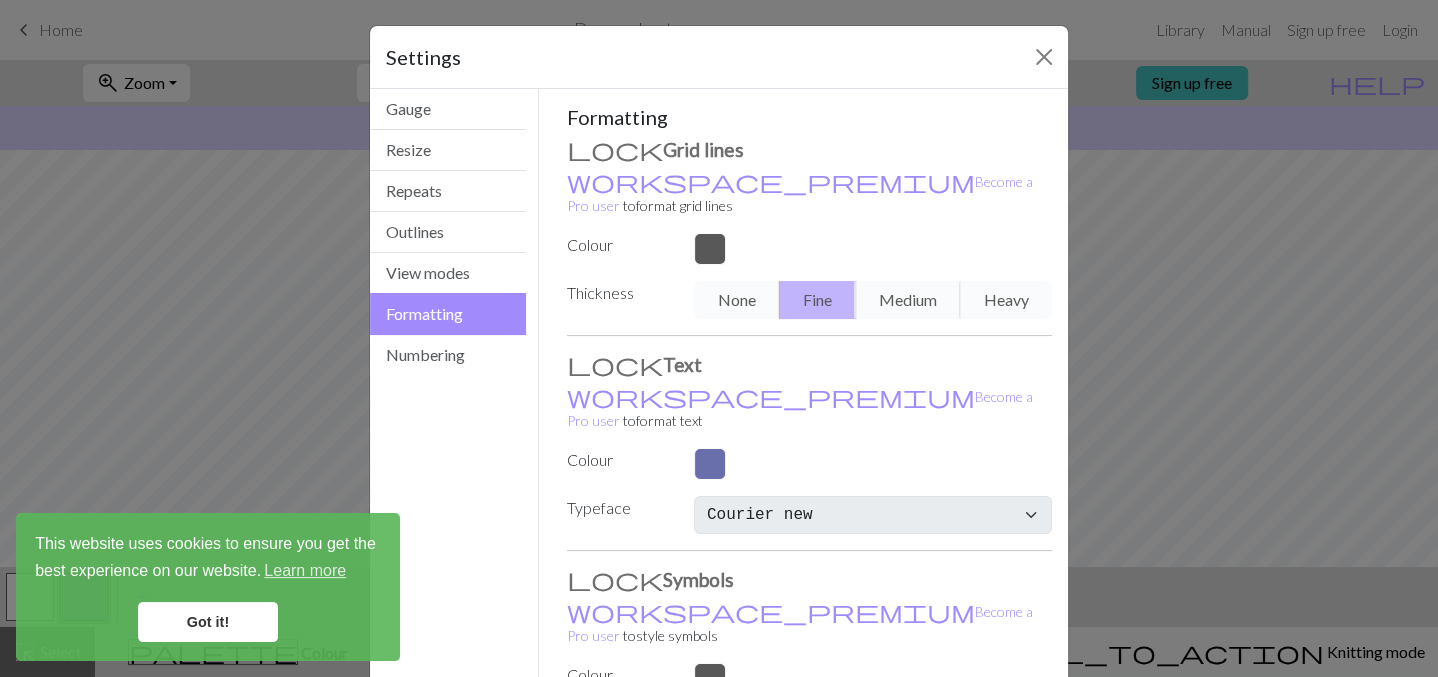 click on "Cancel" at bounding box center [949, 817] 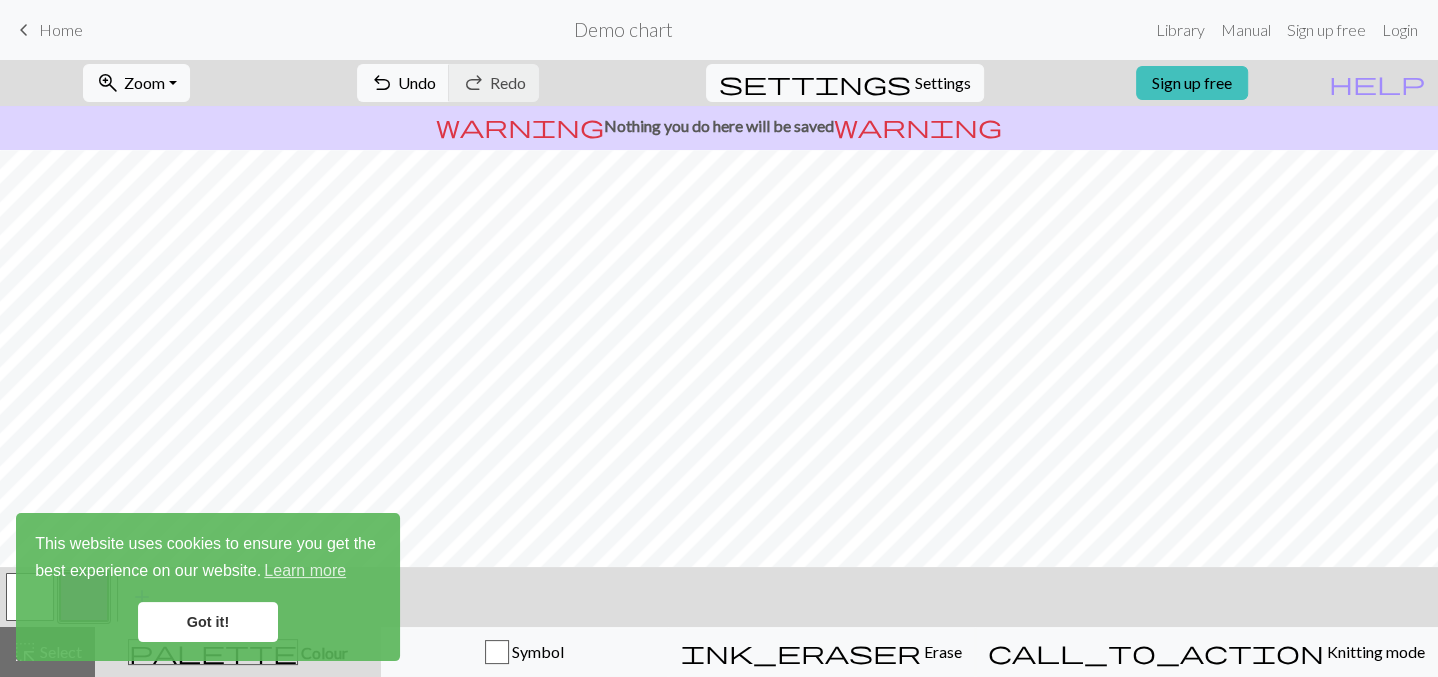 click at bounding box center [84, 597] 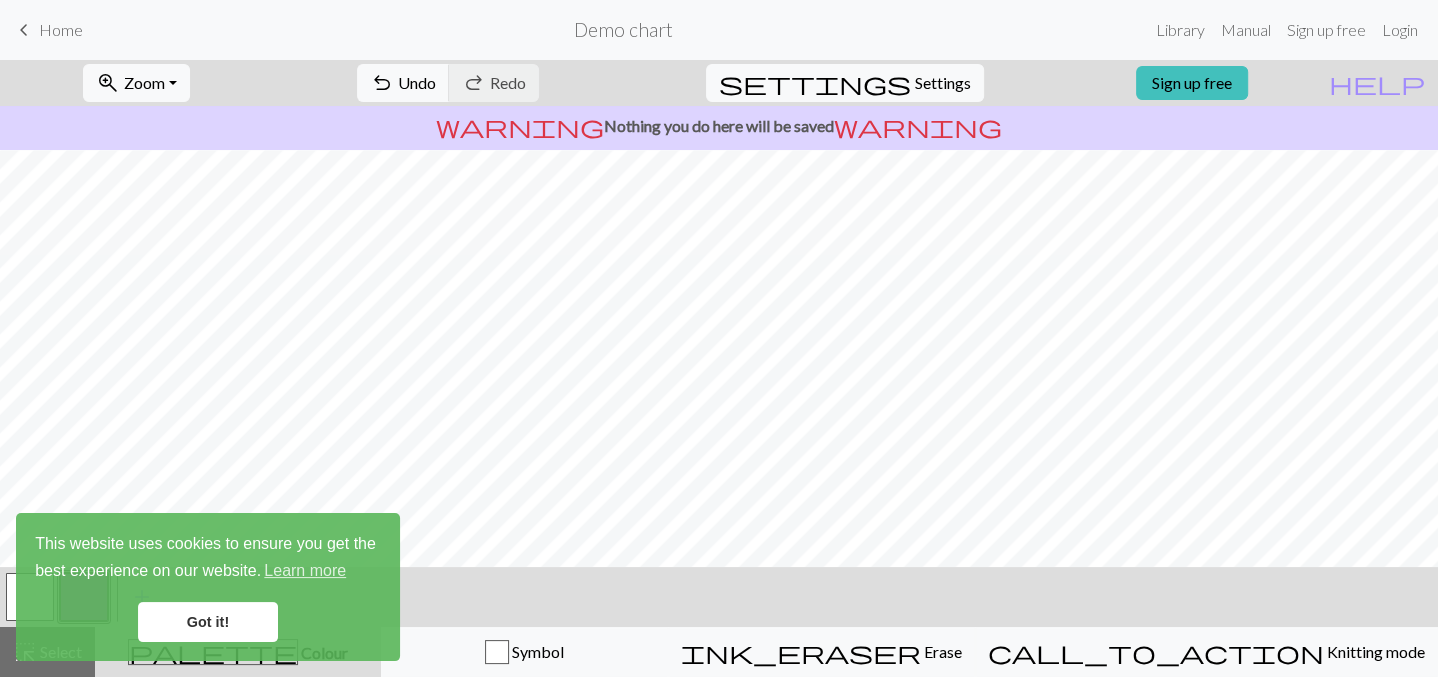 click on "Edit colour Name CC1 Use advanced picker workspace_premium Become a Pro user   to  use advanced picker Reorder arrow_back Move left arrow_forward Move right workspace_premium Become a Pro user   to  reorder colours Delete Done Cancel" at bounding box center (719, 338) 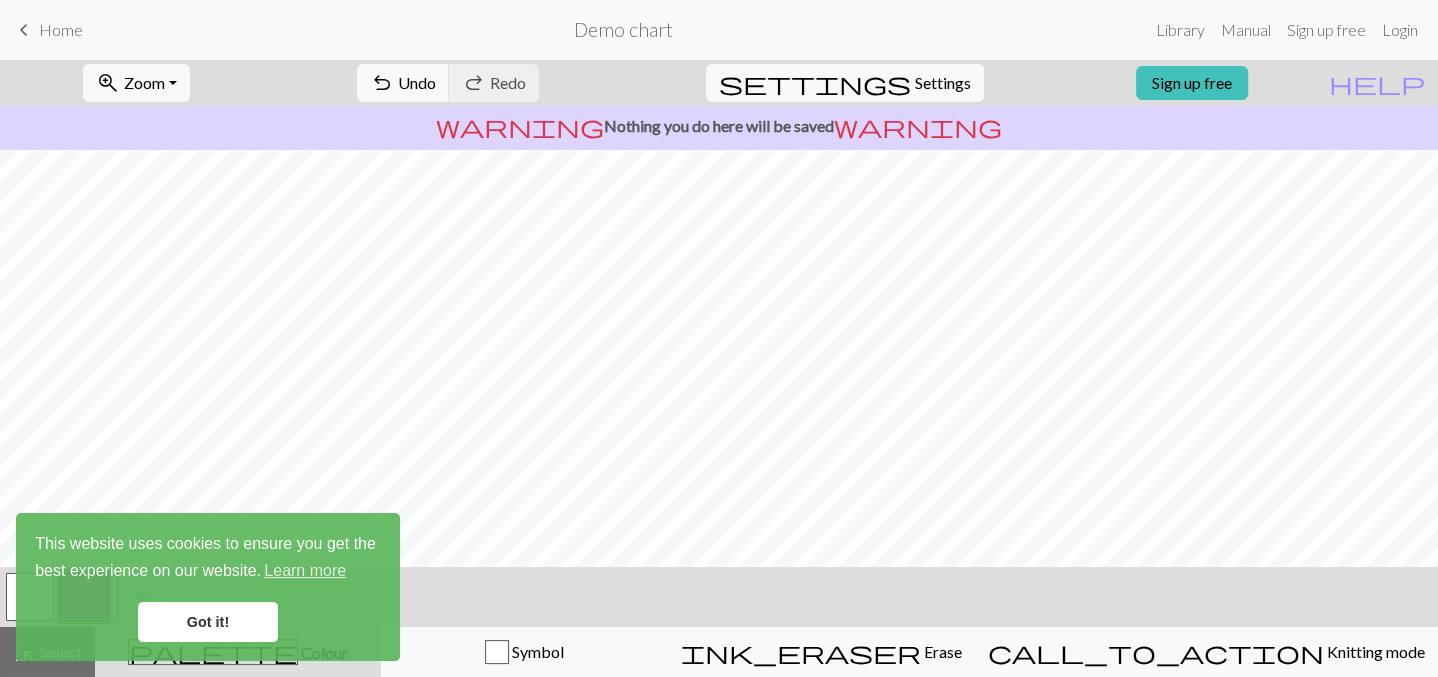 click at bounding box center [30, 597] 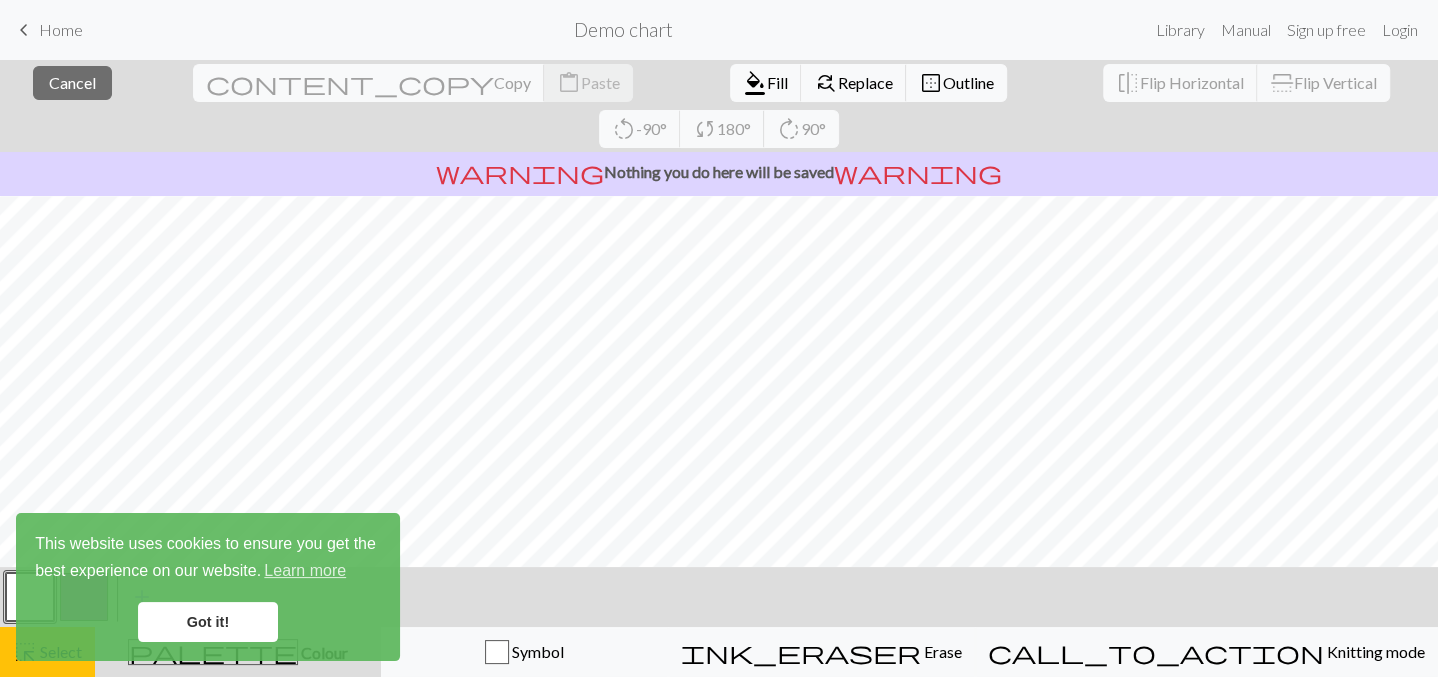 click at bounding box center [84, 597] 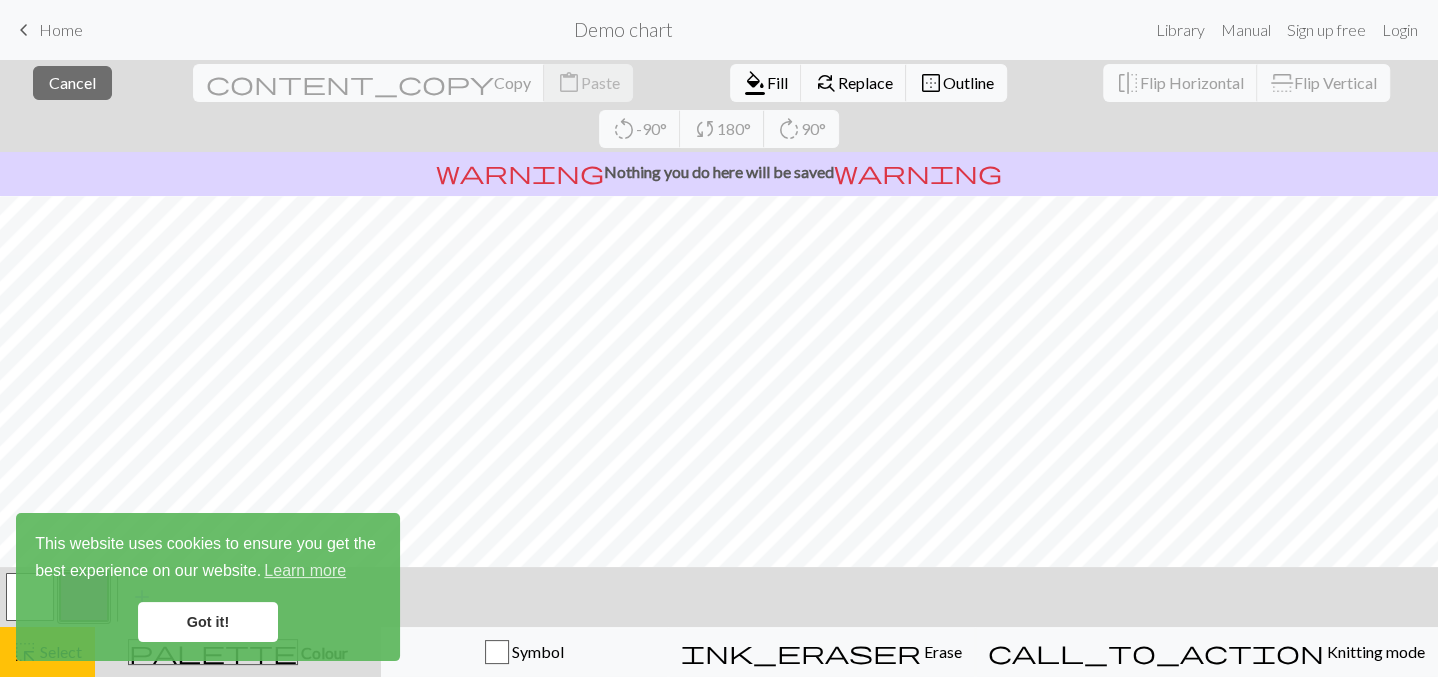click at bounding box center (30, 597) 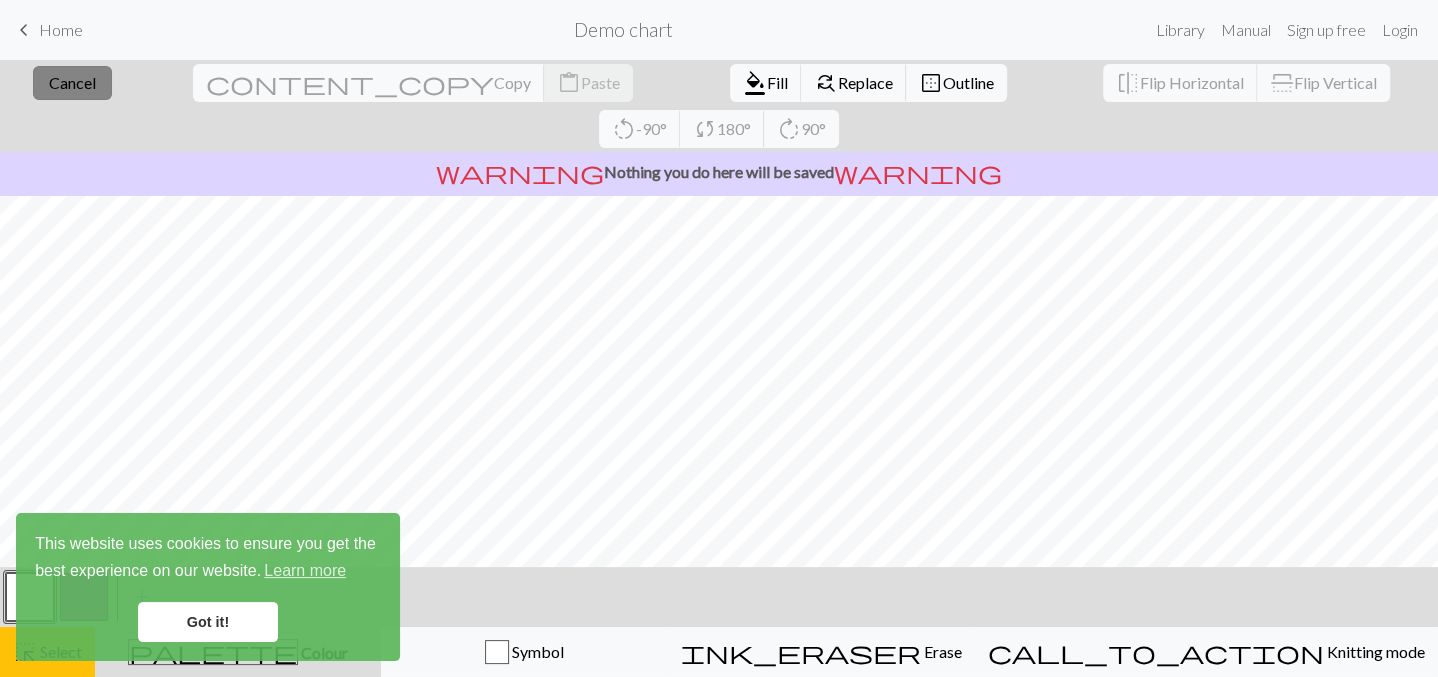 click on "Cancel" at bounding box center [72, 82] 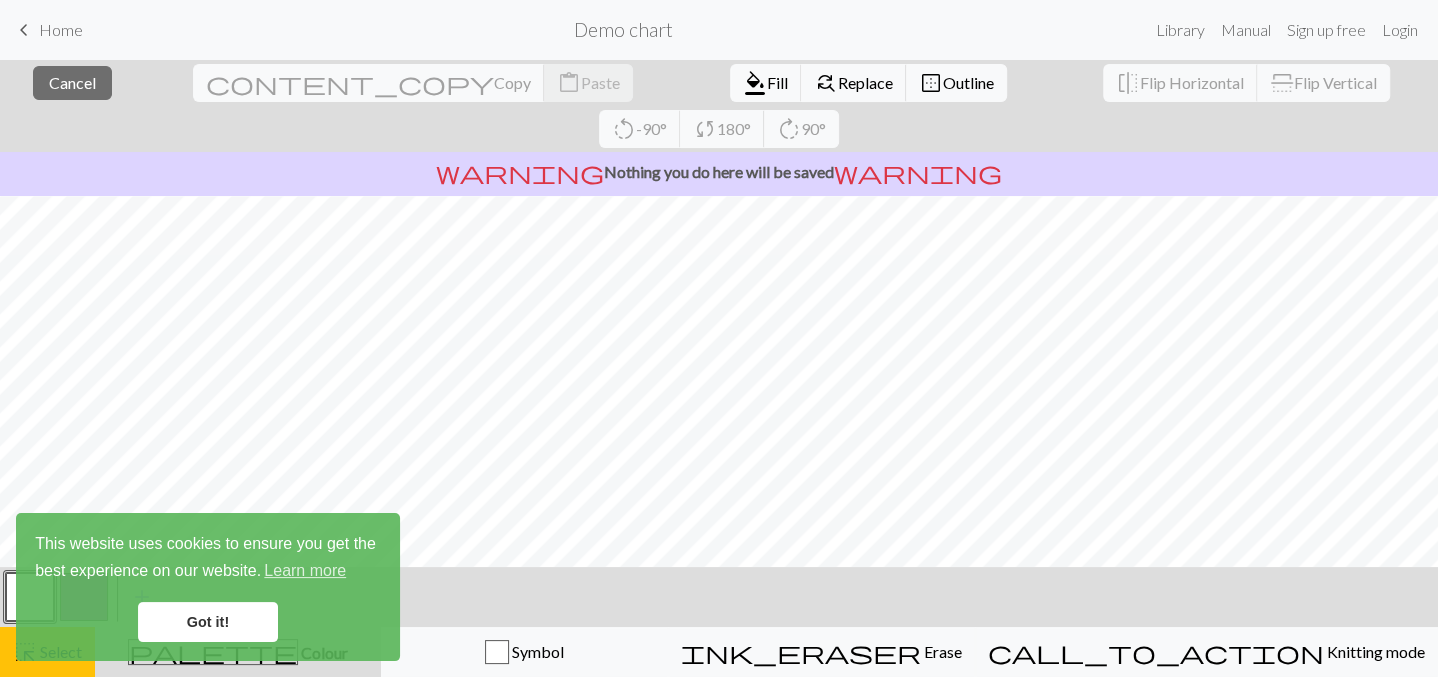 click on "Cancel" at bounding box center (72, 82) 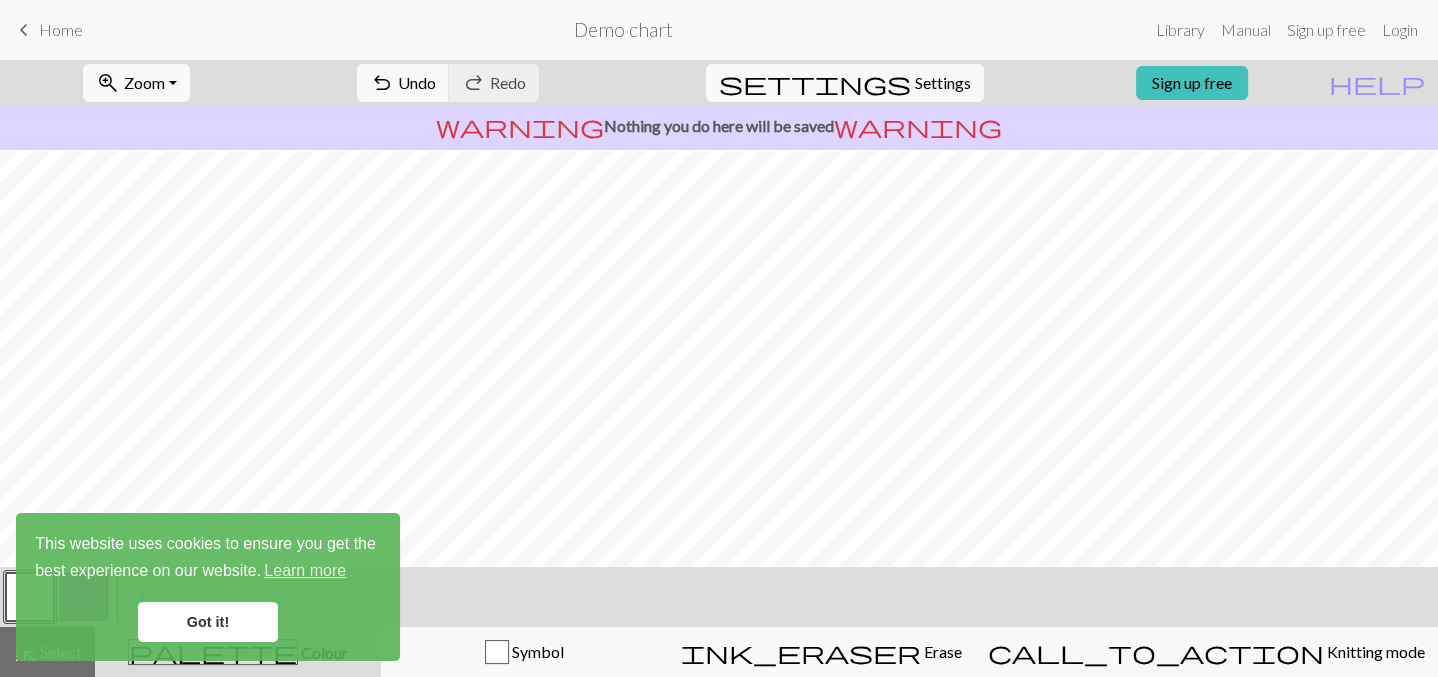 click on "Got it!" at bounding box center [208, 622] 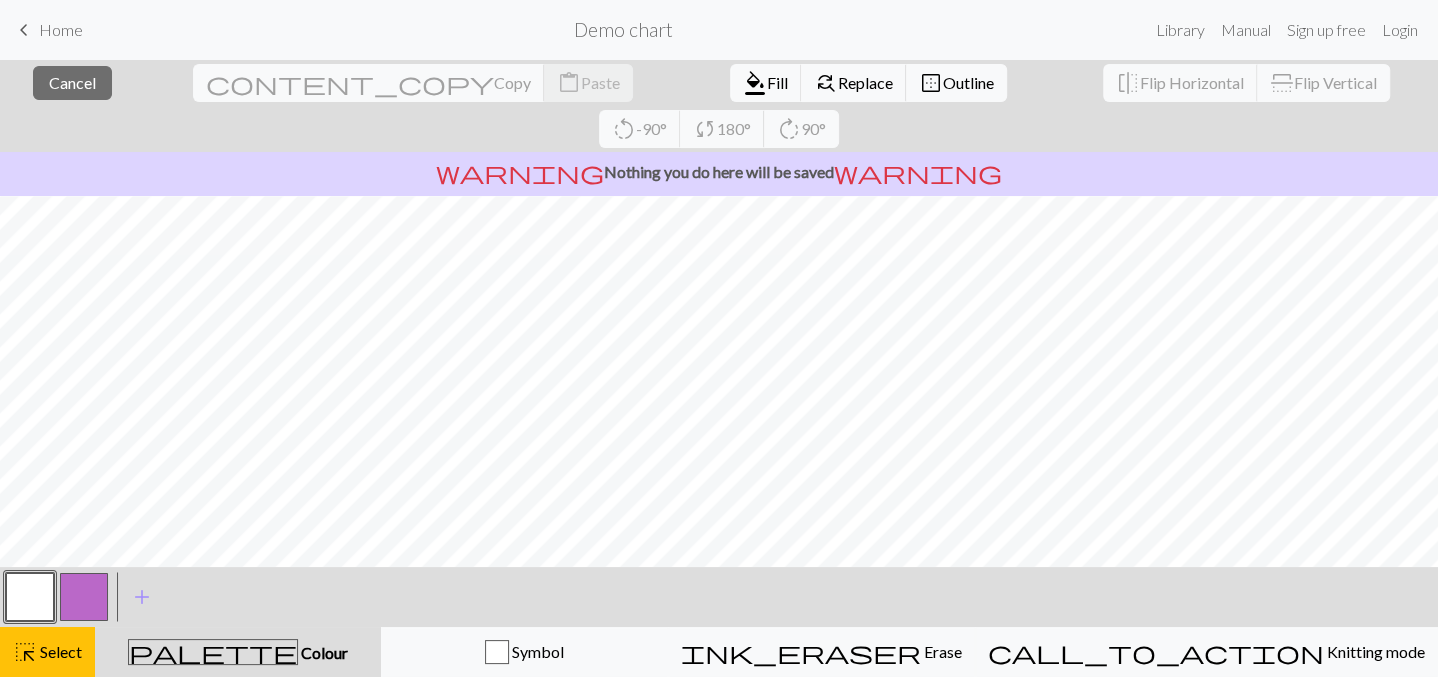 click on "Cancel" at bounding box center (72, 82) 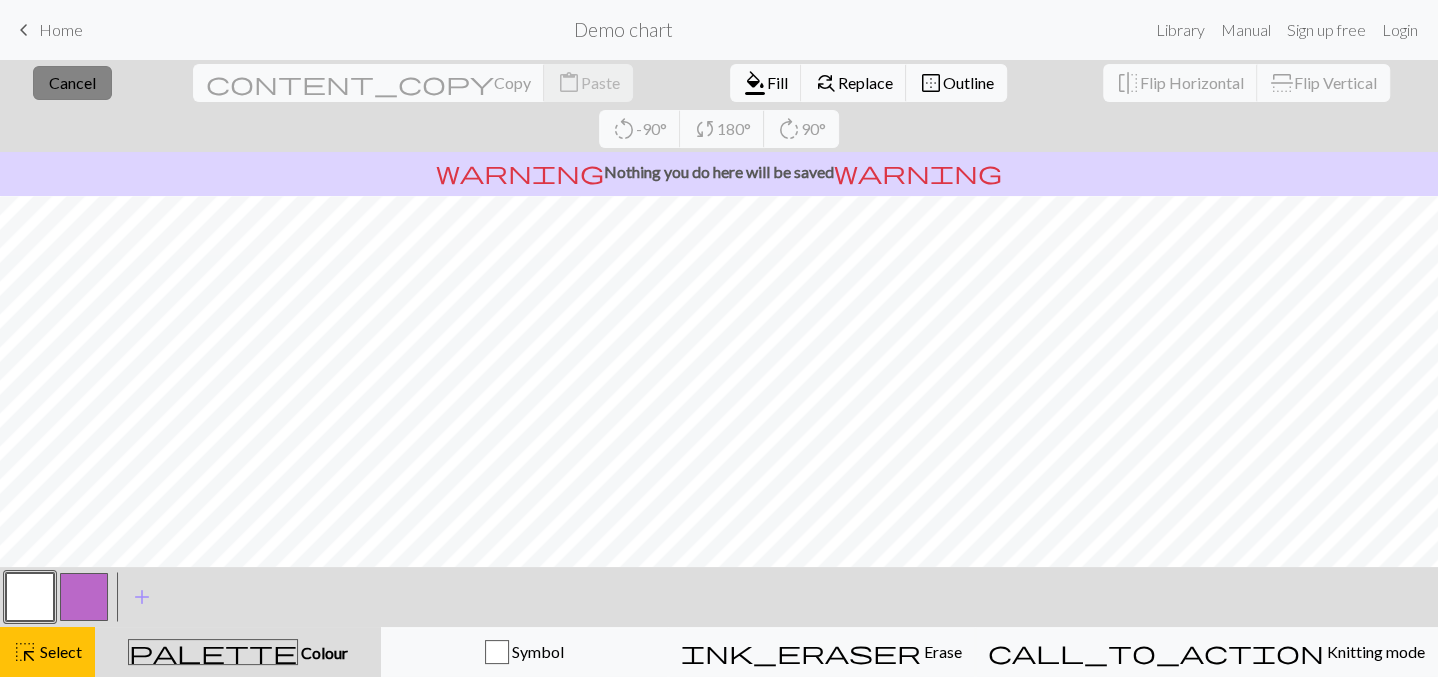 click on "close Cancel content_copy  Copy content_paste  Paste format_color_fill  Fill find_replace  Replace border_outer  Outline flip  Flip Horizontal flip  Flip Vertical rotate_left  -90° sync  180° rotate_right  90°" at bounding box center (719, 106) 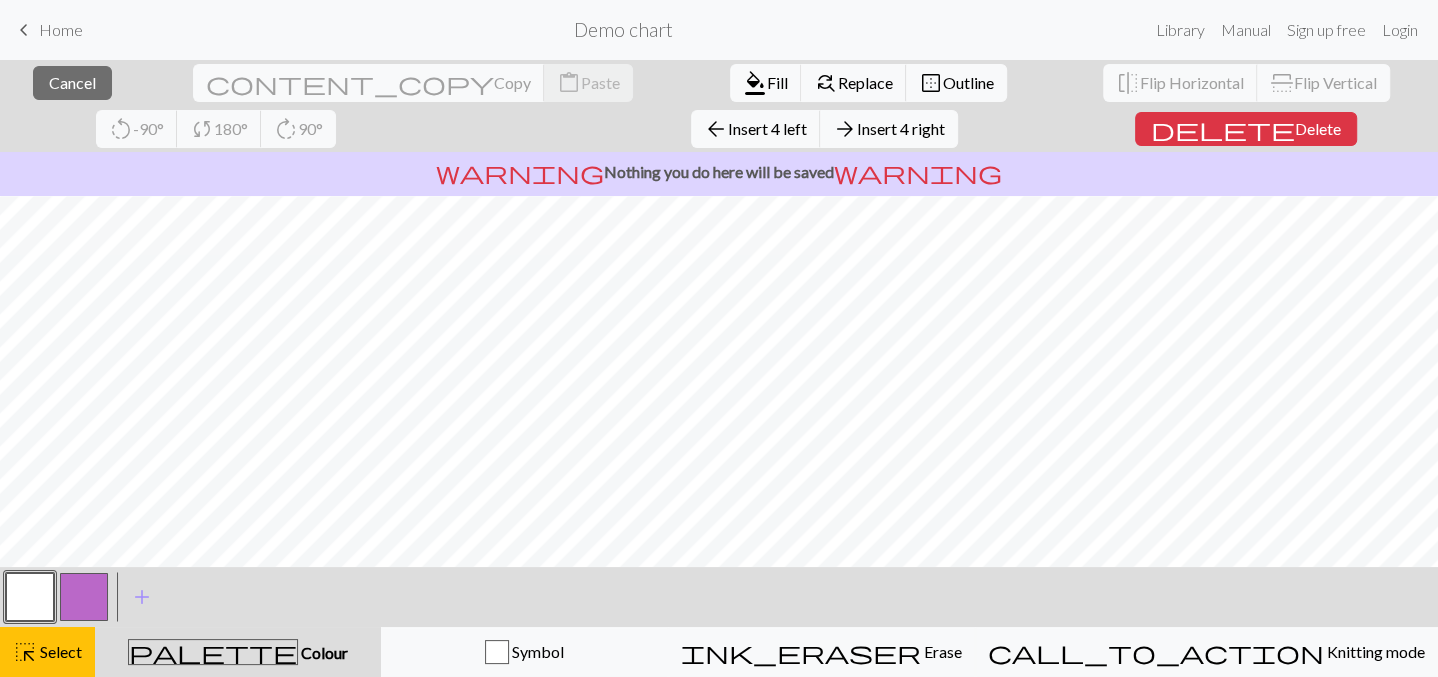 click on "close Cancel" at bounding box center (72, 83) 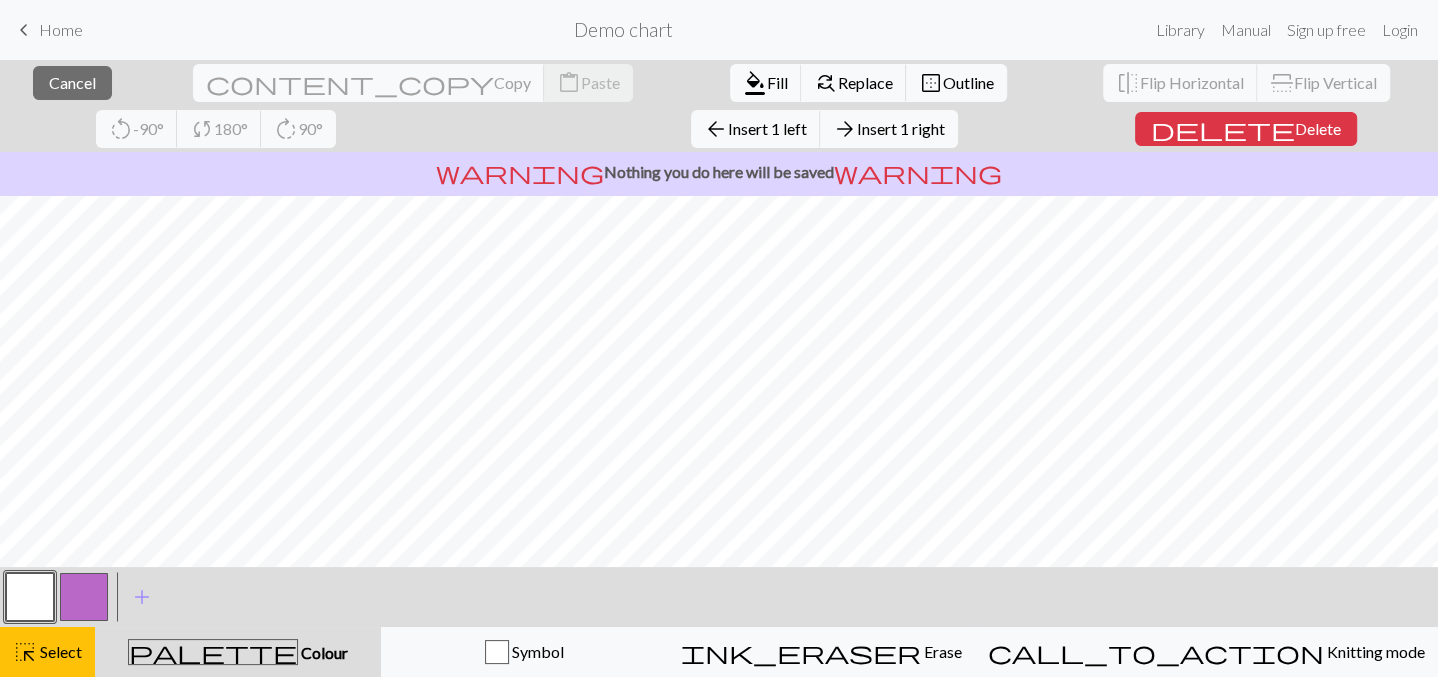 click on "Cancel" at bounding box center [72, 82] 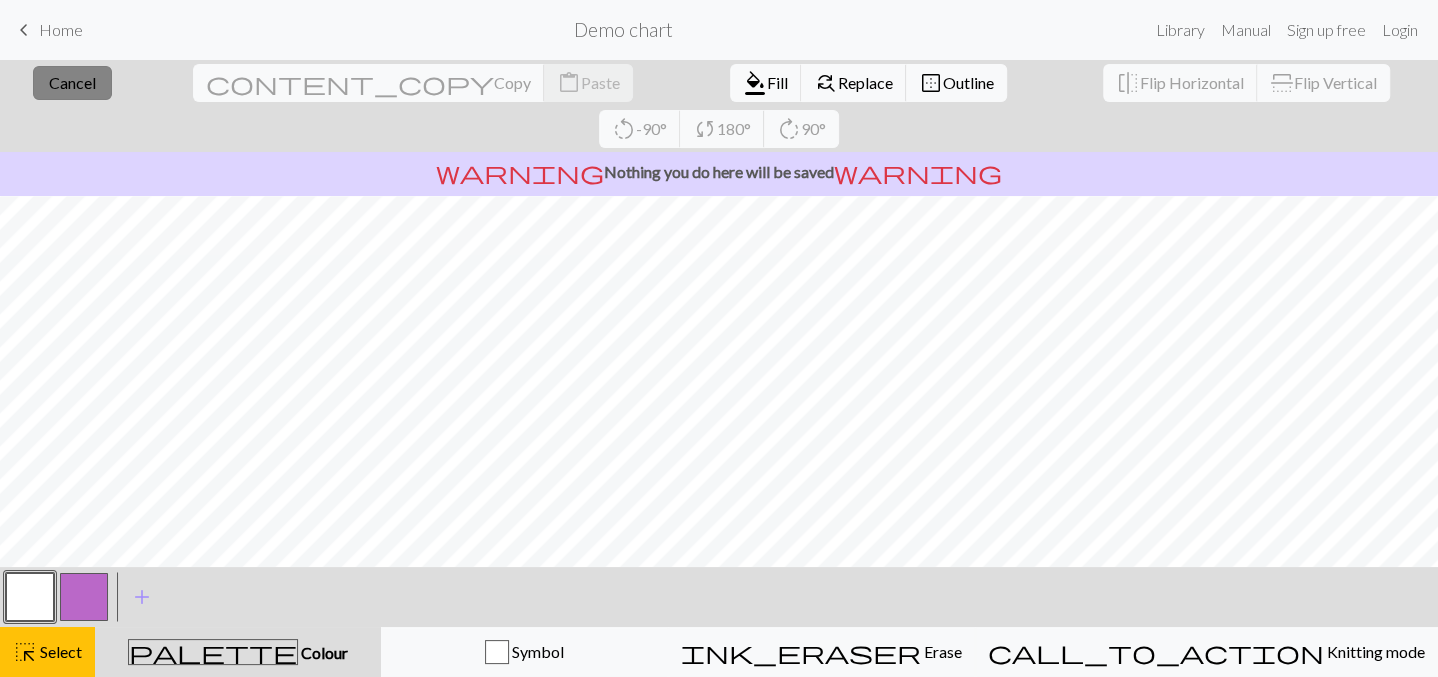 click on "Cancel" at bounding box center [72, 82] 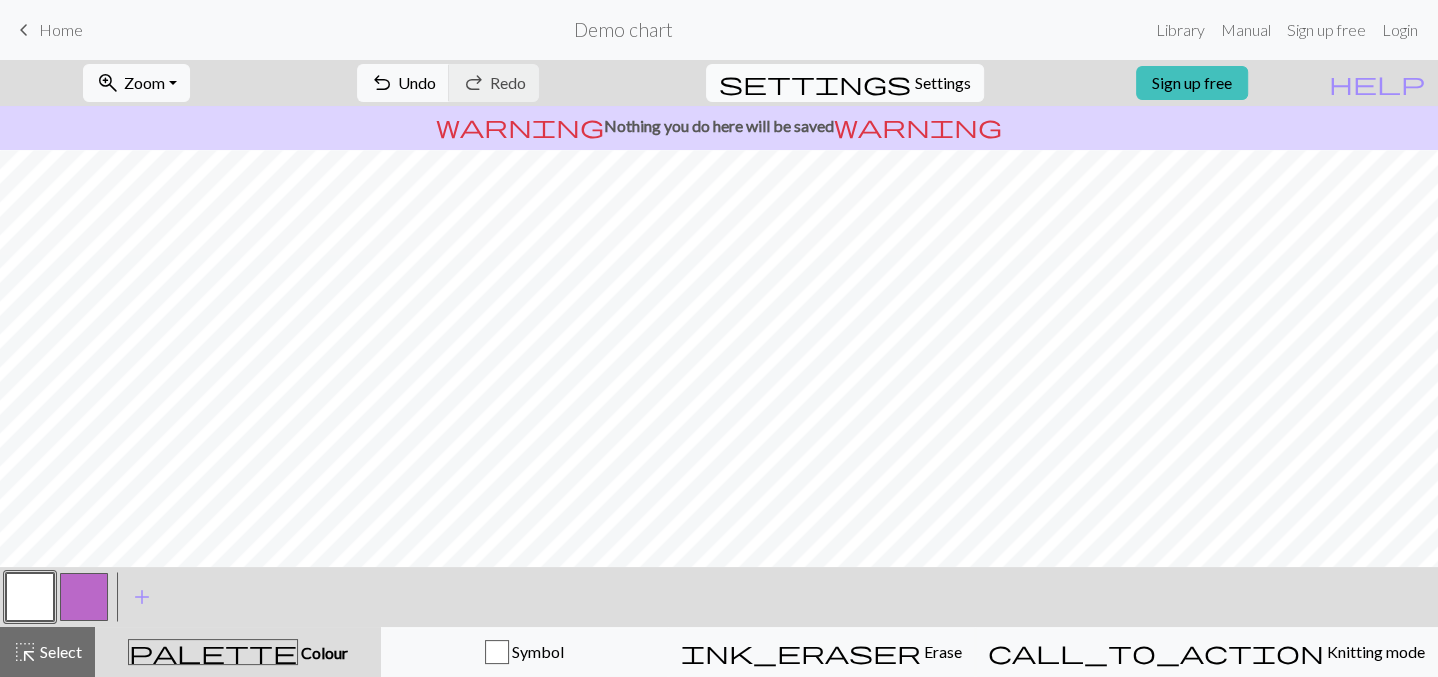 click on "settings  Settings" at bounding box center (845, 83) 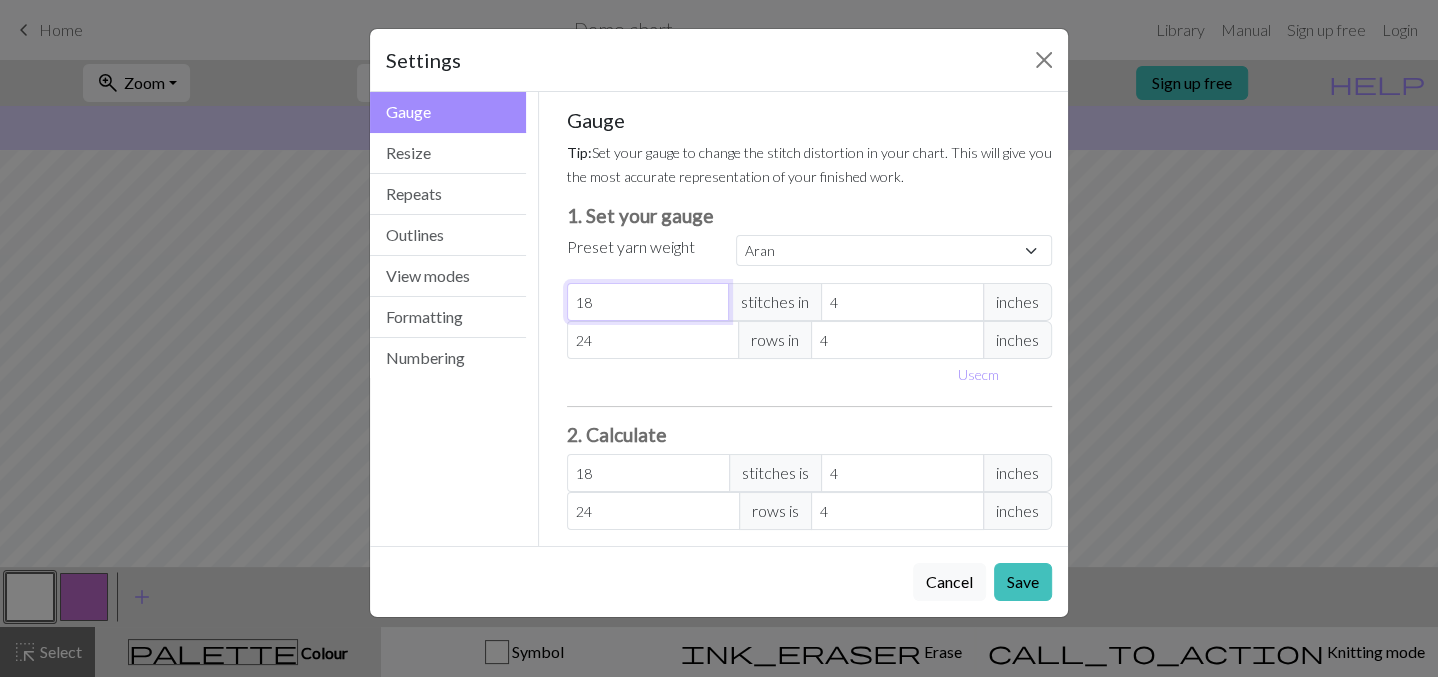 click on "18" at bounding box center (648, 302) 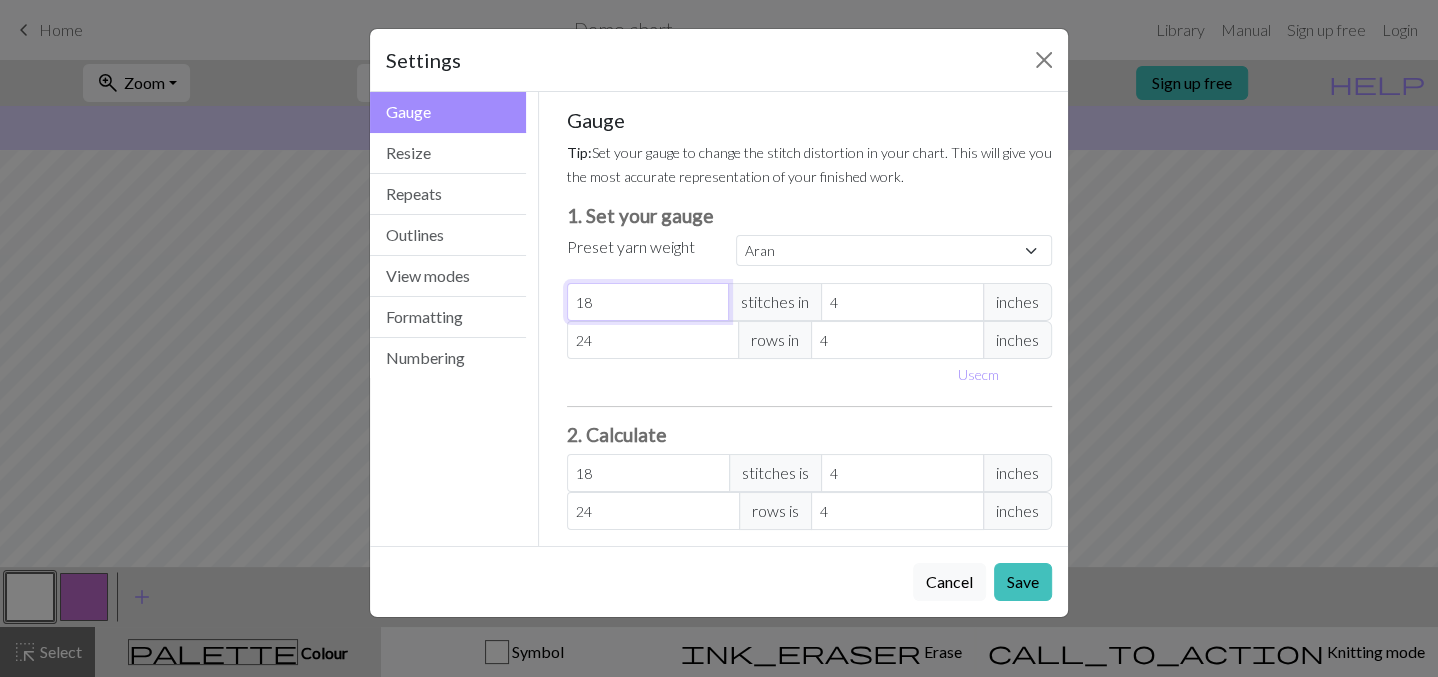 type on "1" 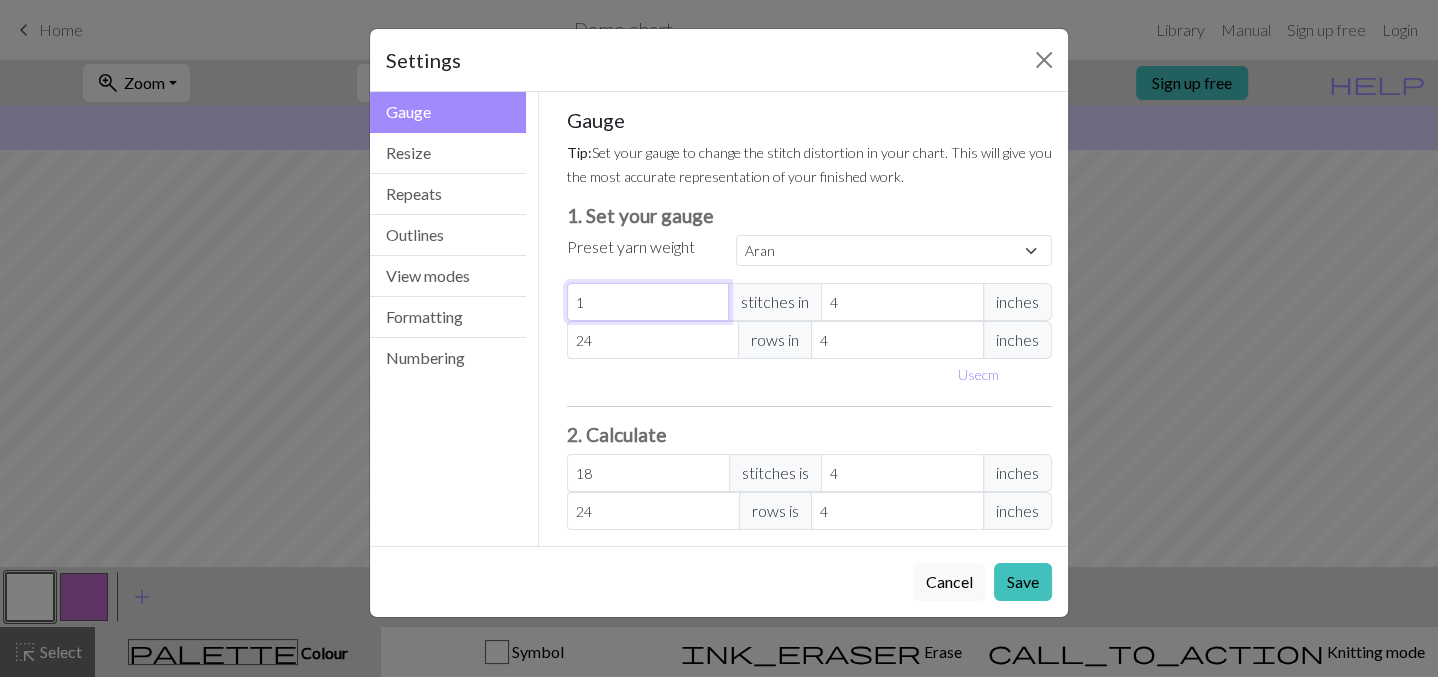 select on "custom" 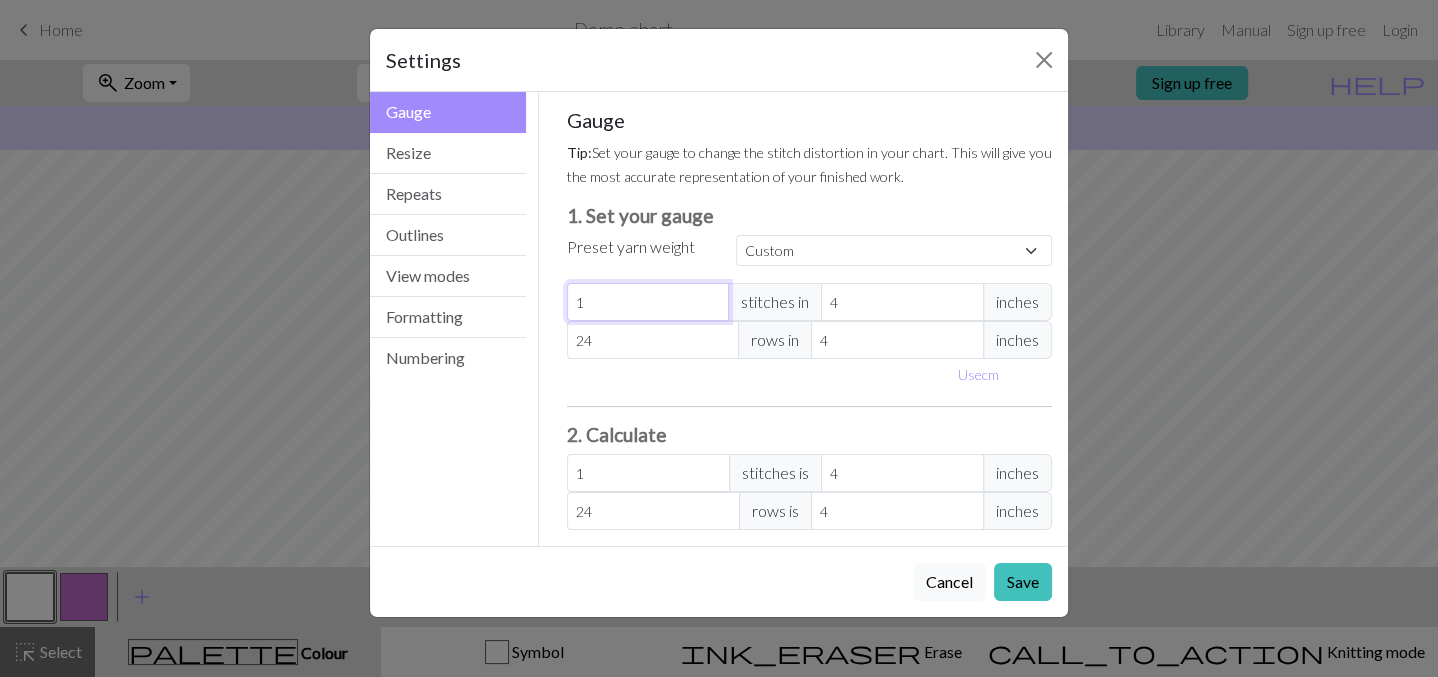 type 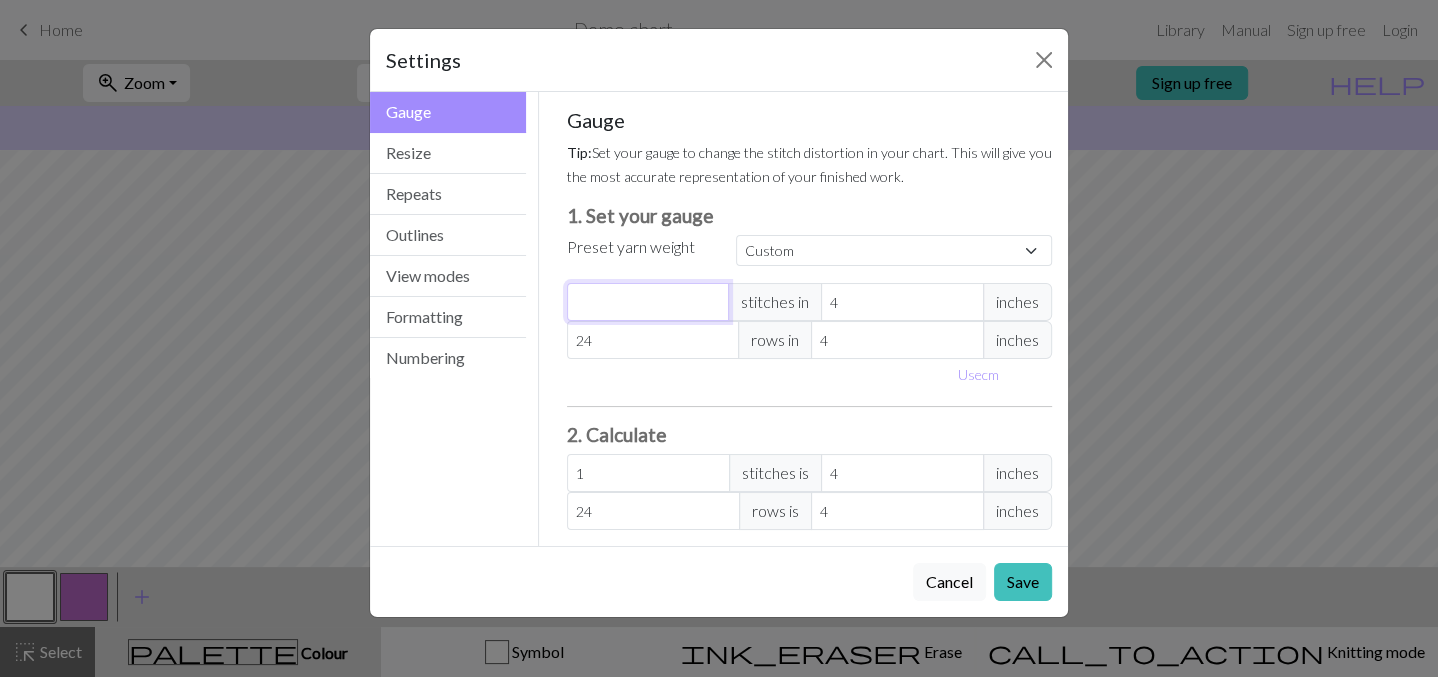 type on "0" 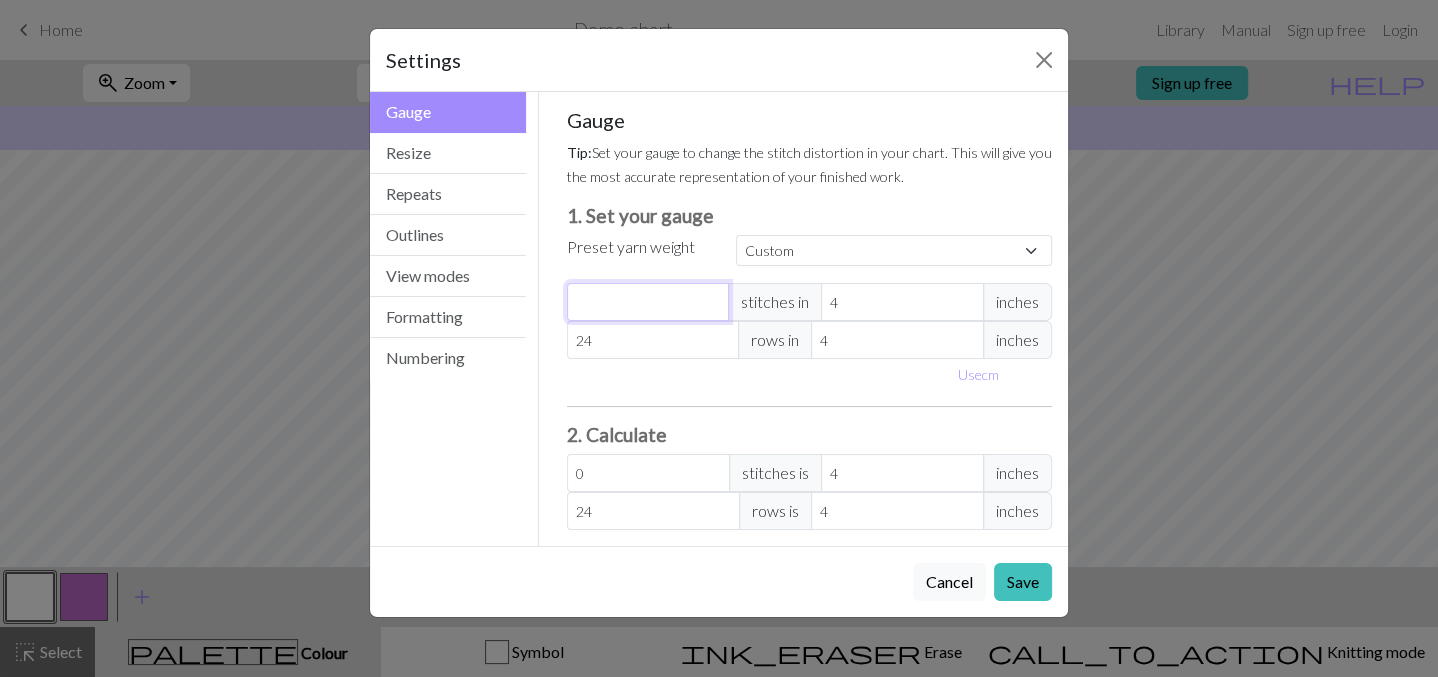 type on "1" 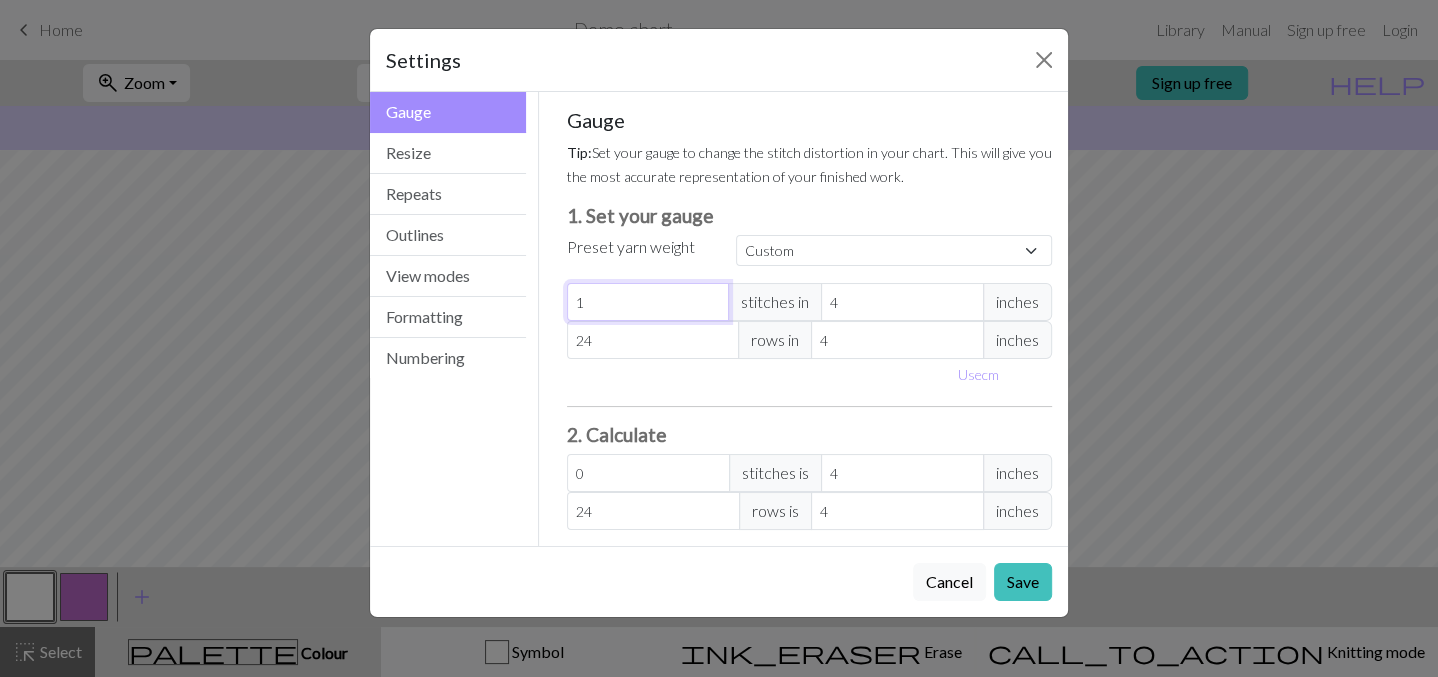 type on "1" 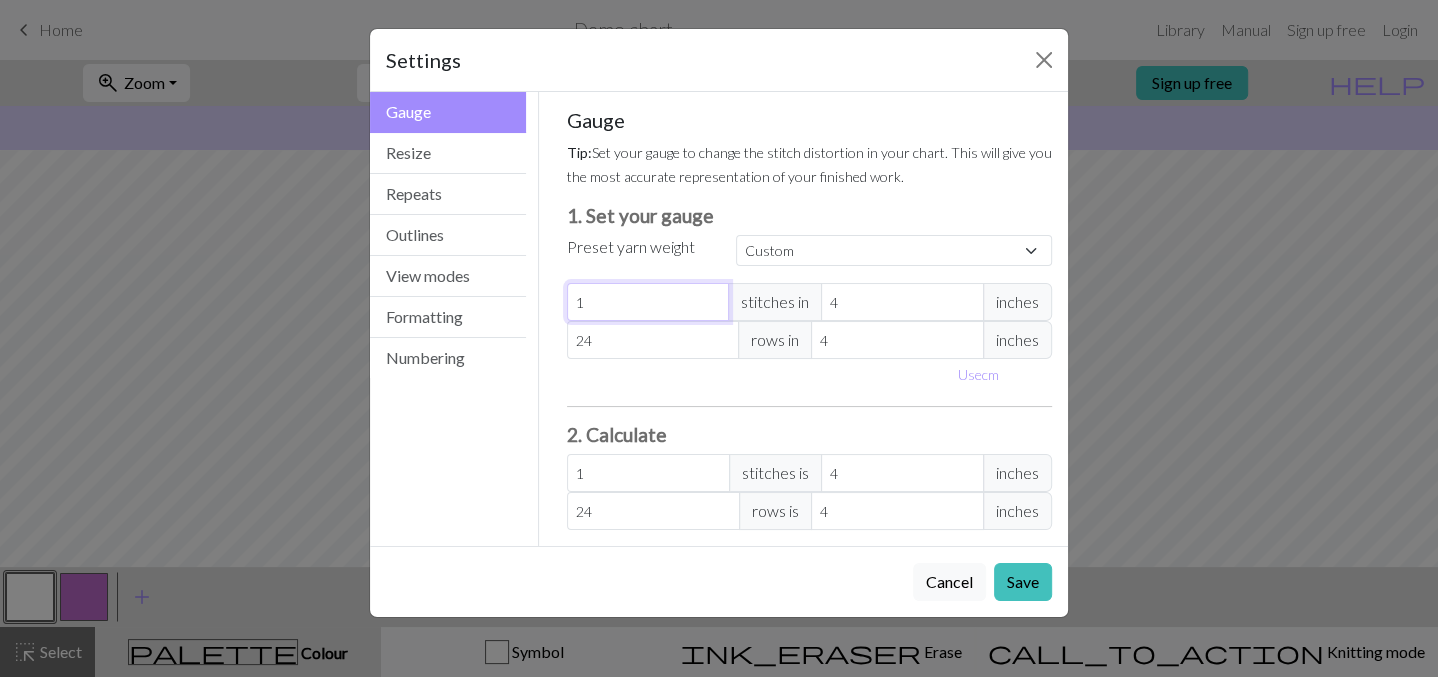 type on "10" 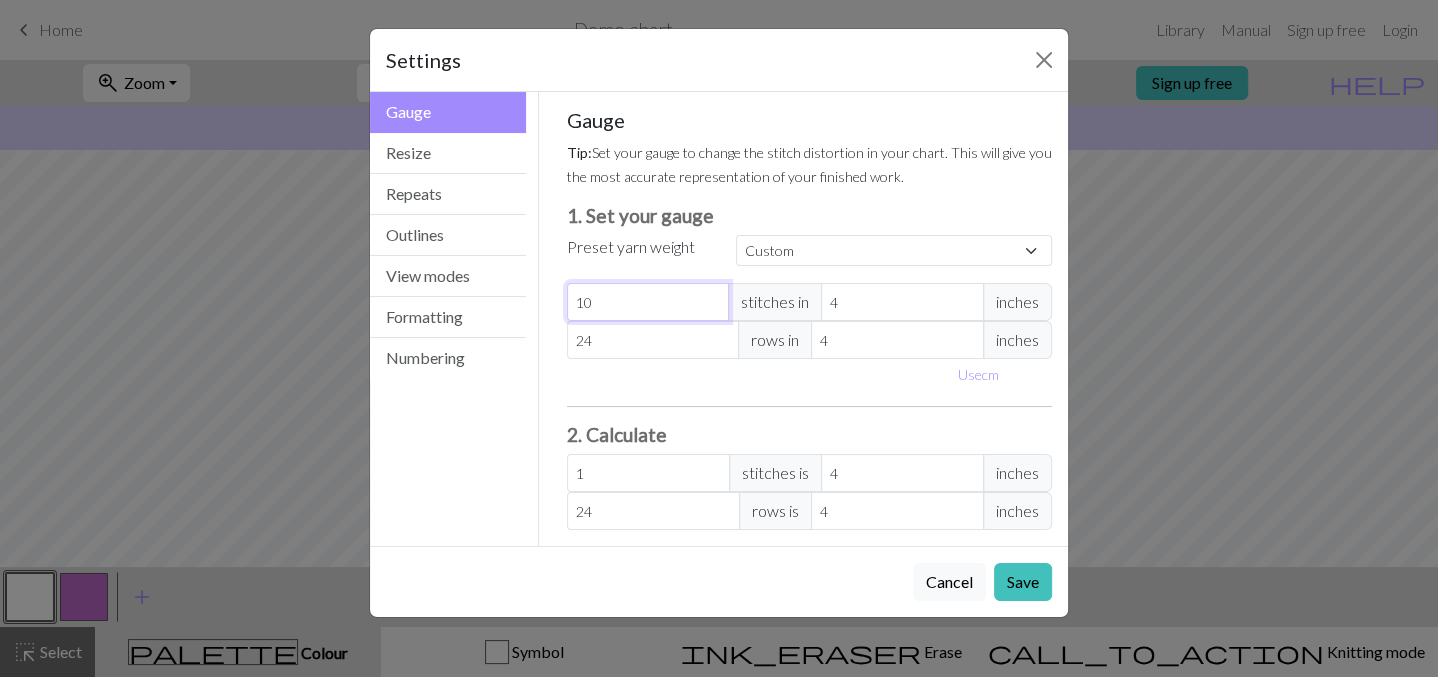 type on "10" 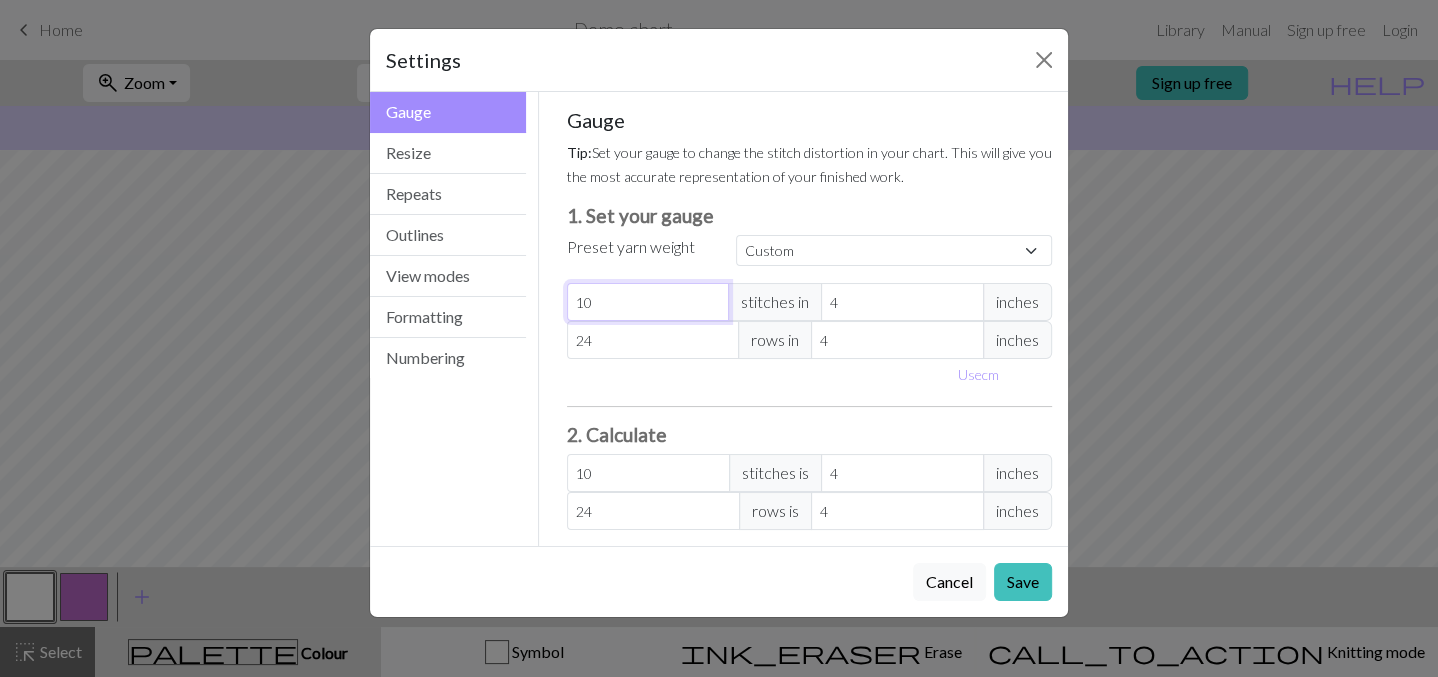 type on "104" 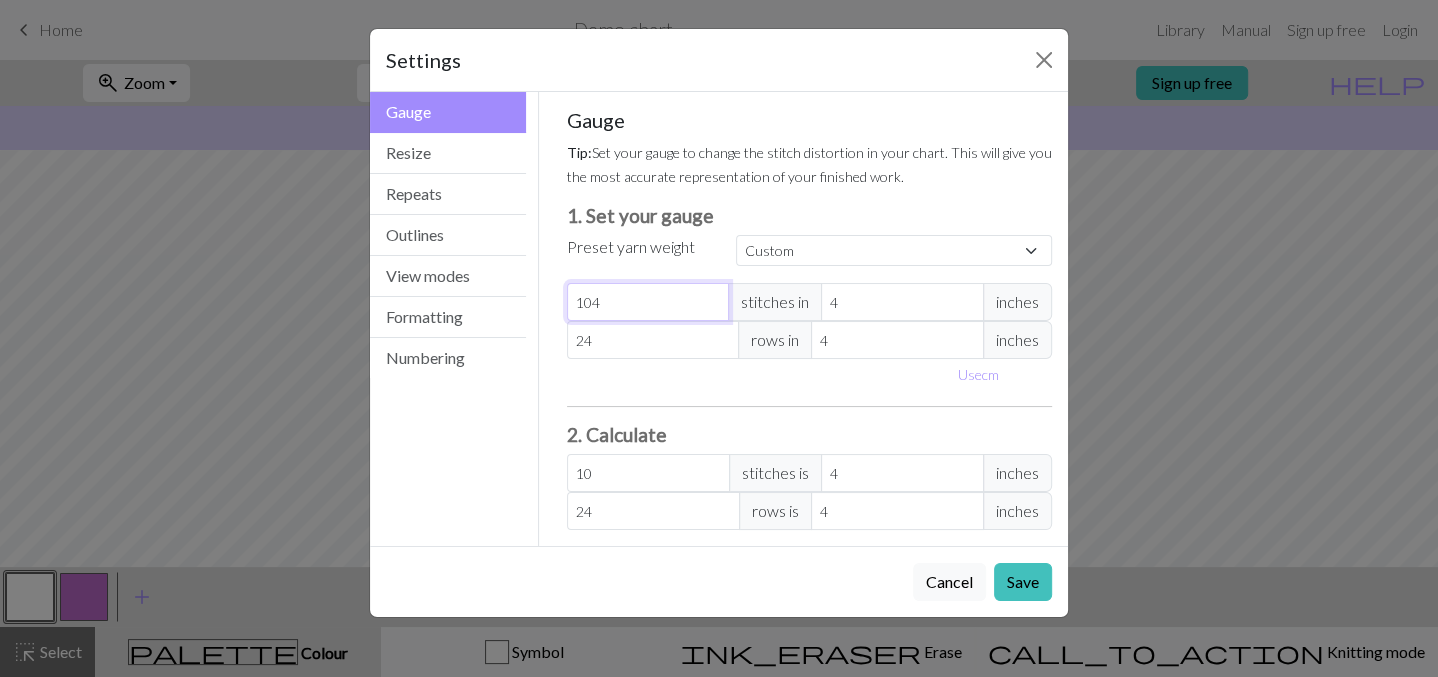 type on "104" 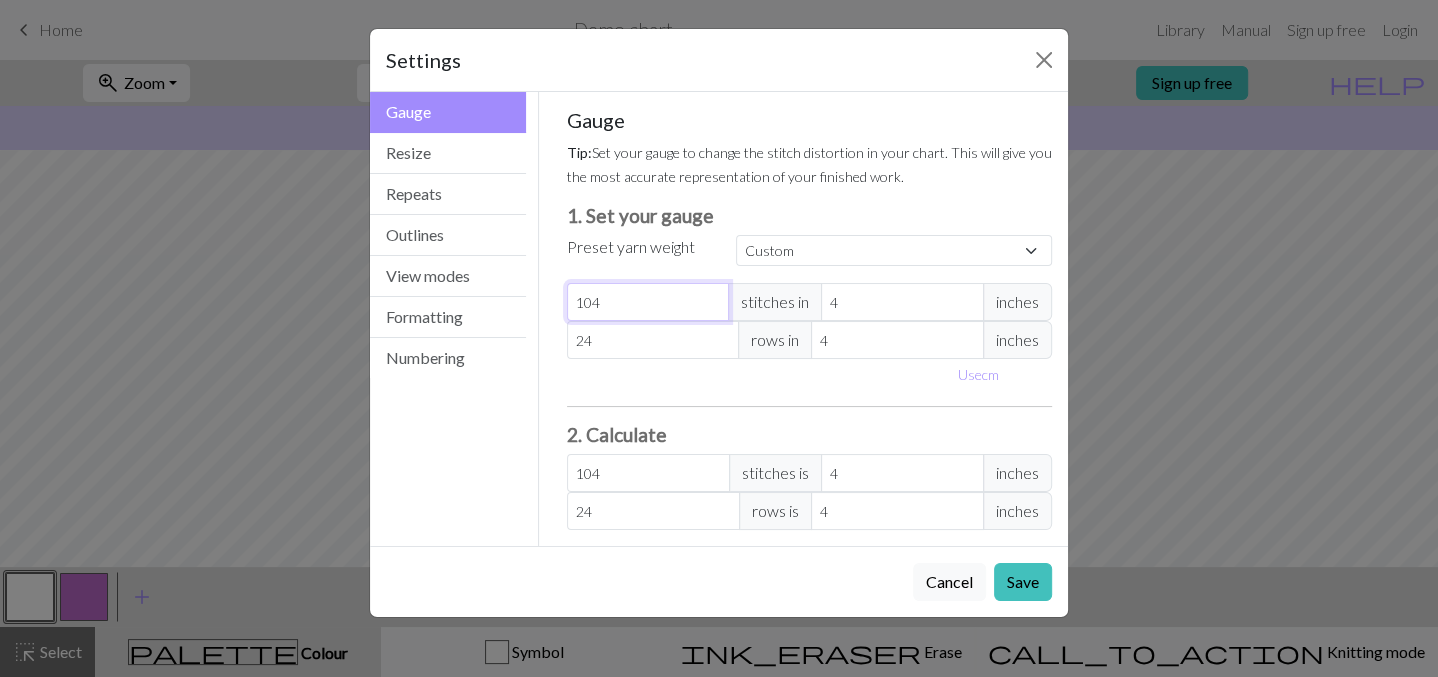 type on "10" 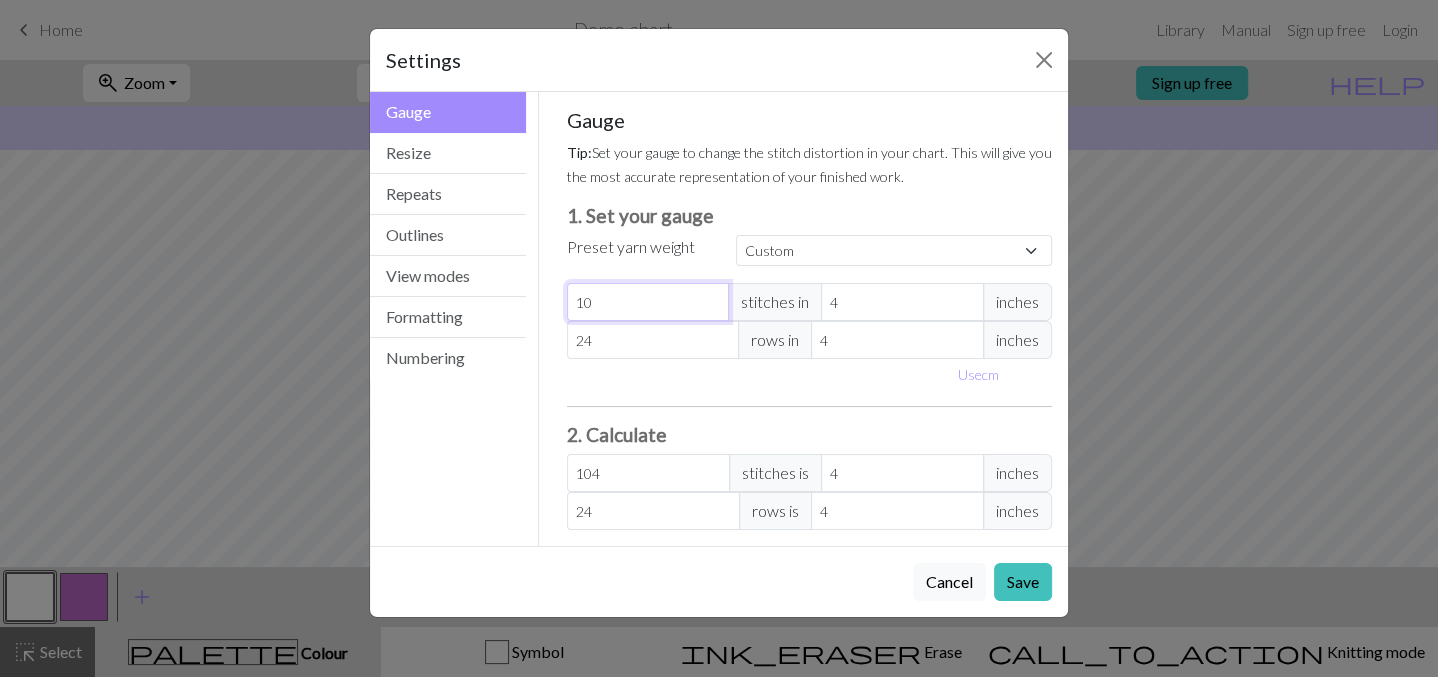 type on "10" 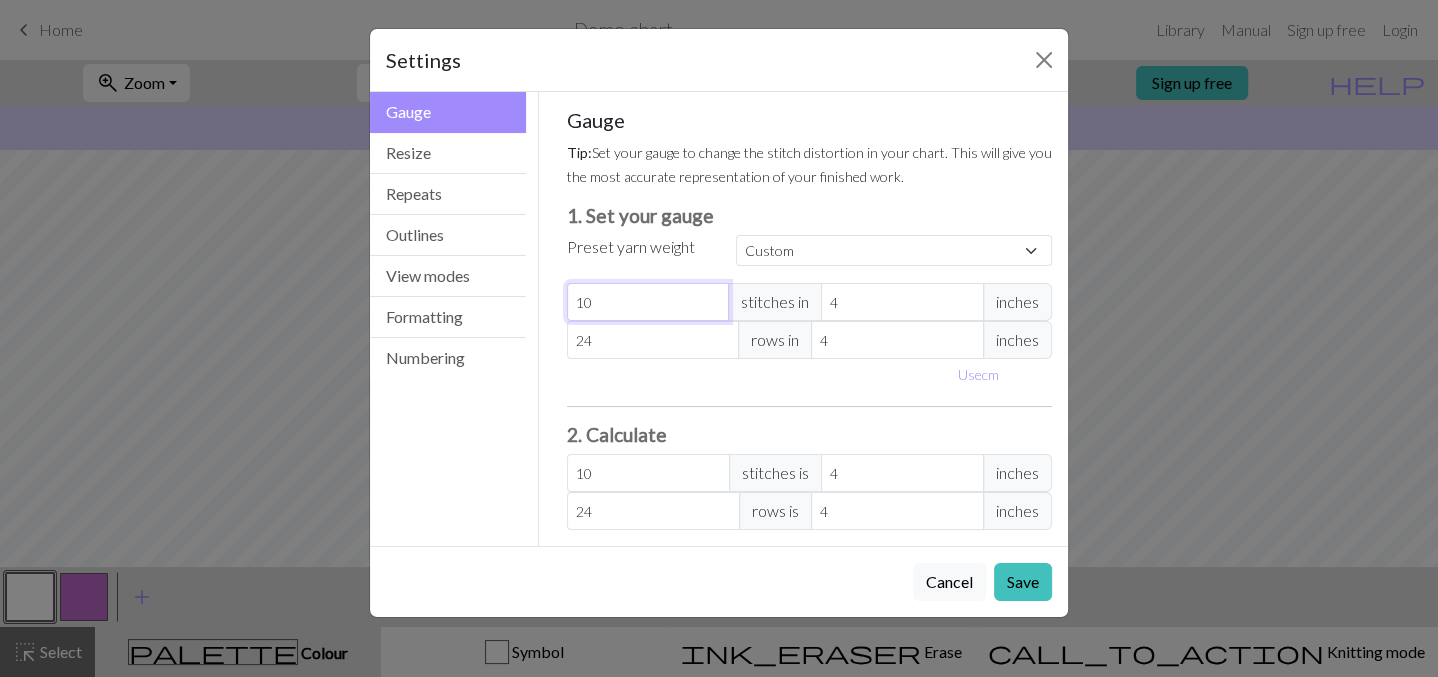 type on "1" 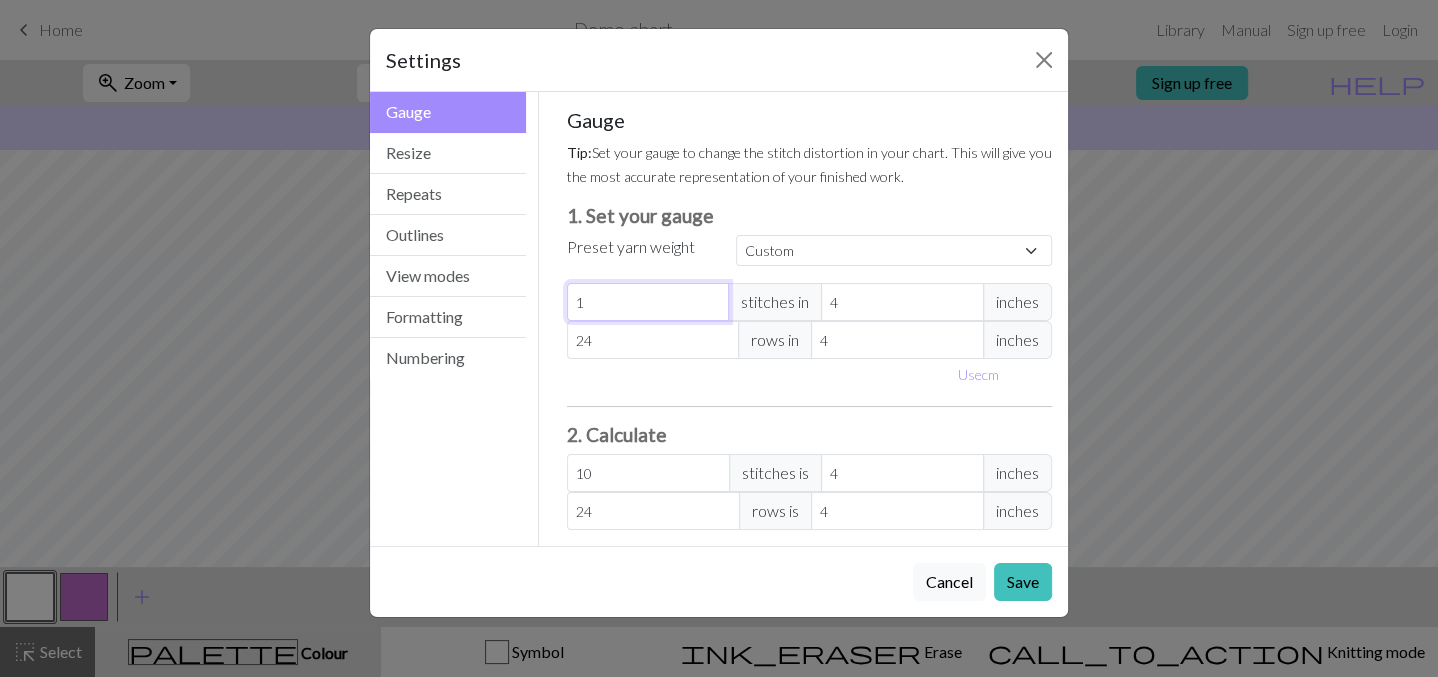 type on "1" 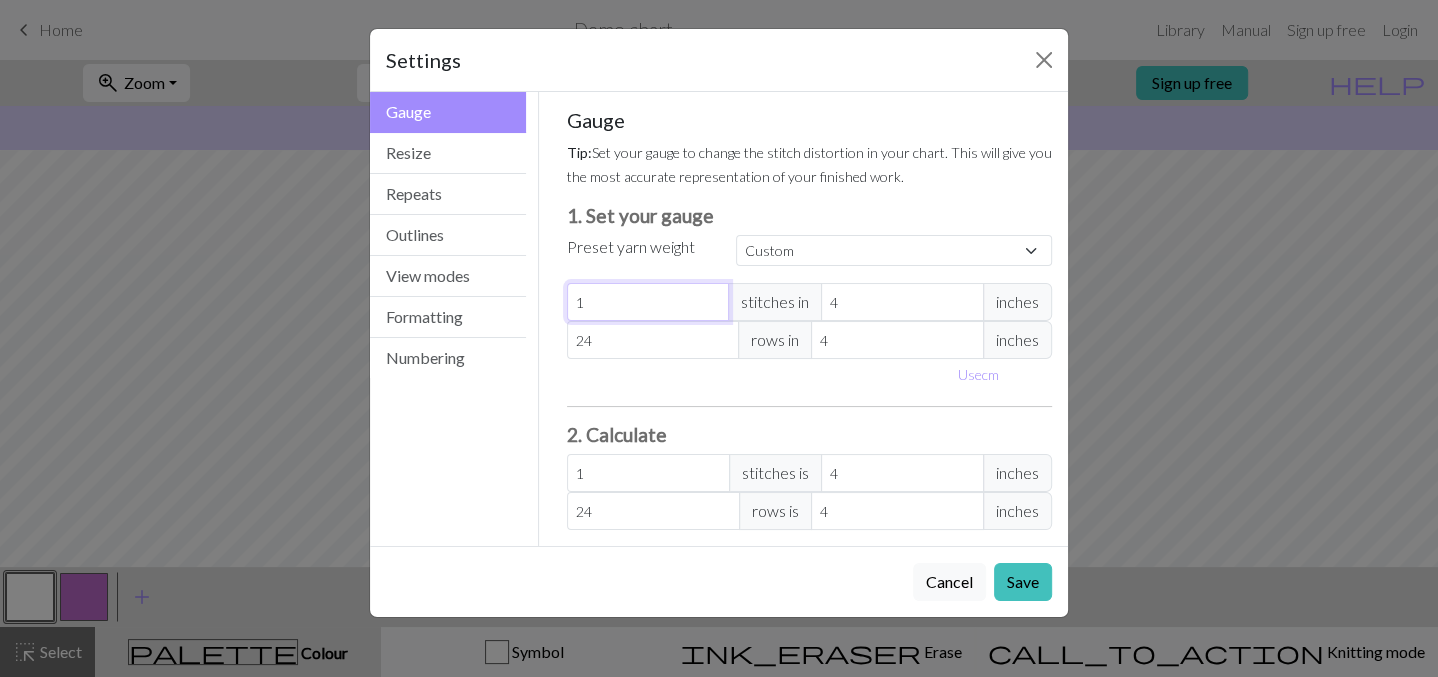 type 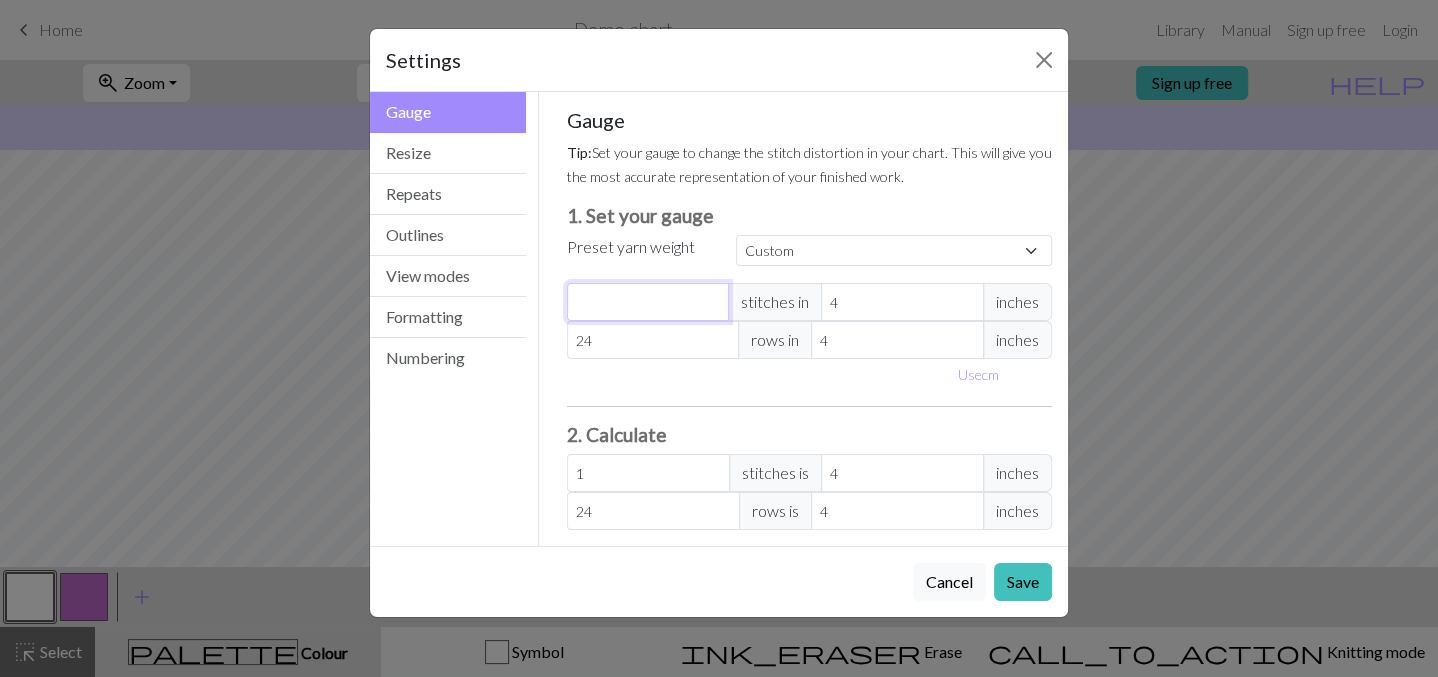 type on "0" 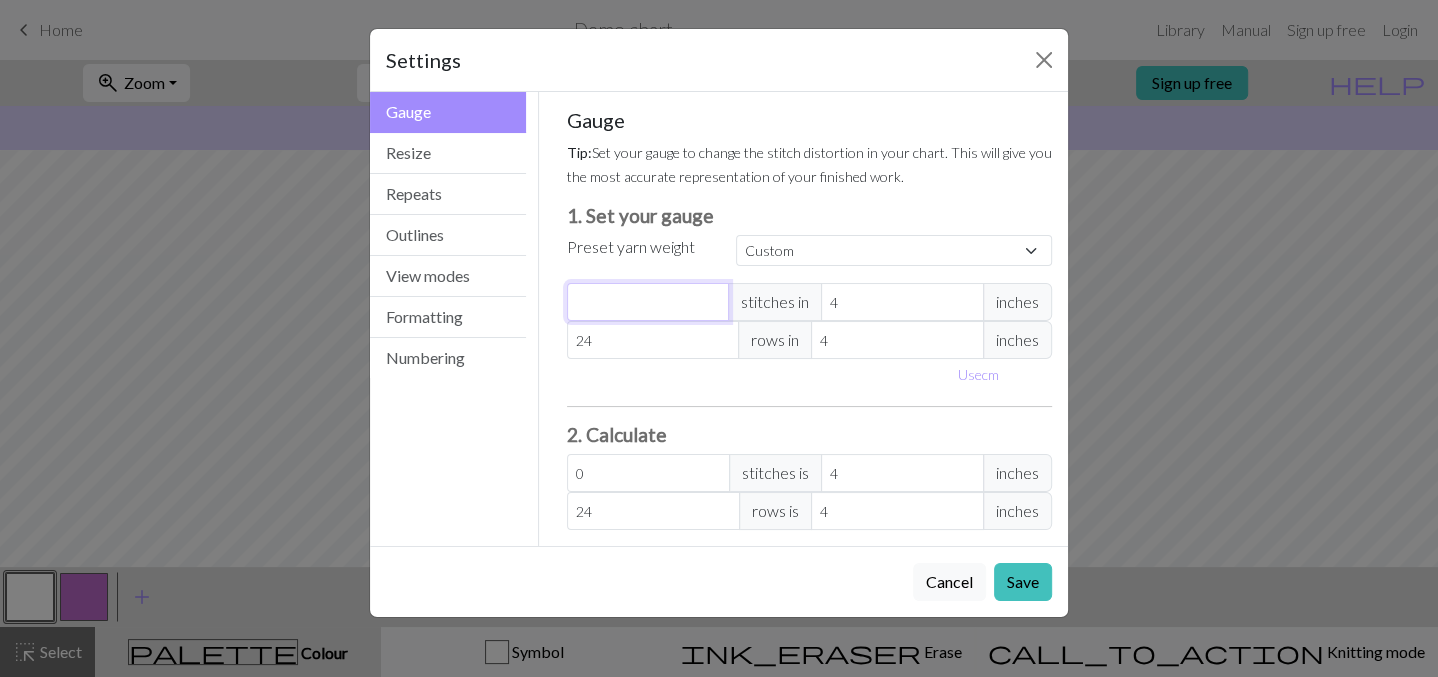 type 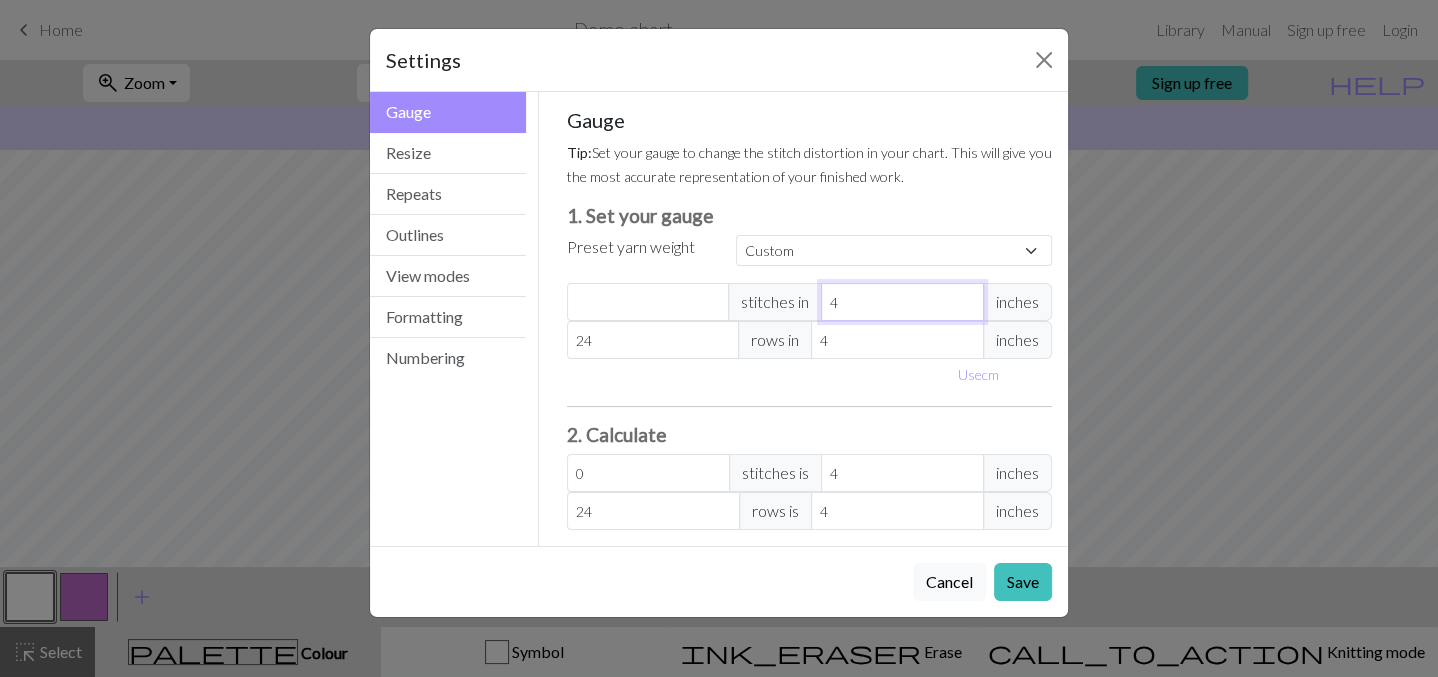 type 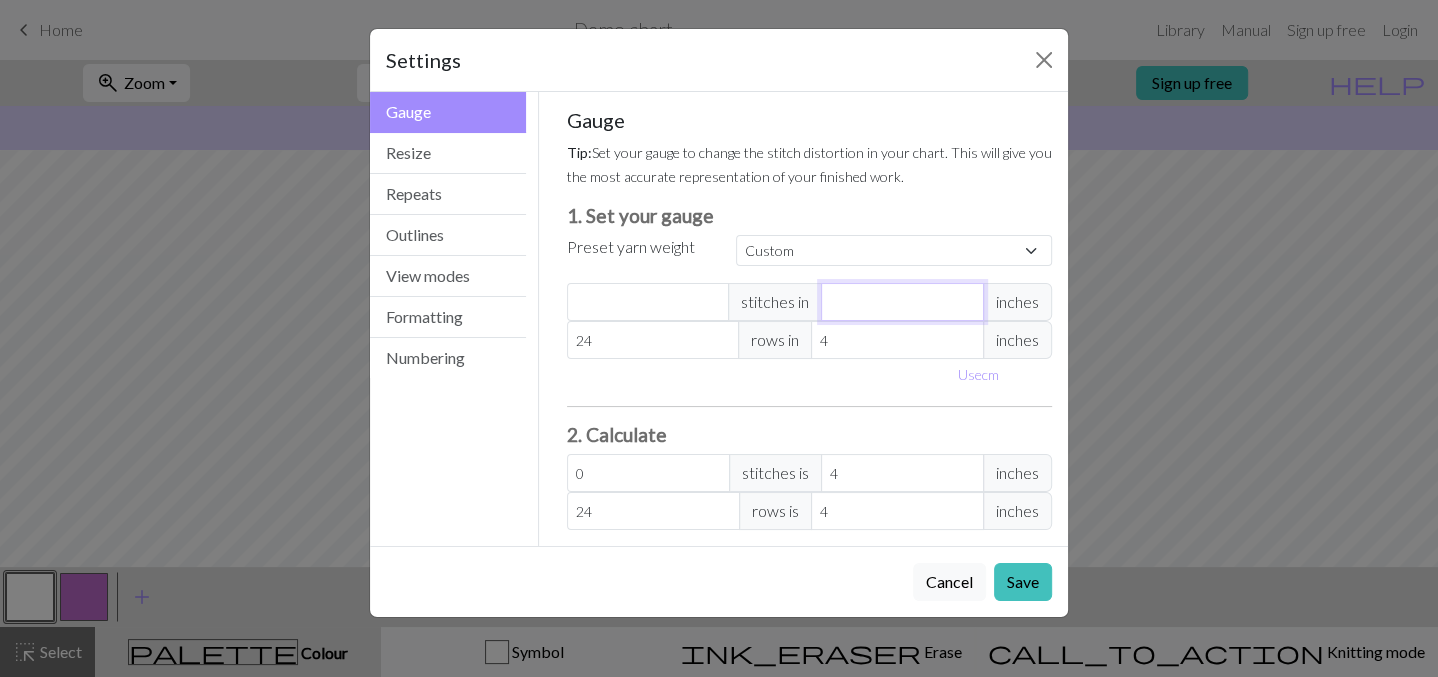 type 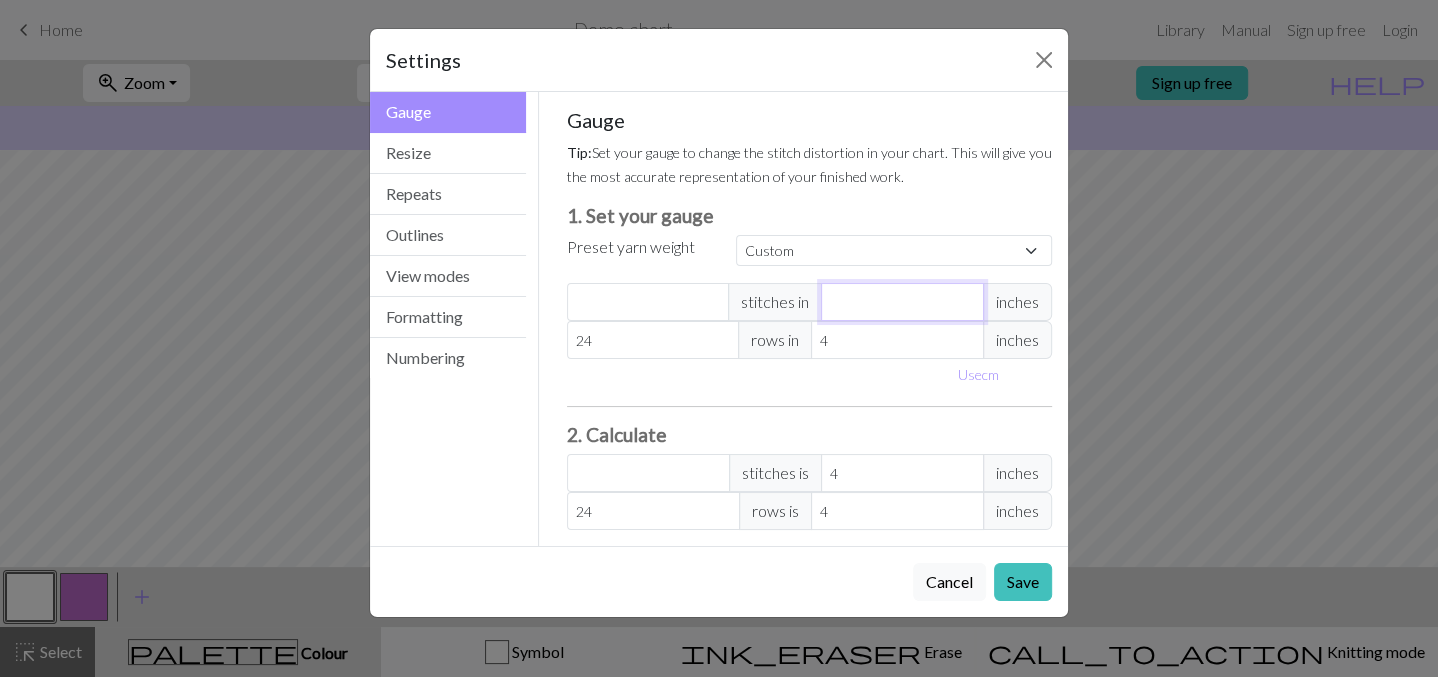 type 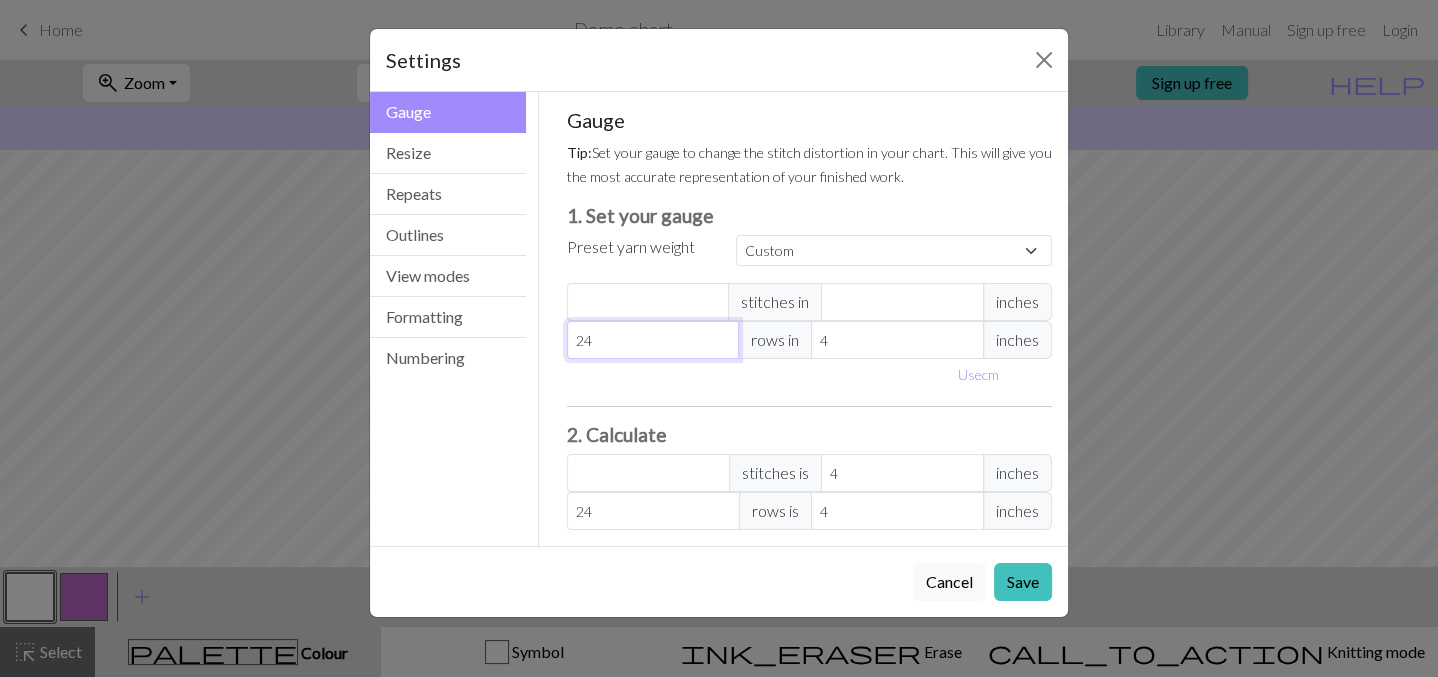 type on "2" 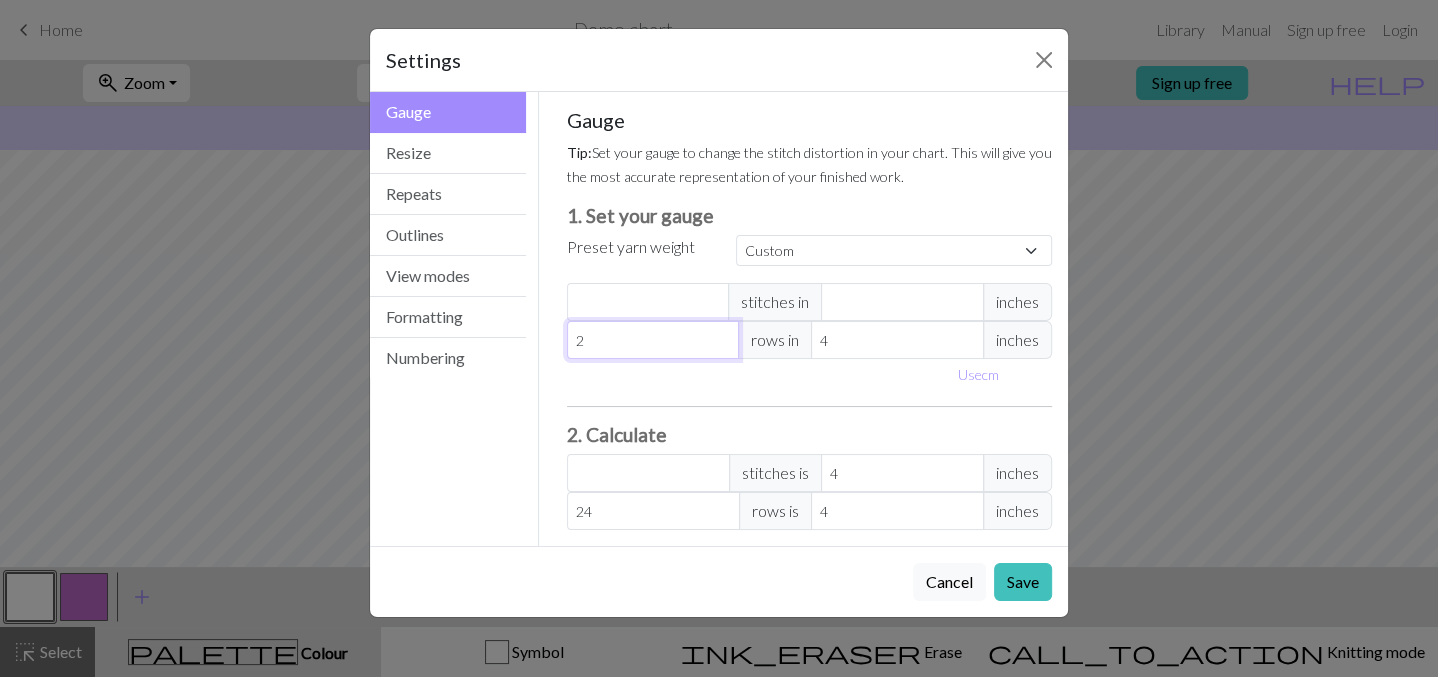 type 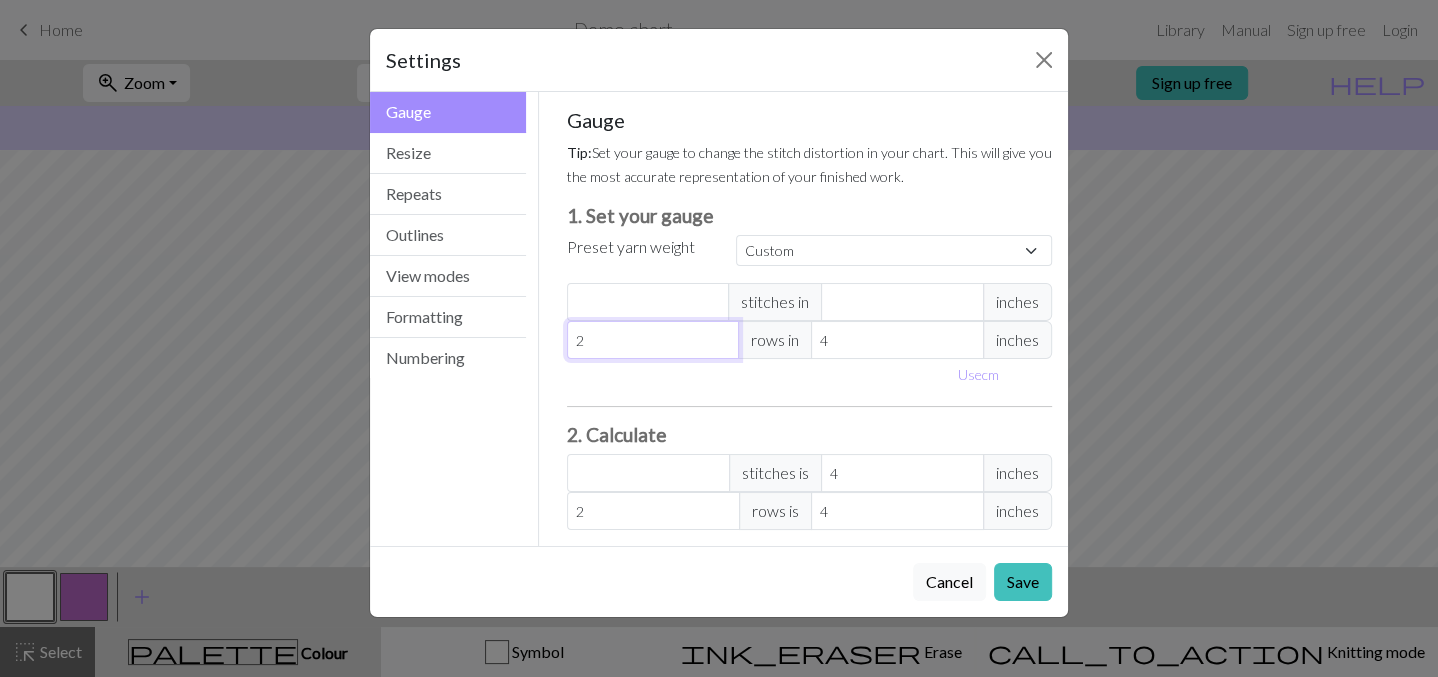 type 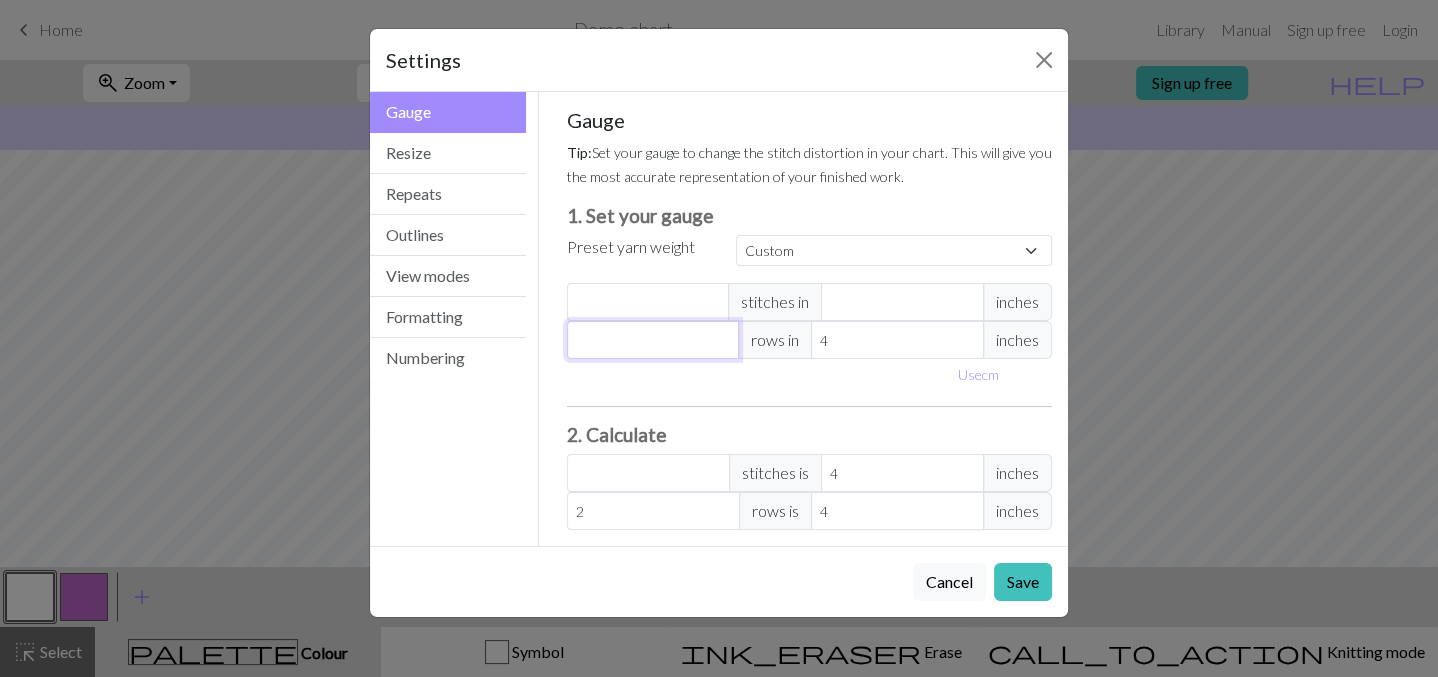 type 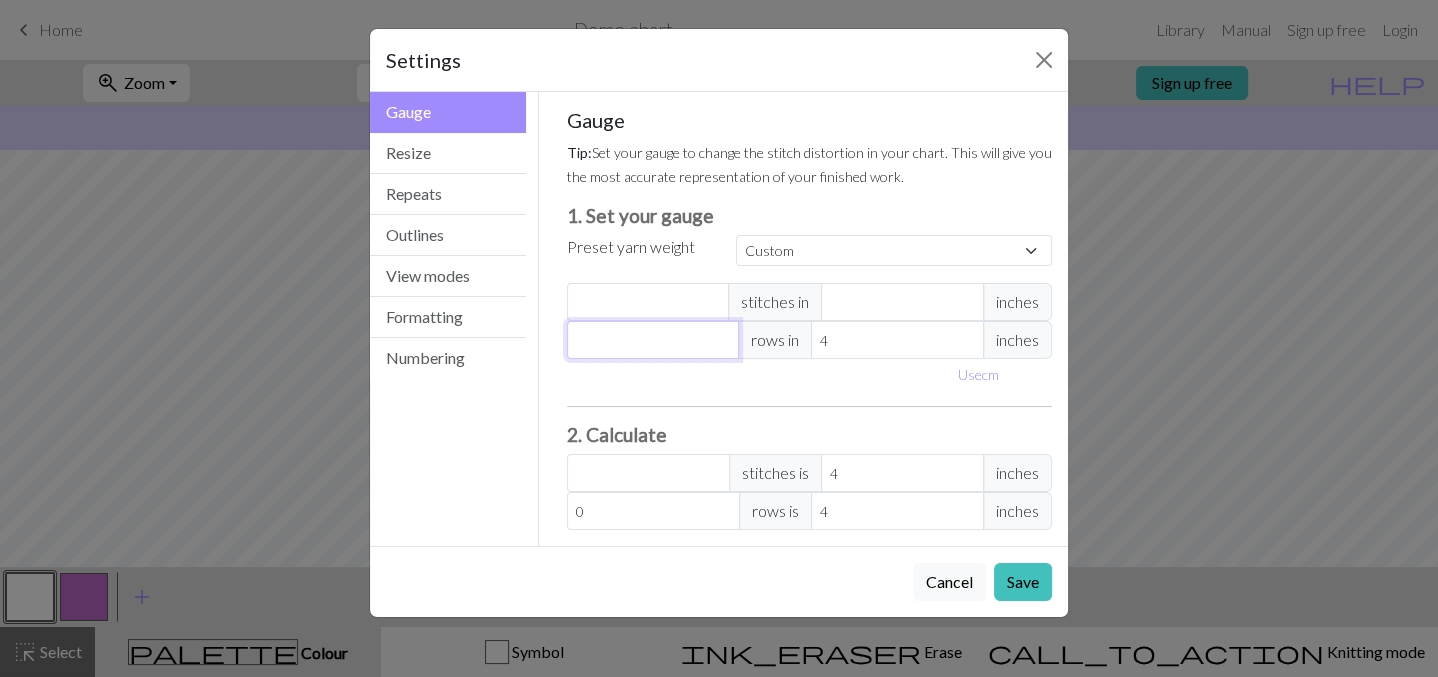 type 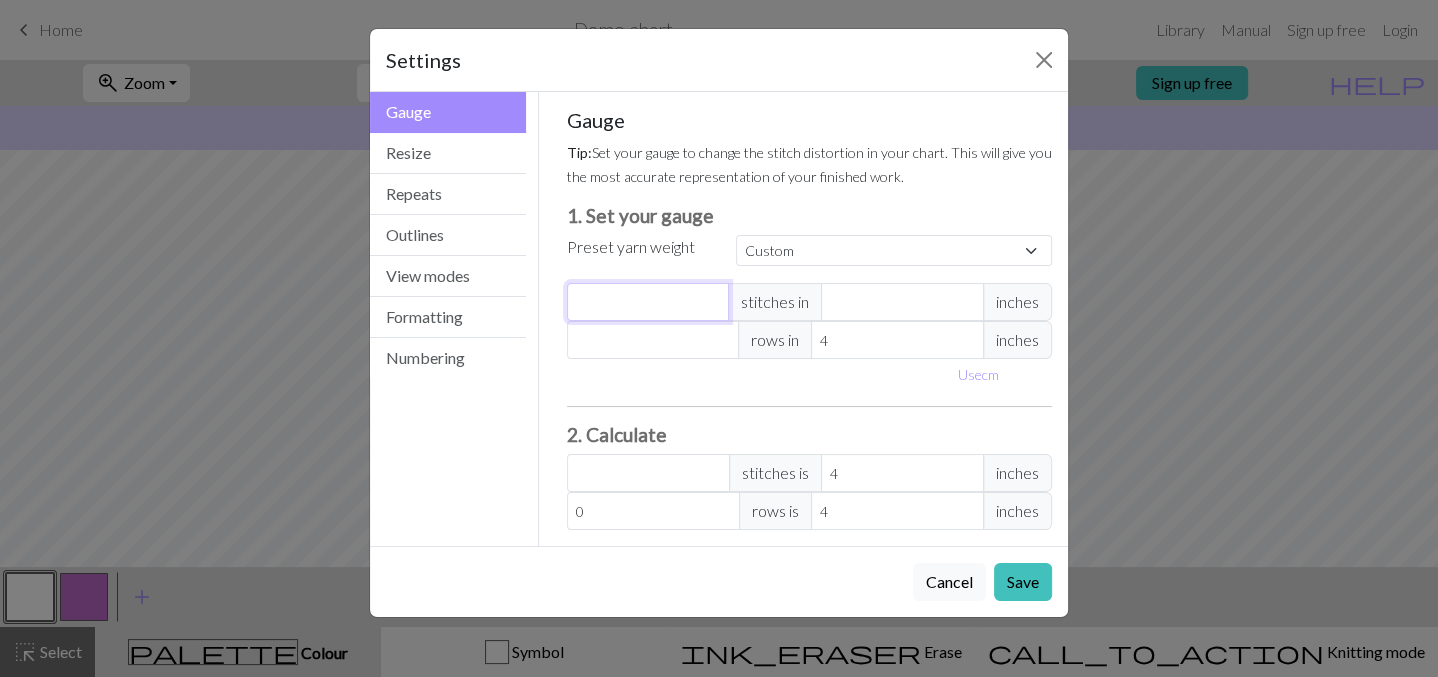 click at bounding box center (648, 302) 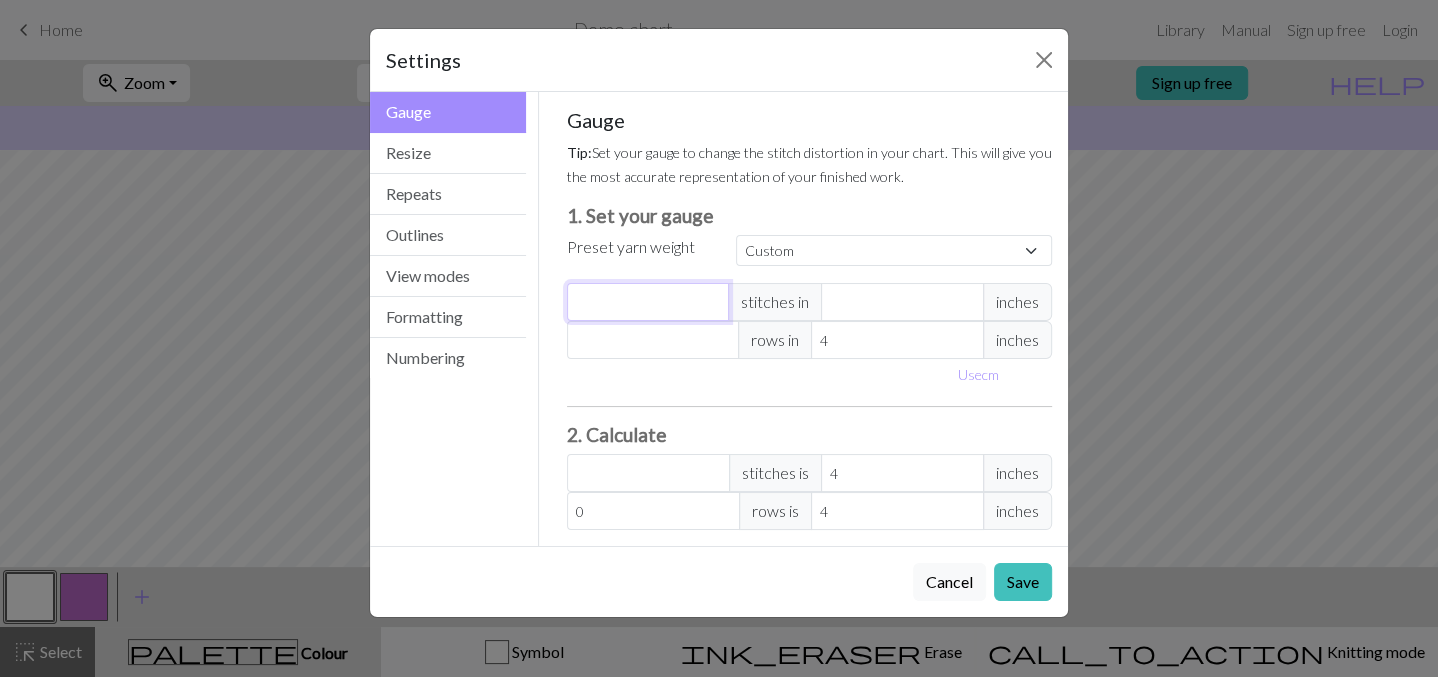 type on "1" 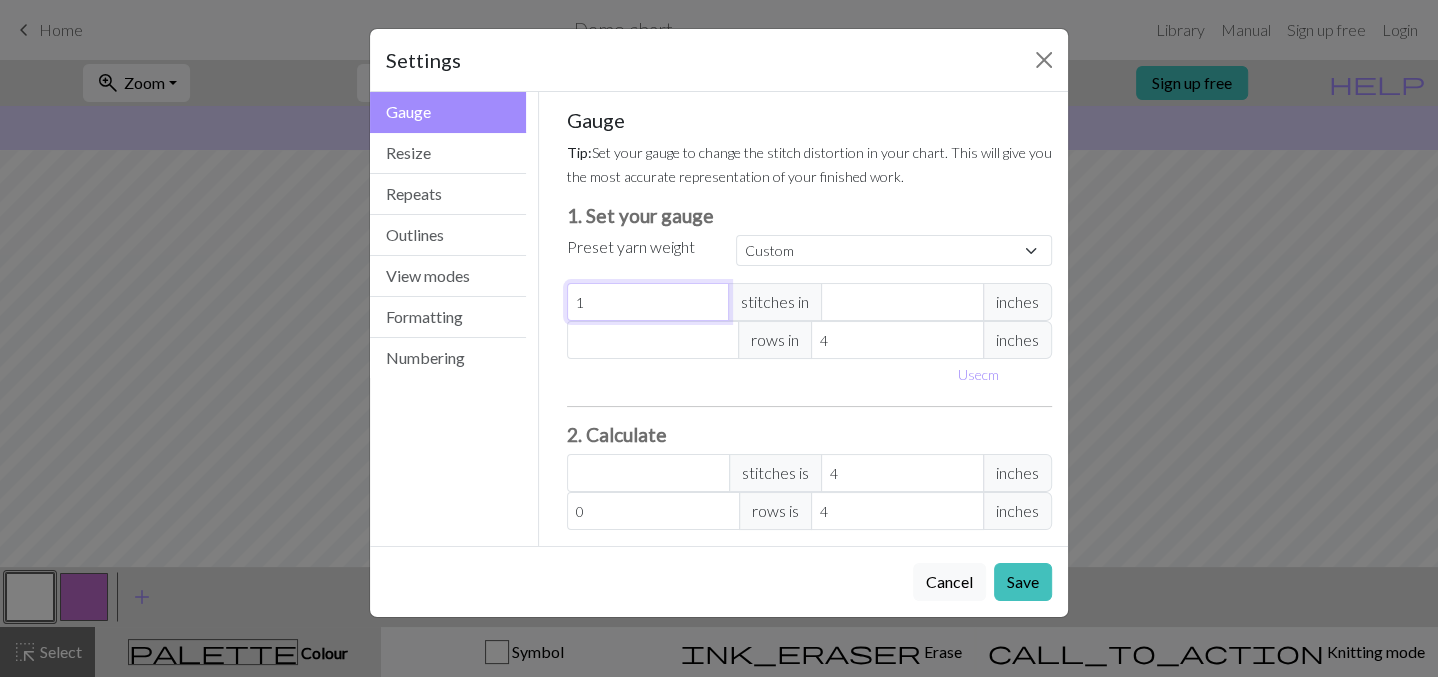 type 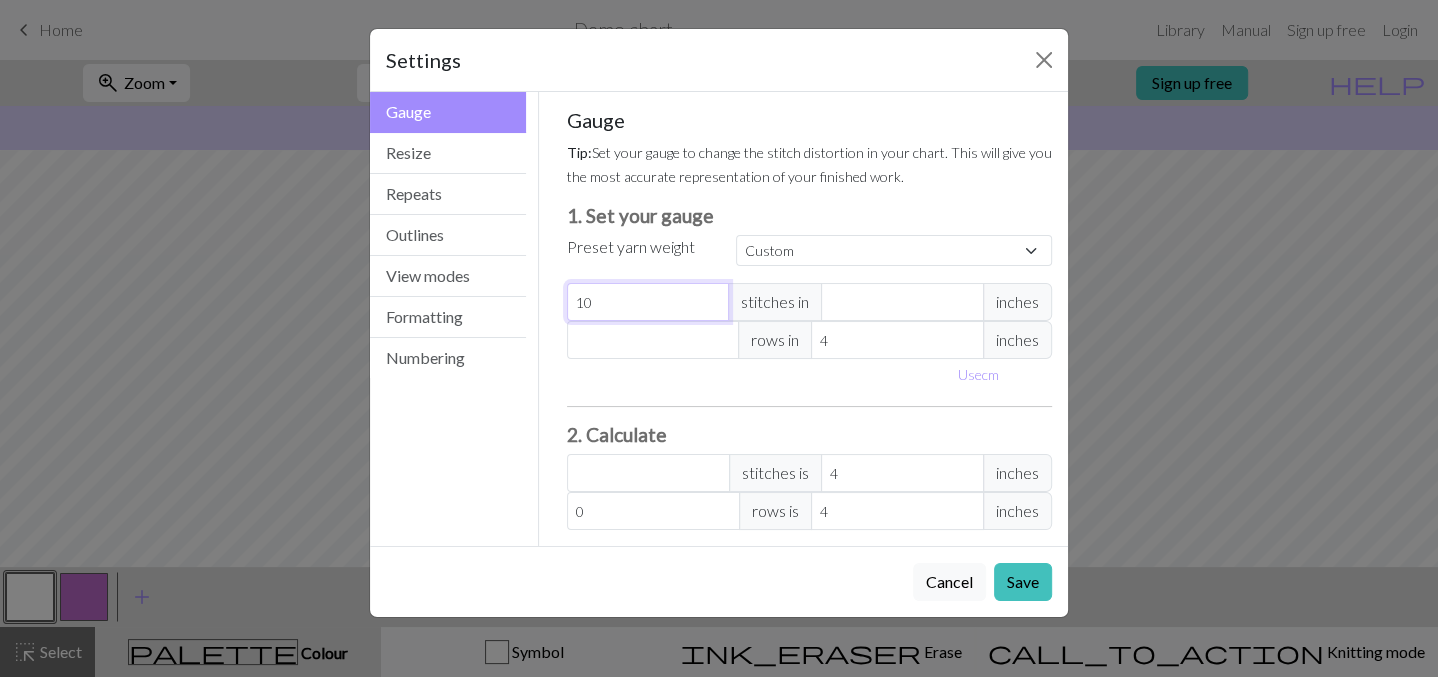 type 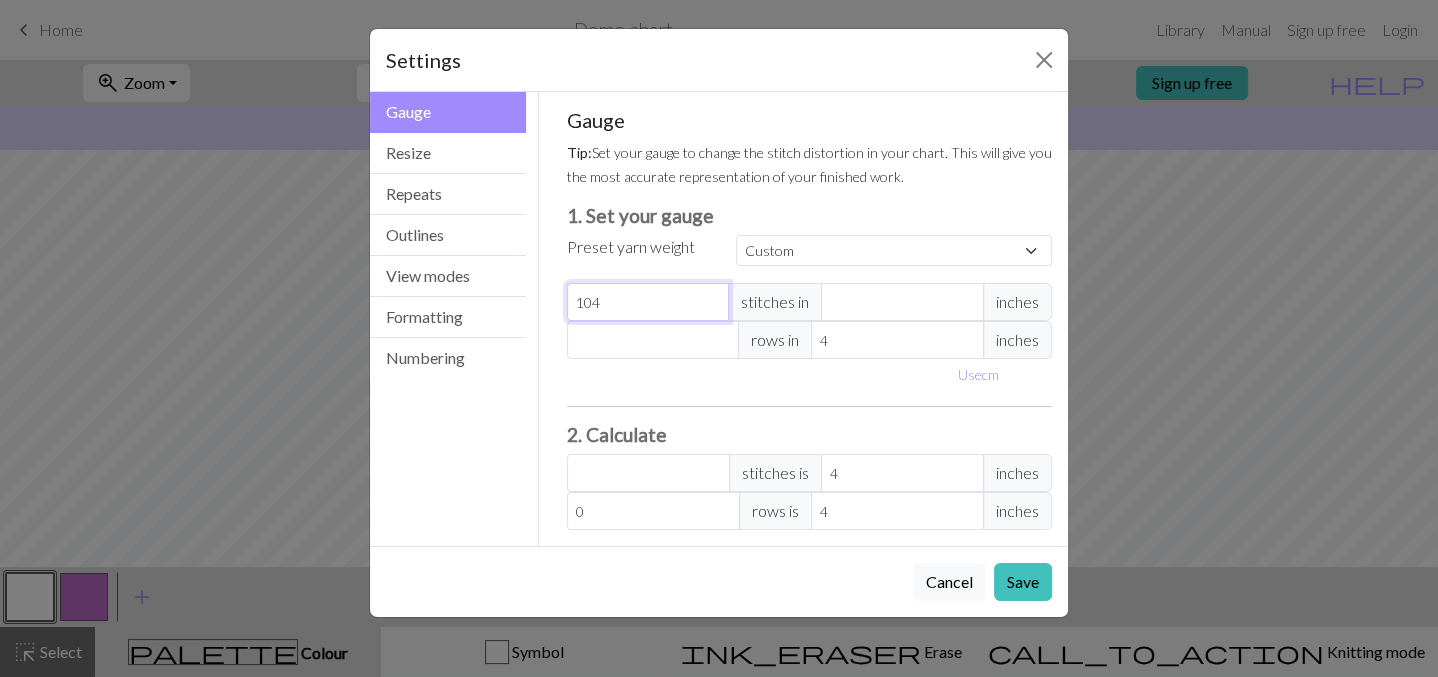 type 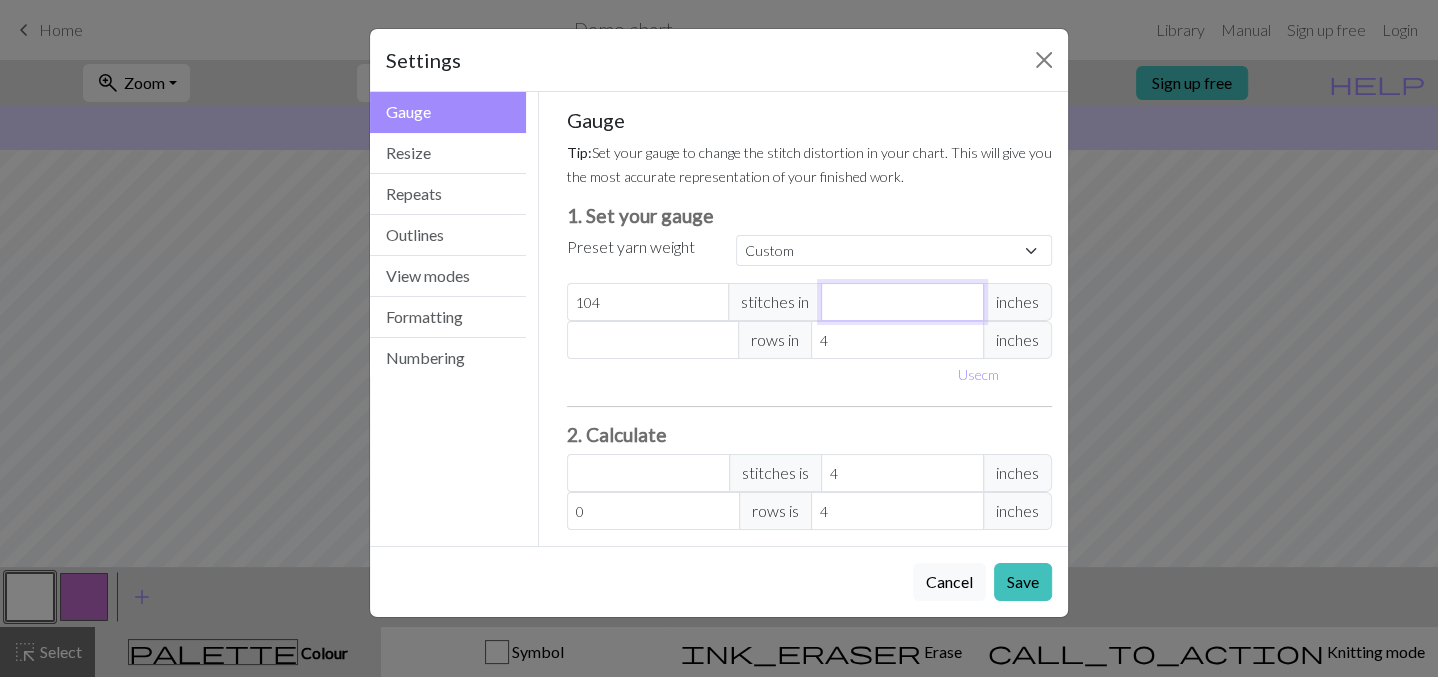 click at bounding box center (902, 302) 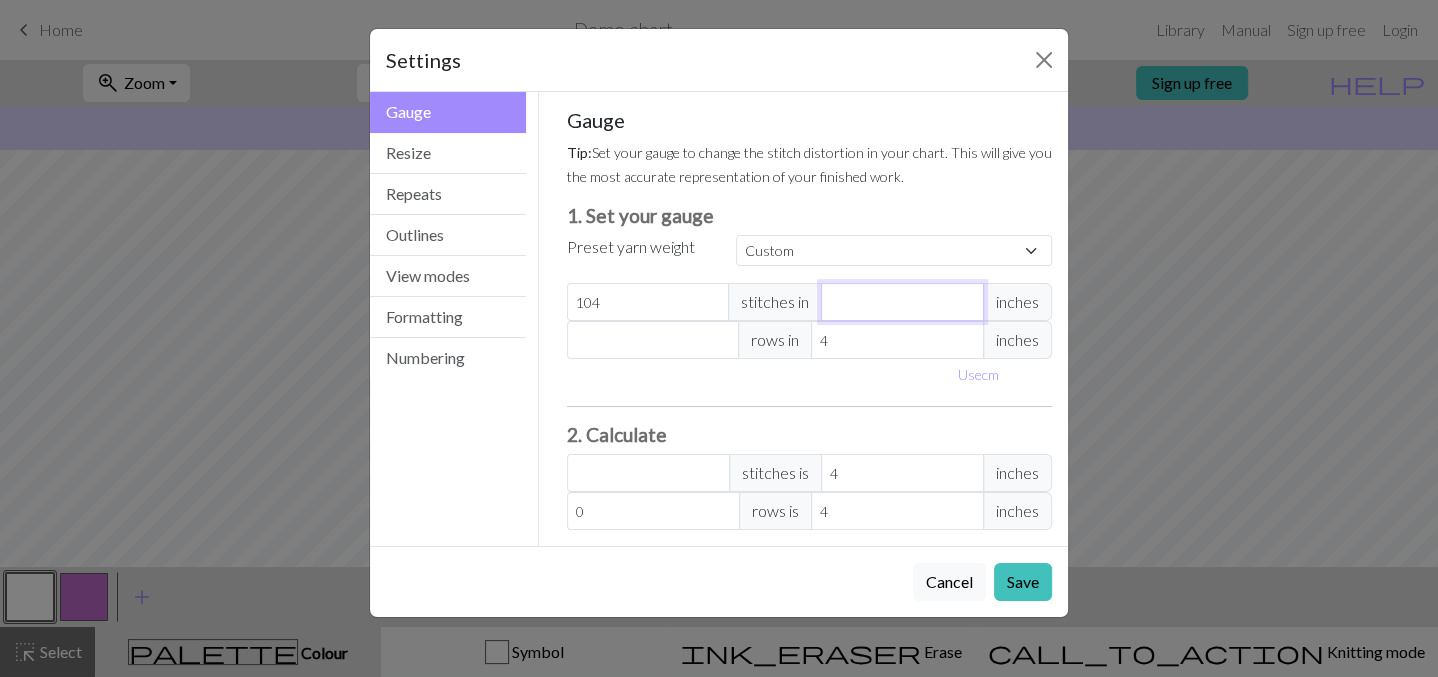 type on "1" 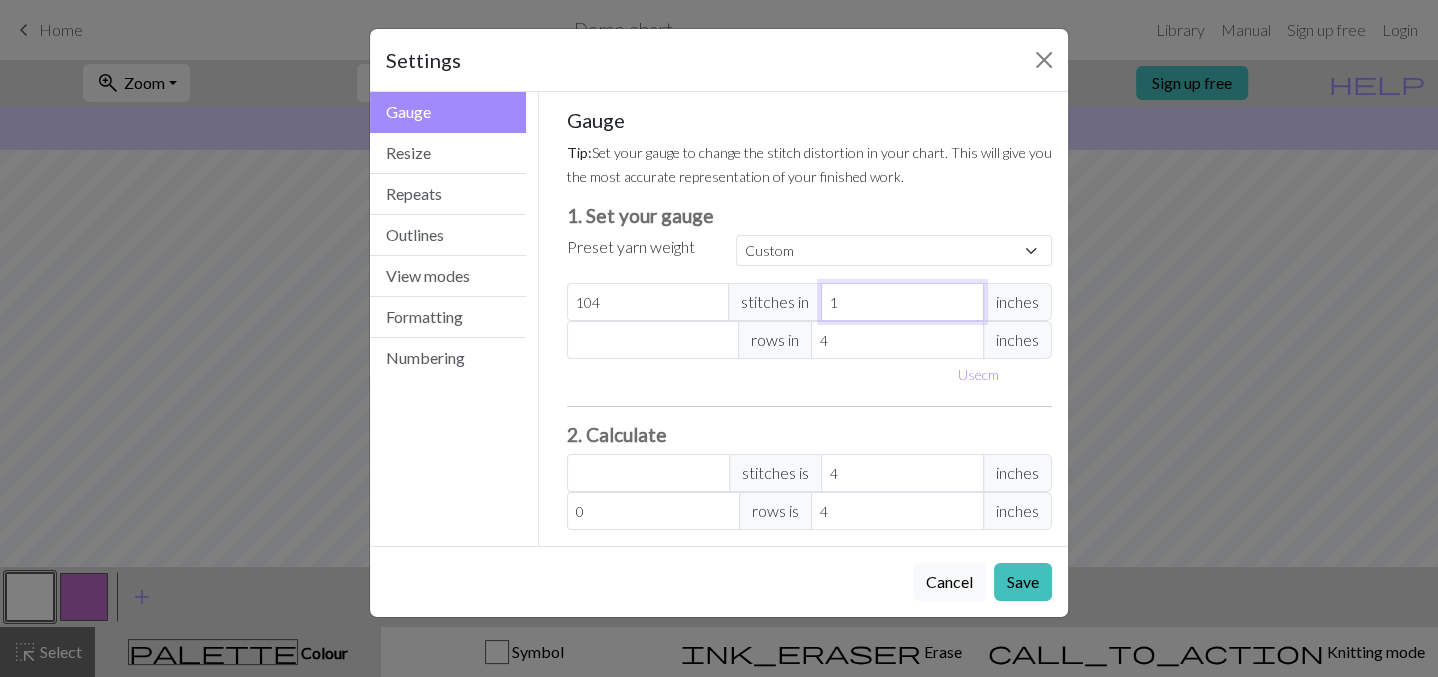 type on "[NUMBER]" 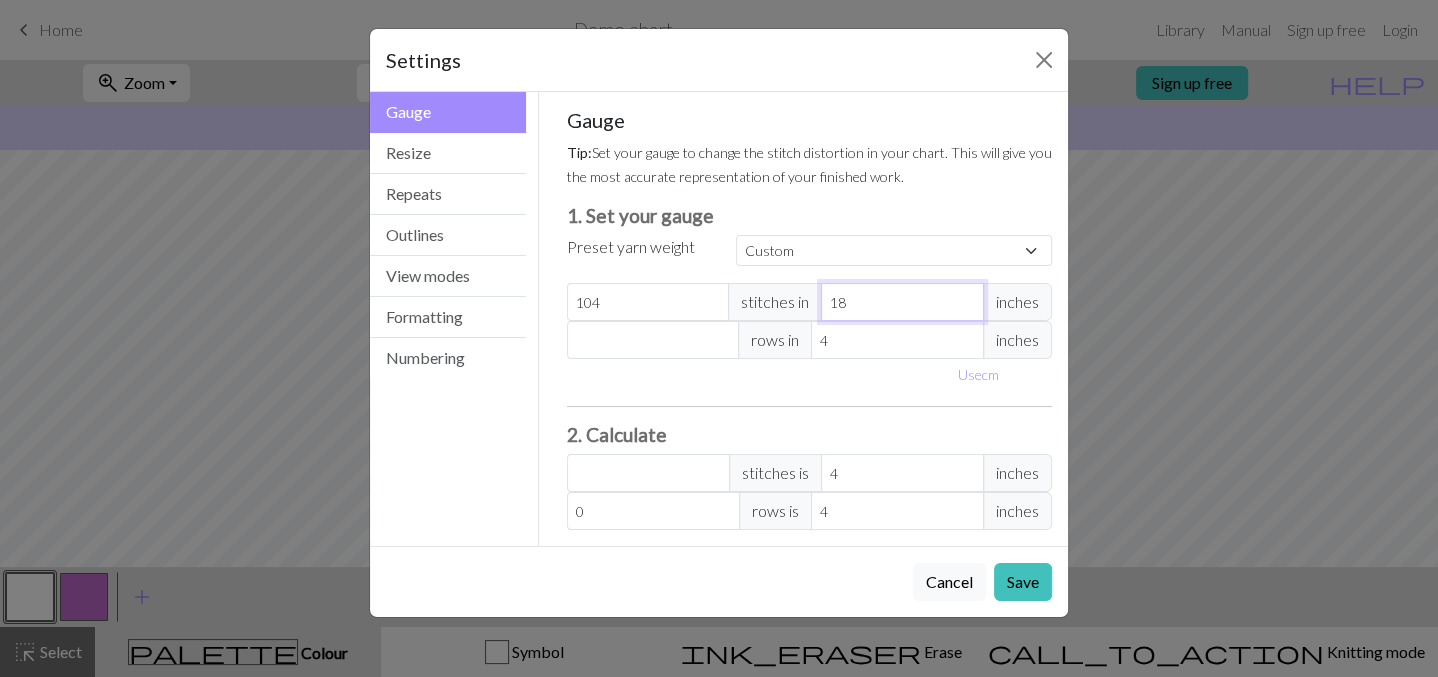 type on "Gauge Tip:  Set your gauge to change the stitch distortion in your chart. This will give you the most accurate representation of your finished work. 1. Set your gauge Preset yarn weight Custom Square Lace Light Fingering Fingering Sport Double knit Worsted Aran Bulky Super Bulky [NUMBER] stitches in  [NUMBER] inches [NUMBER] rows in  [NUMBER] inches Use  cm 2. Calculate [NUMBER] stitches is [NUMBER] inches [NUMBER] rows is [NUMBER] inches" 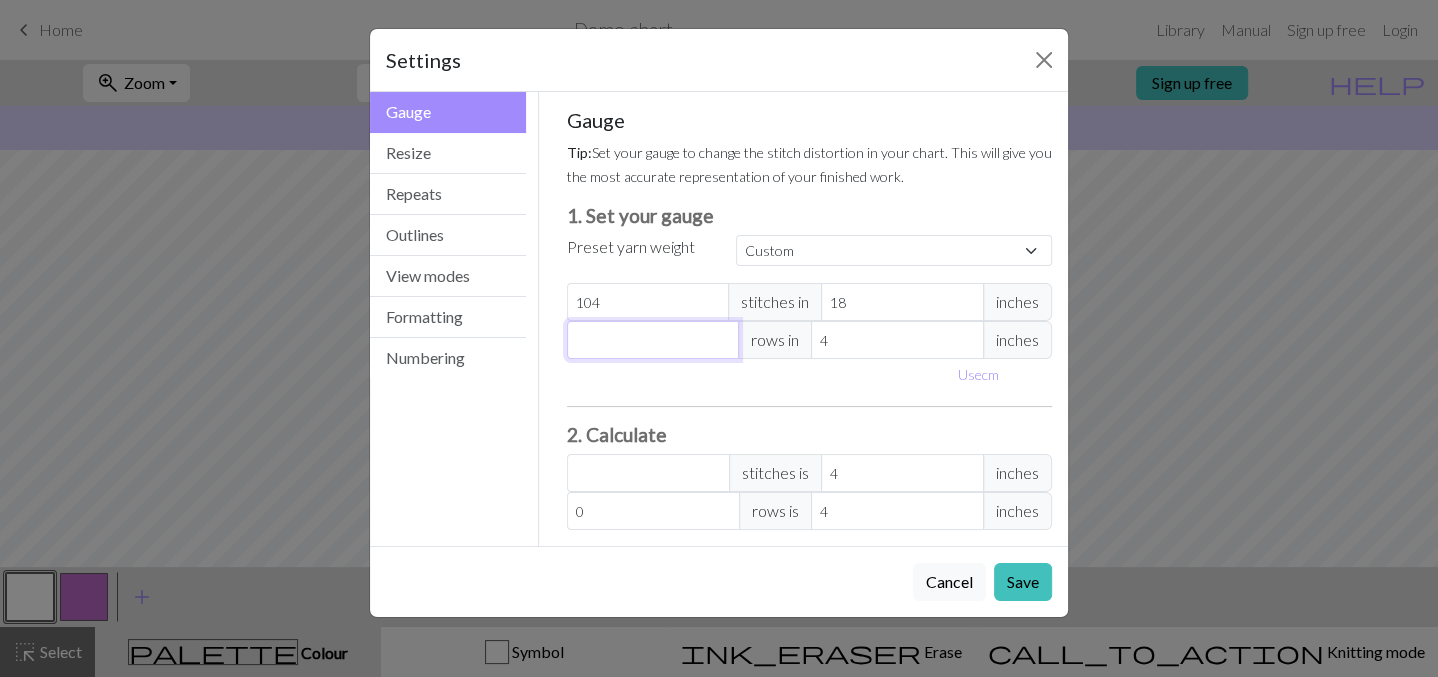 click at bounding box center (653, 340) 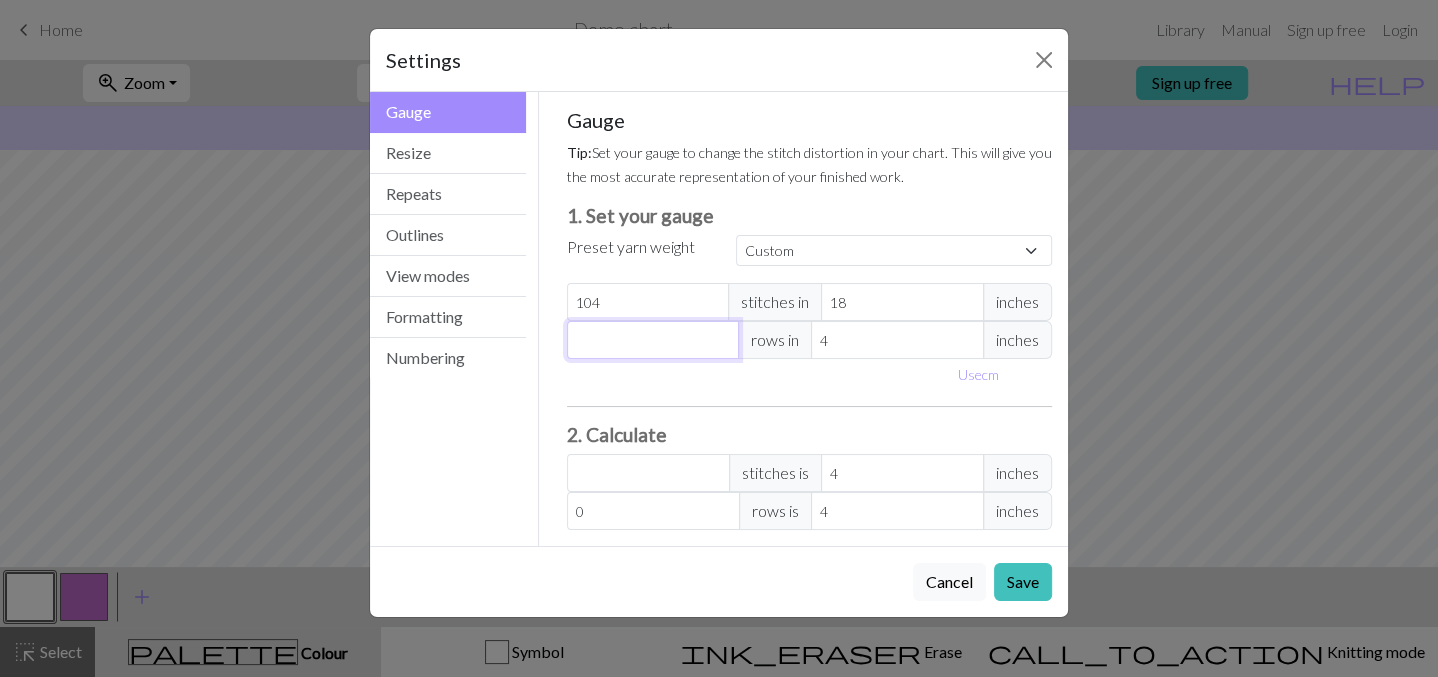 type on "2" 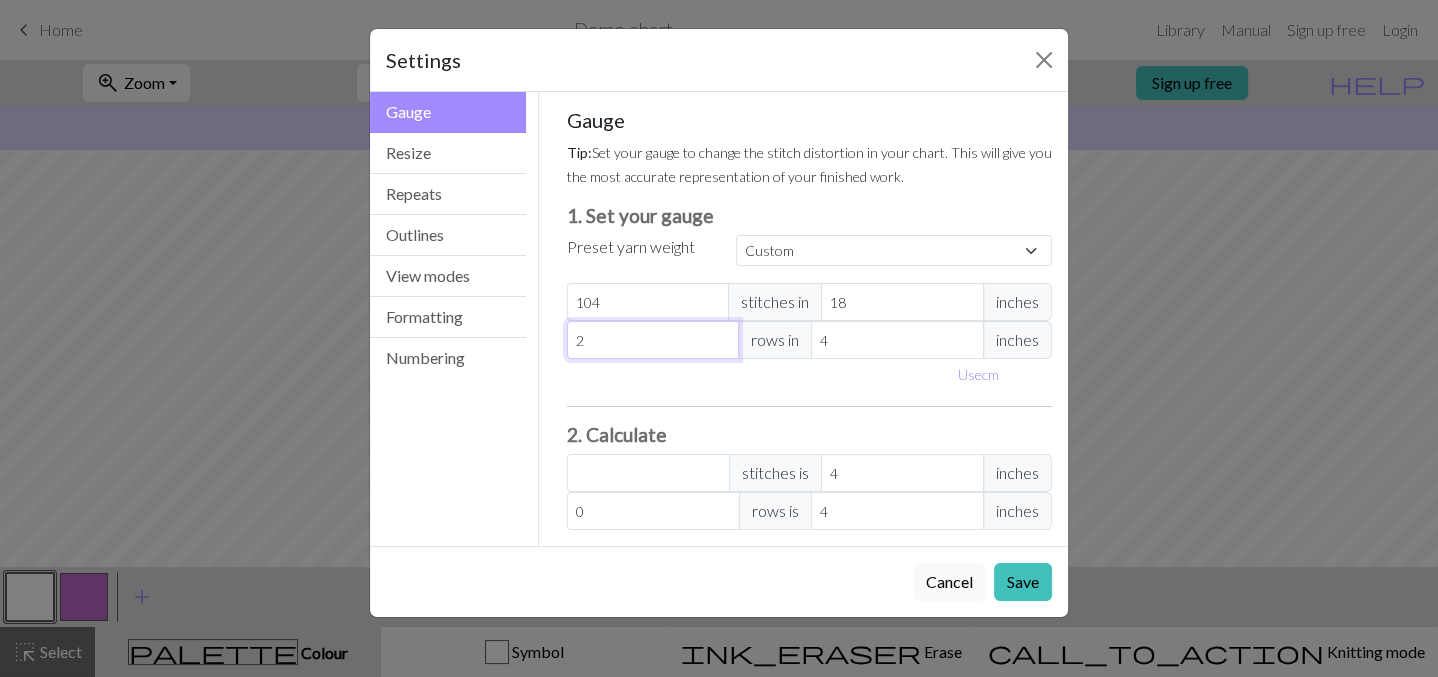 type on "2" 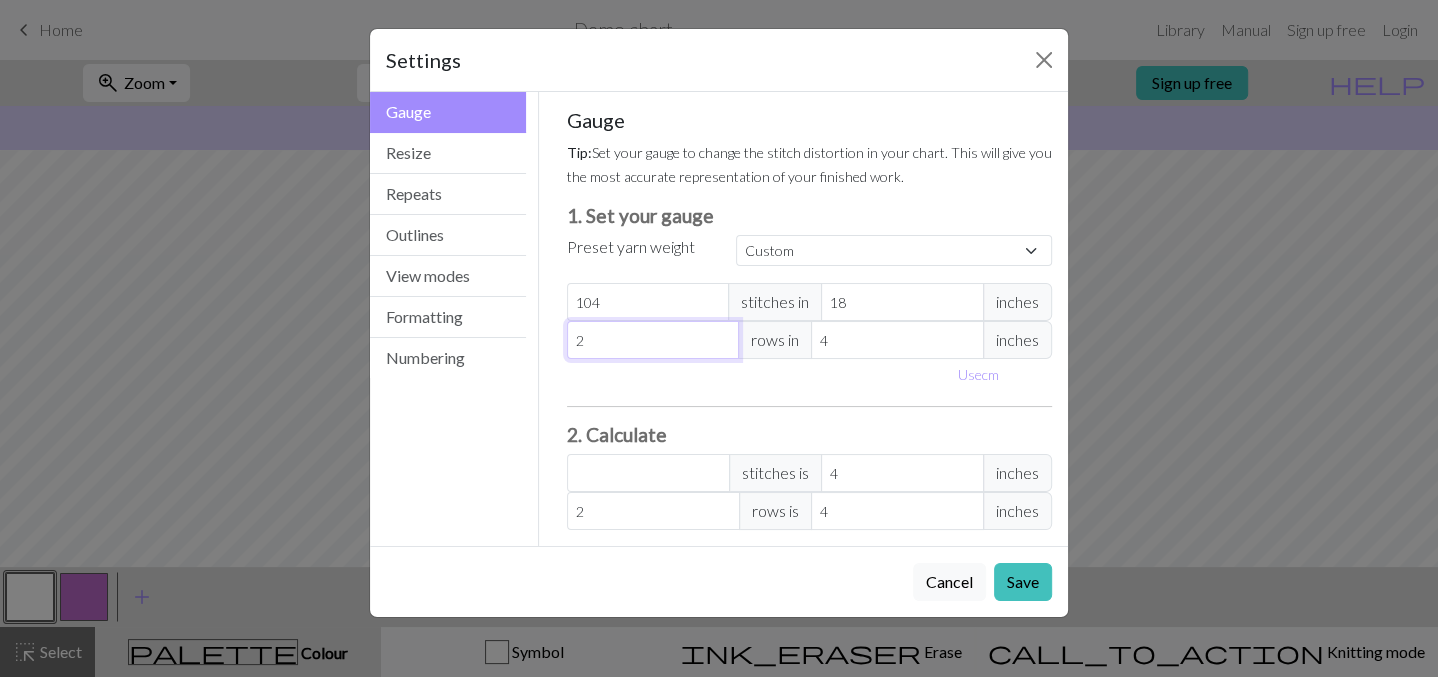 type on "20" 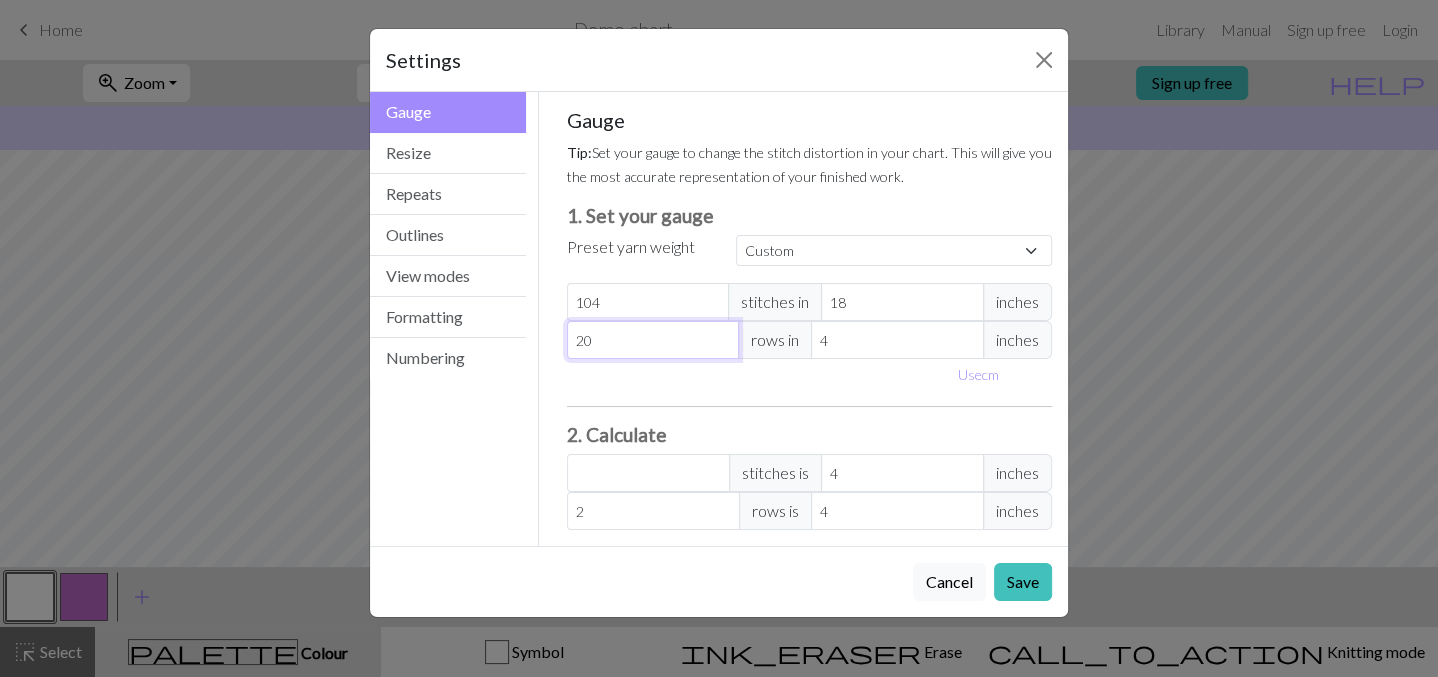 type on "20" 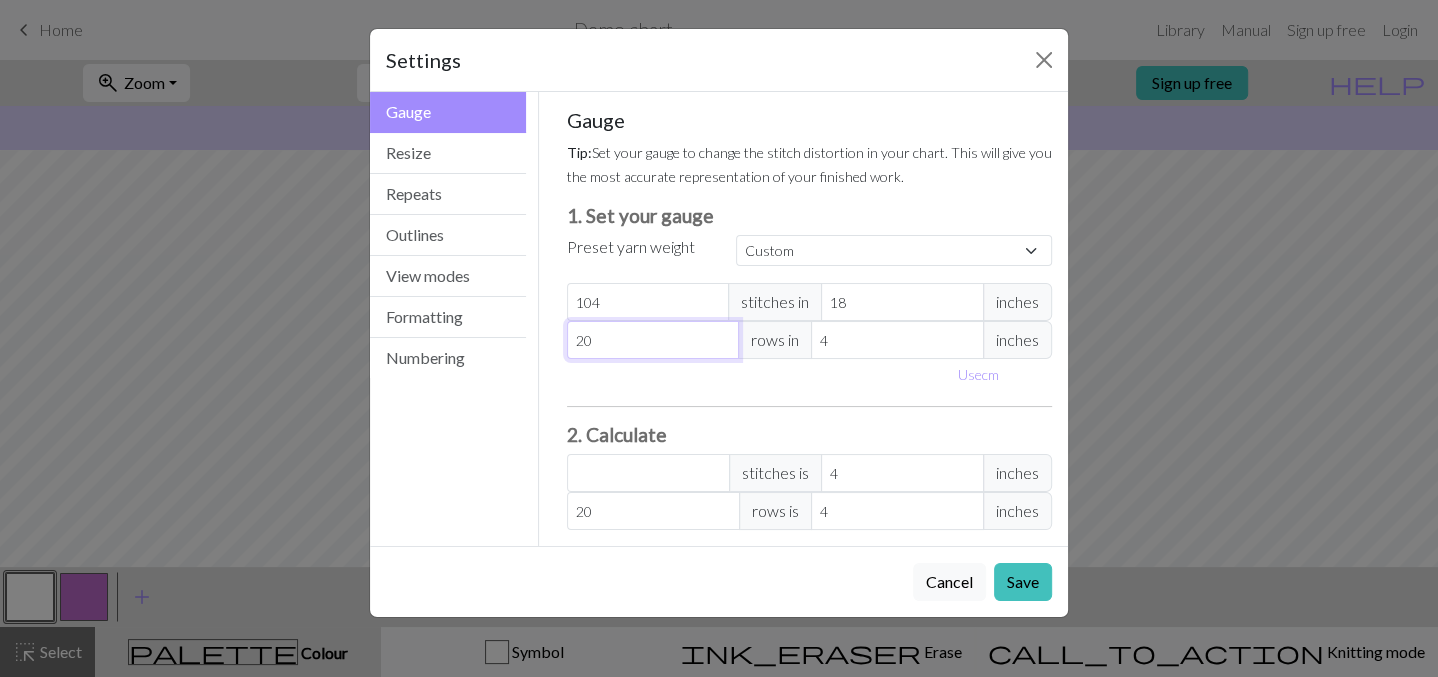 type on "20" 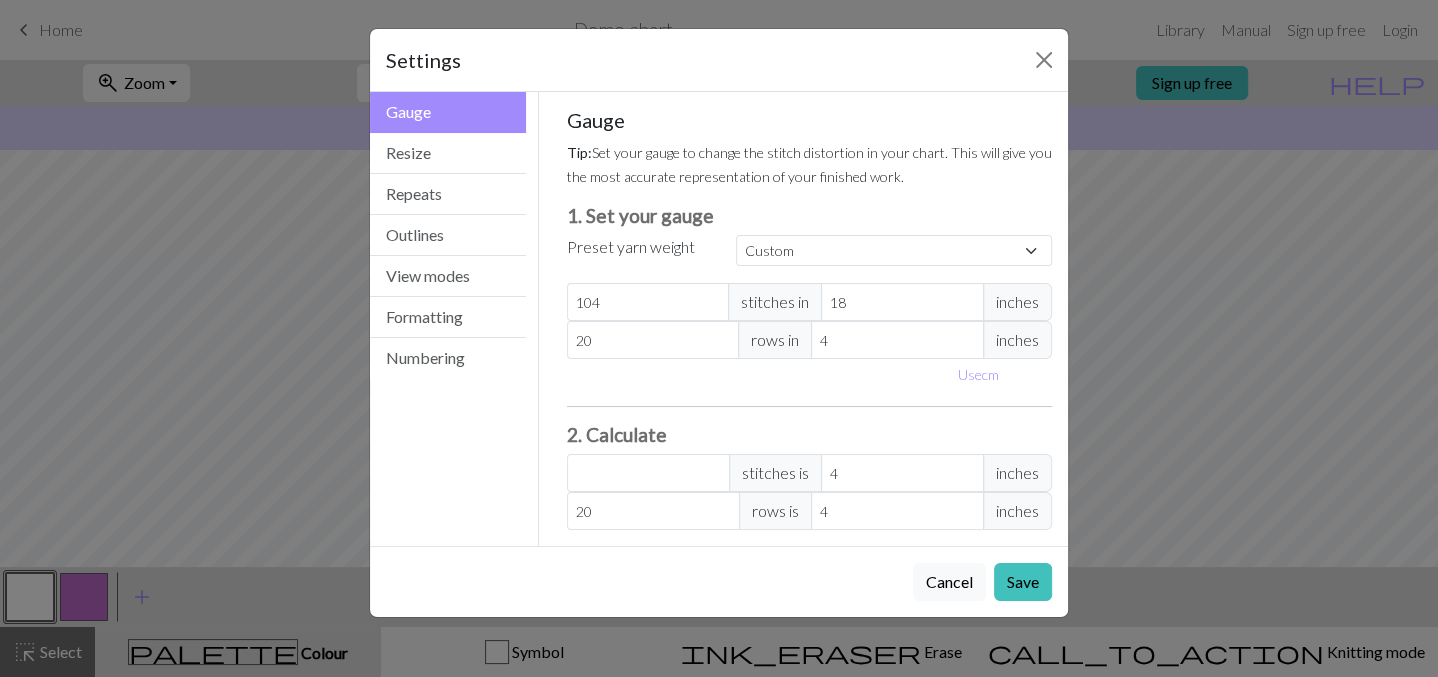 click on "Save" at bounding box center [1023, 582] 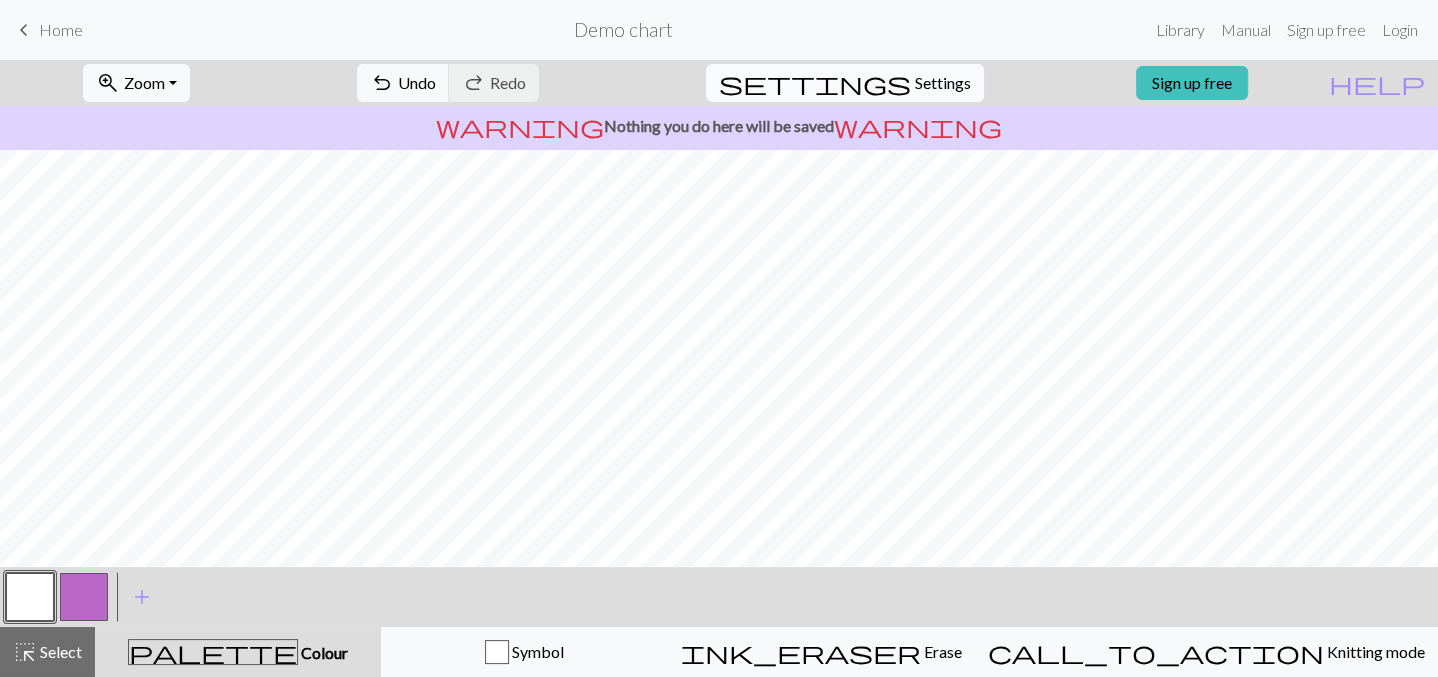 click on "settings  Settings" at bounding box center (845, 83) 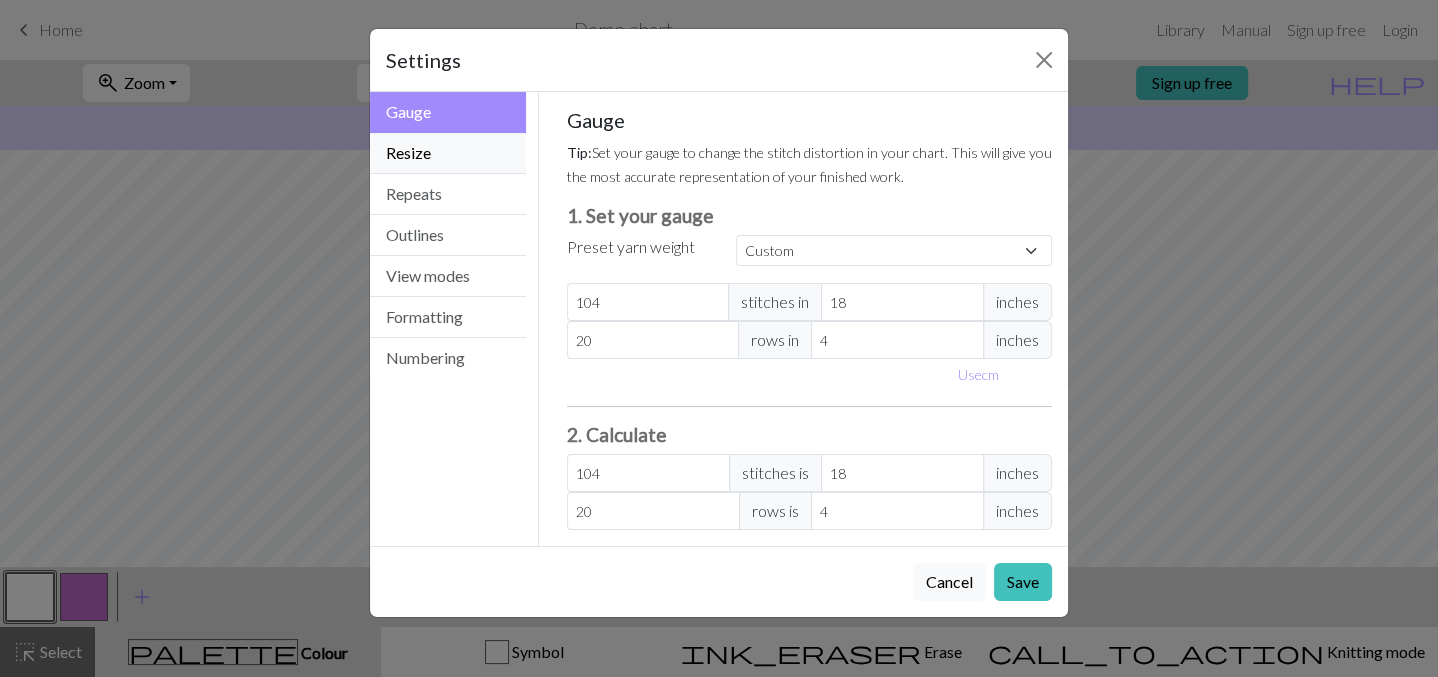 click on "Resize" at bounding box center (448, 153) 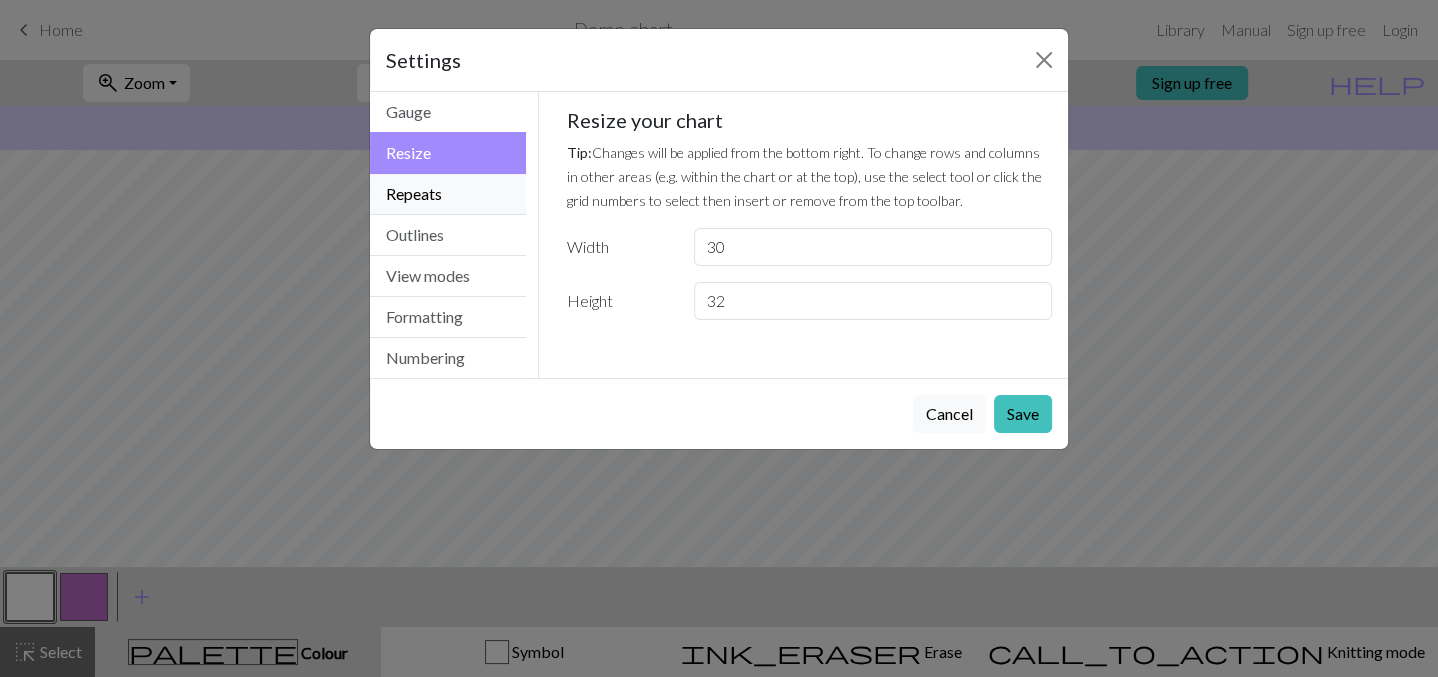 click on "Repeats" at bounding box center [448, 194] 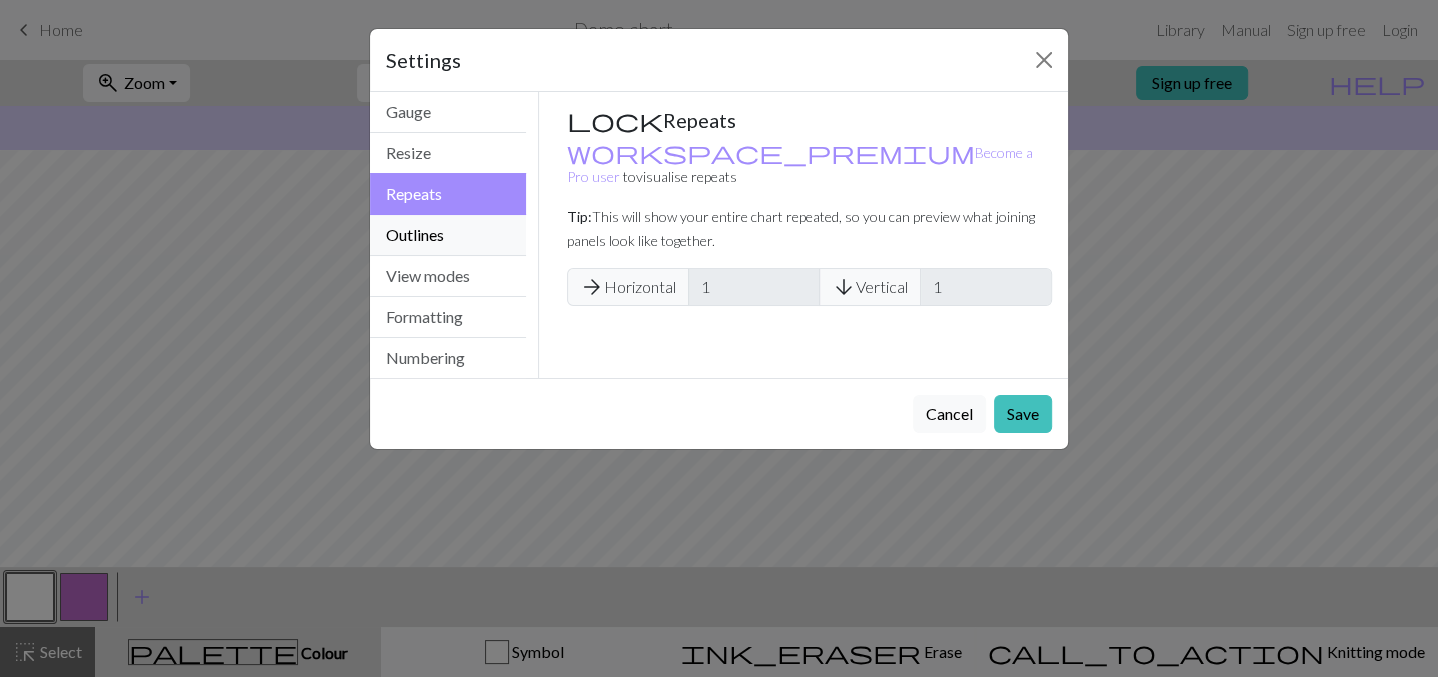 click on "Outlines" at bounding box center [448, 235] 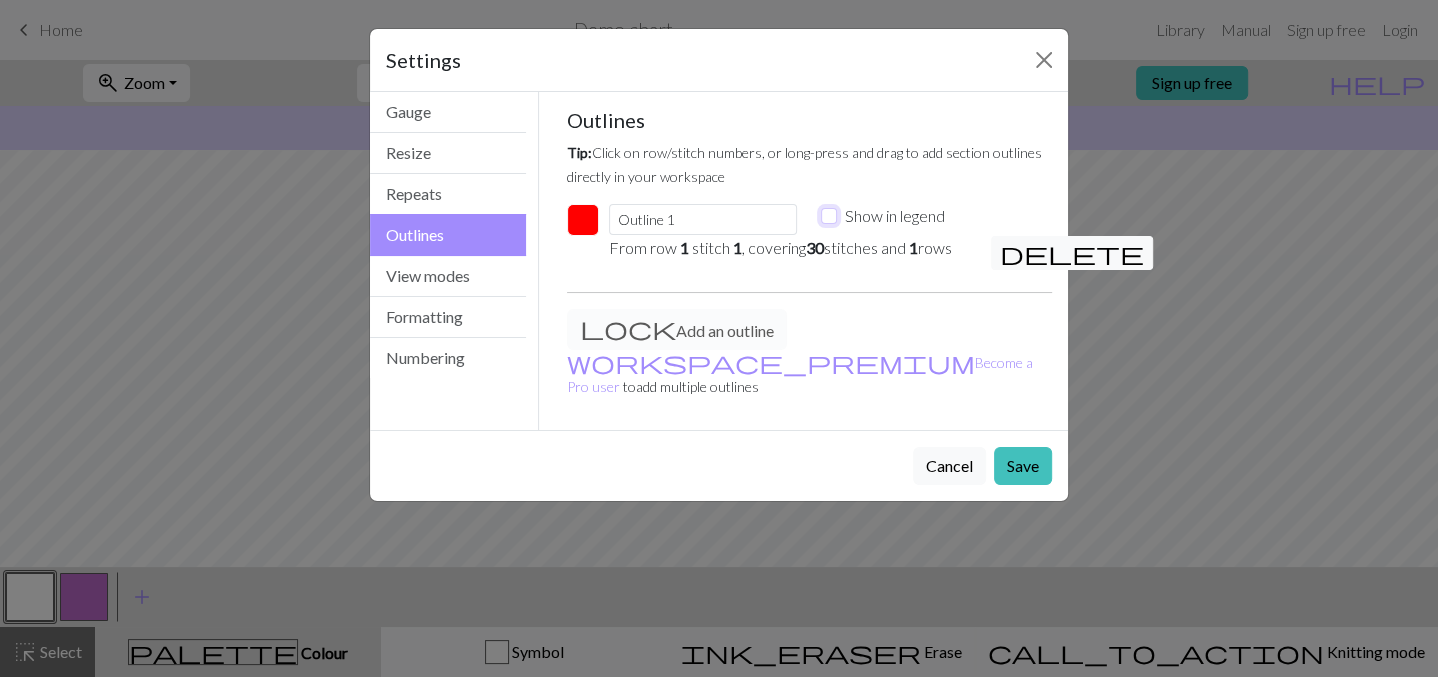 click on "Show in legend" at bounding box center [829, 216] 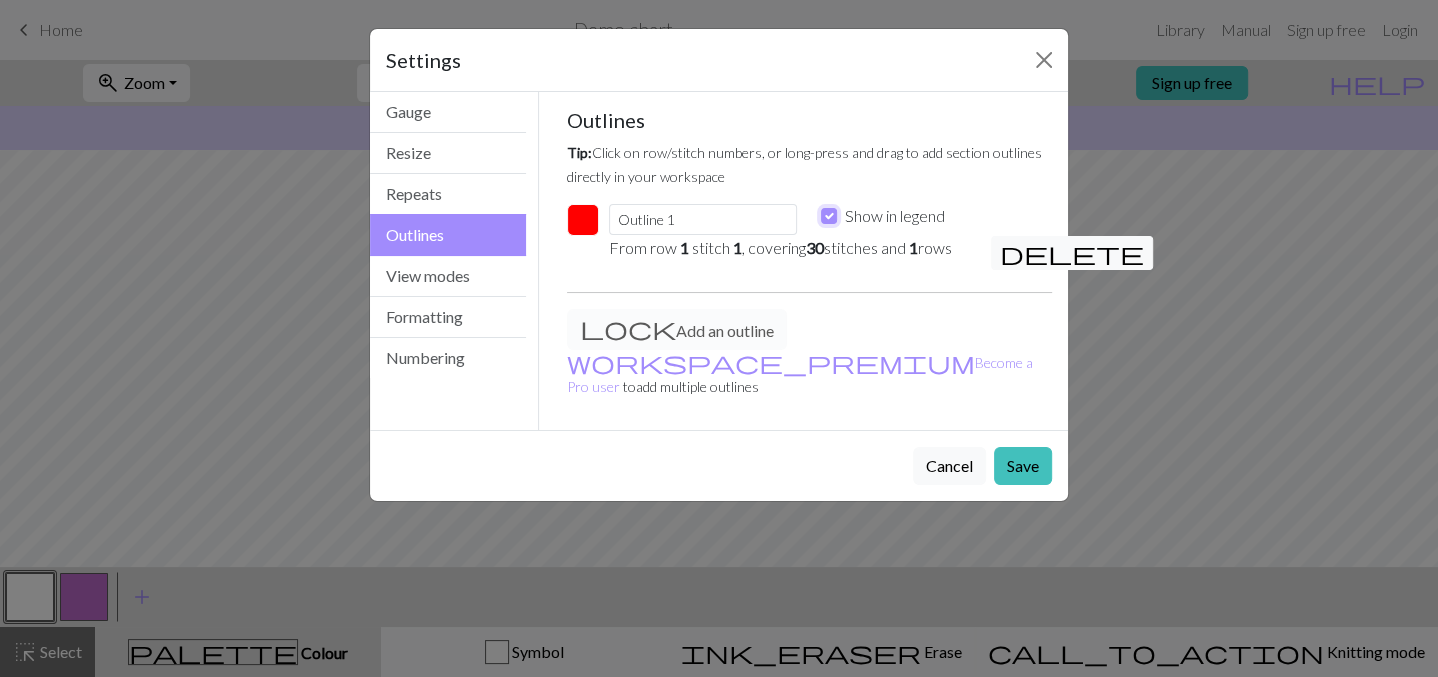 click on "Show in legend" at bounding box center [829, 216] 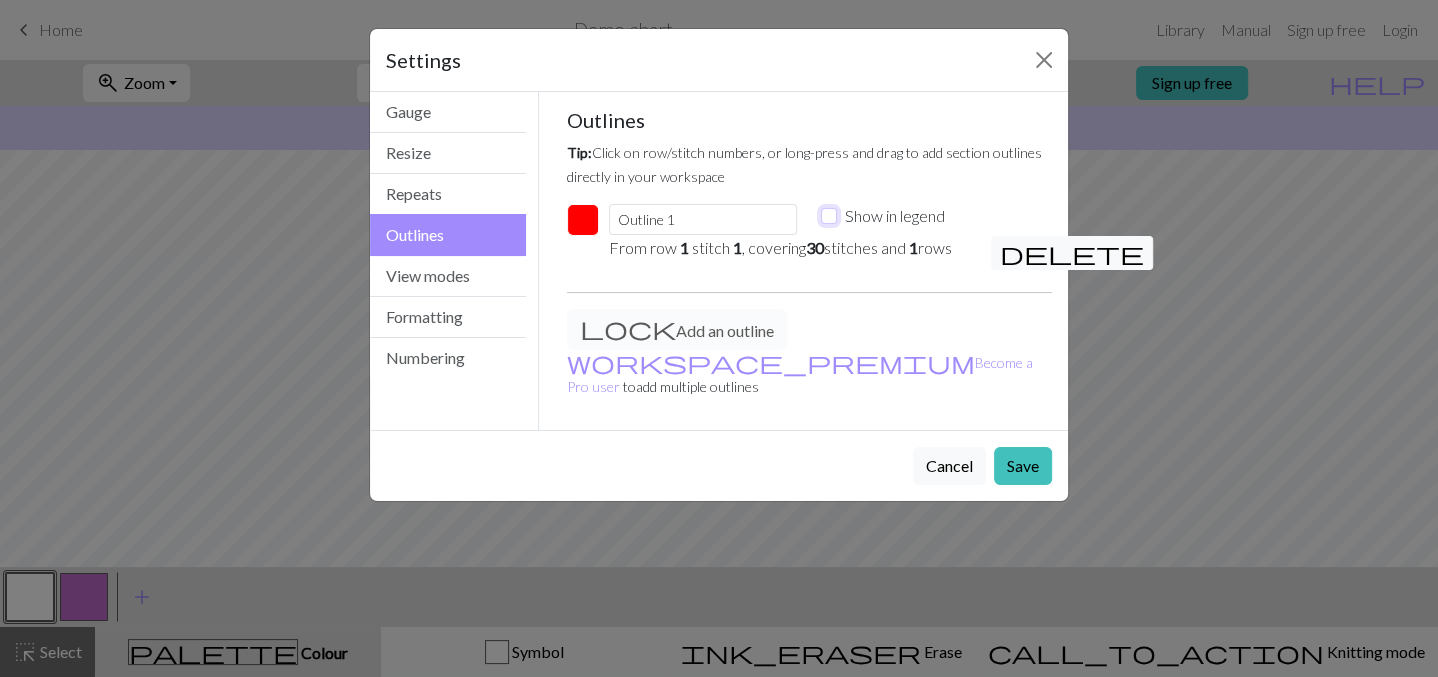 checkbox on "false" 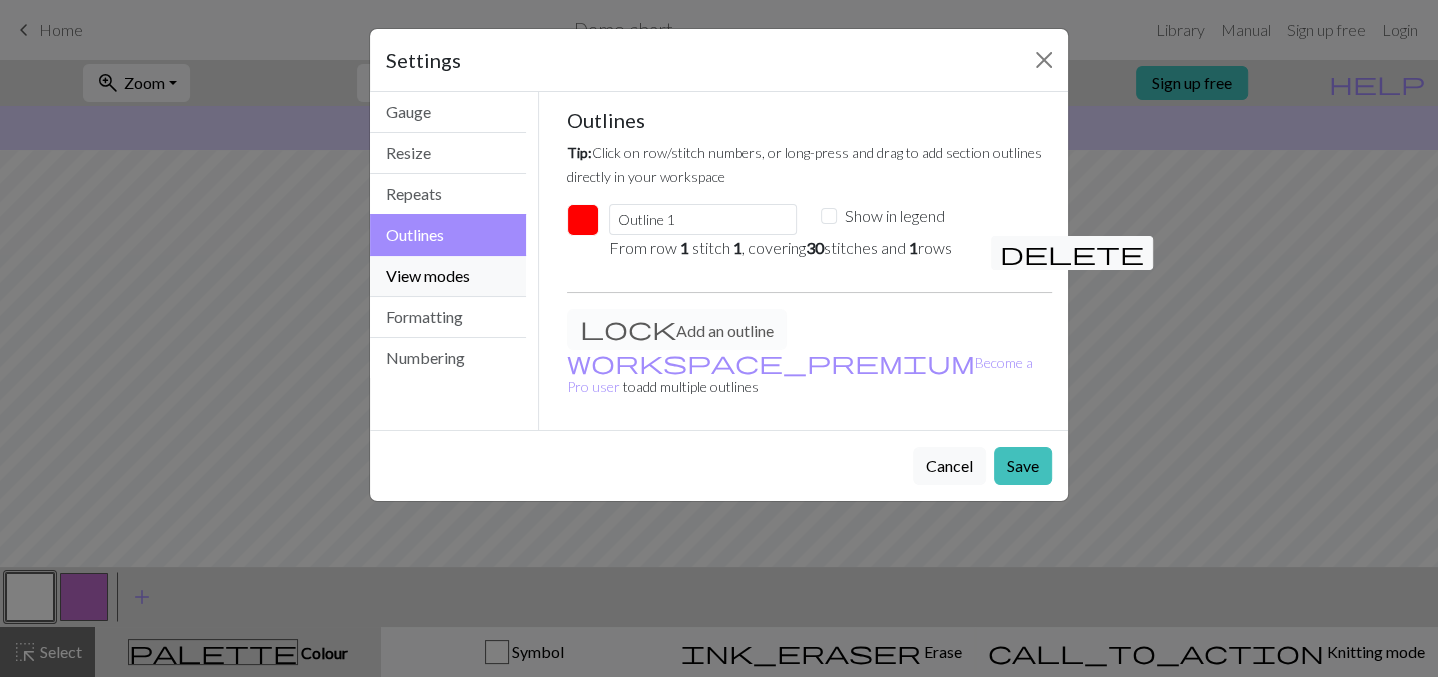 click on "View modes" at bounding box center (448, 276) 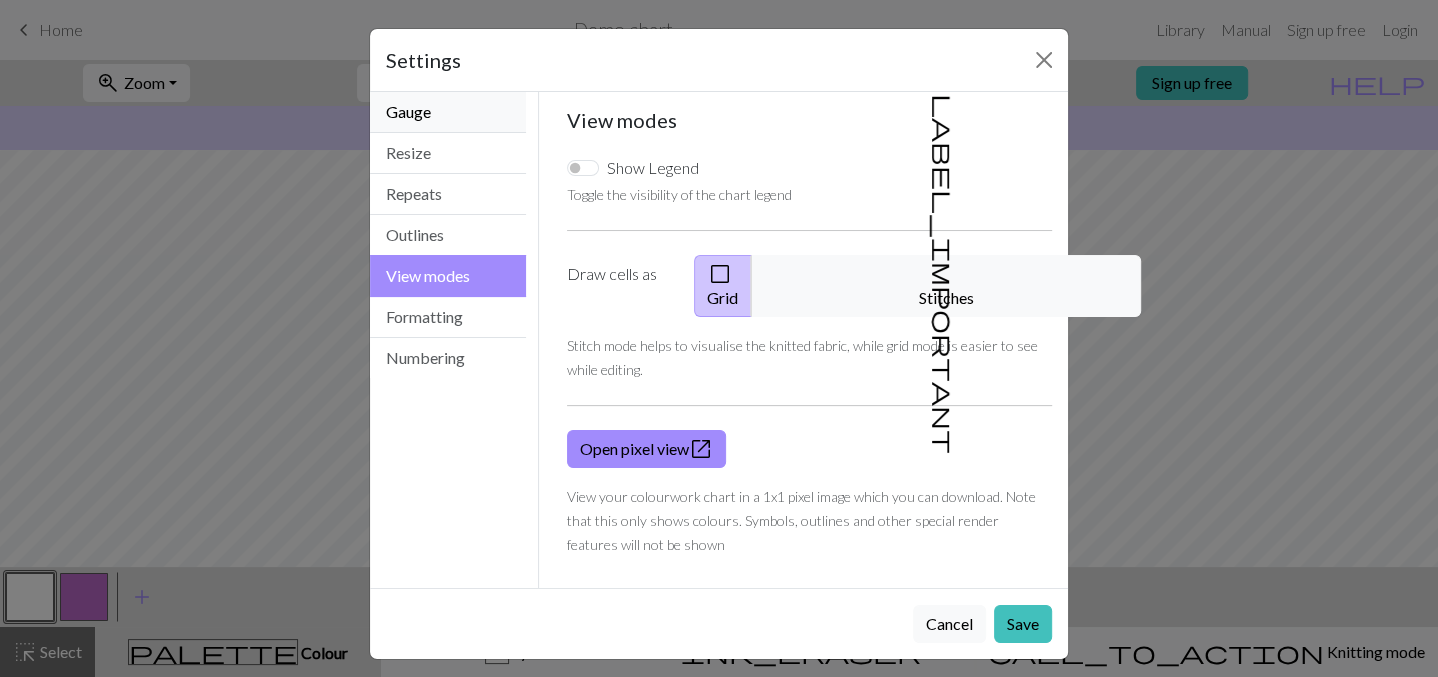 click on "Gauge" at bounding box center [448, 112] 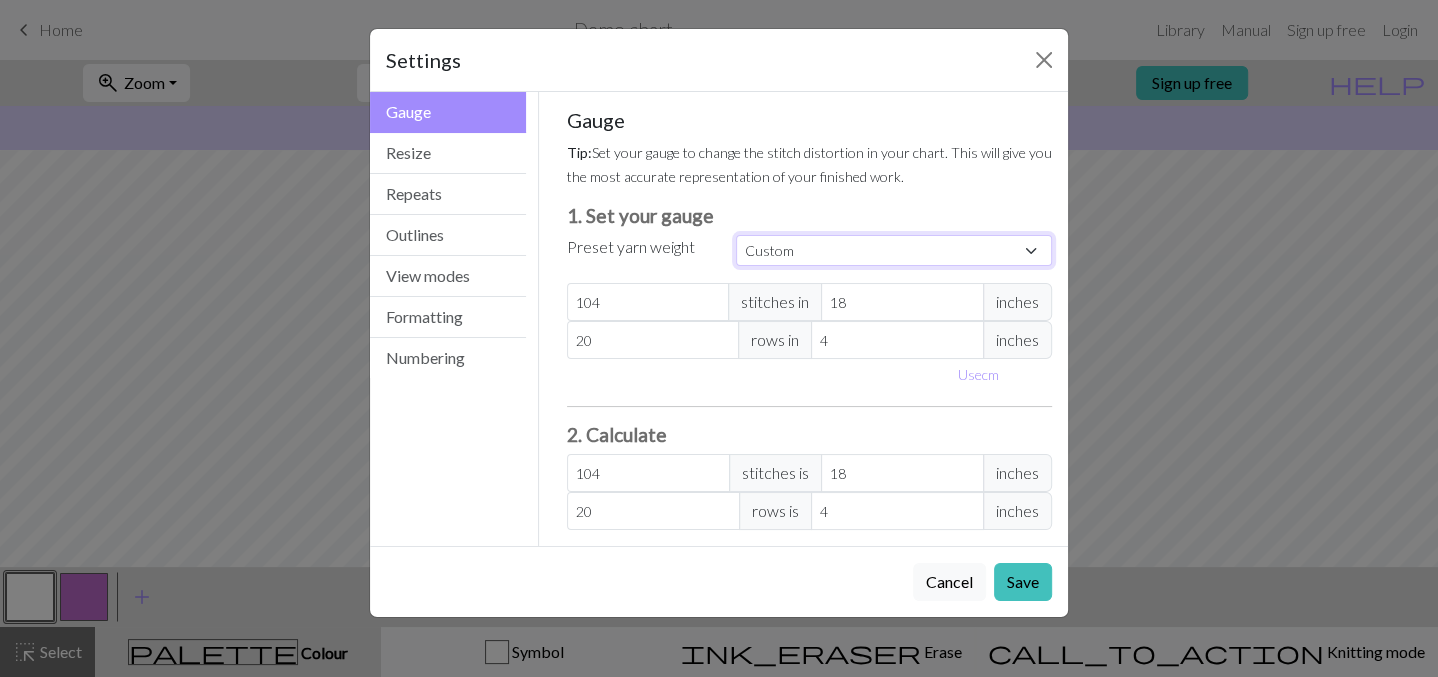 click on "Custom Square Lace Light Fingering Fingering Sport Double knit Worsted Aran Bulky Super Bulky" at bounding box center (894, 250) 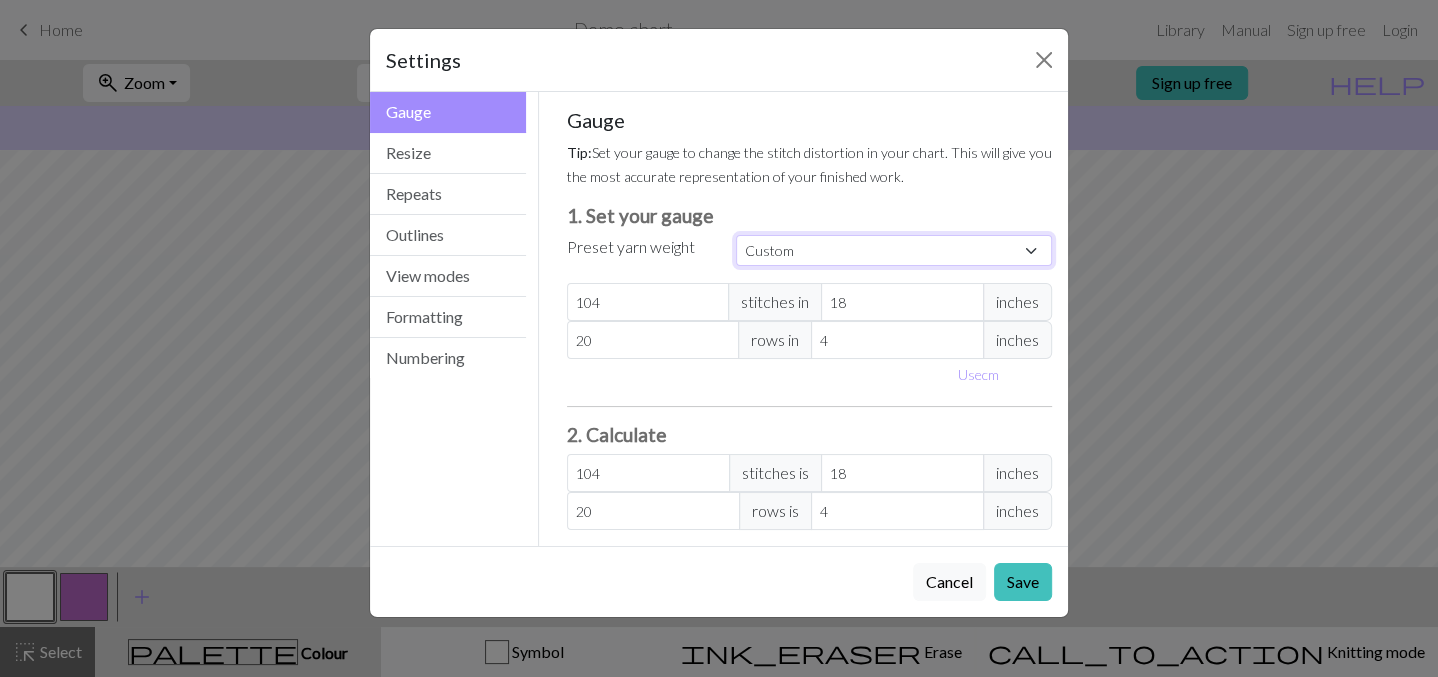 select on "sport" 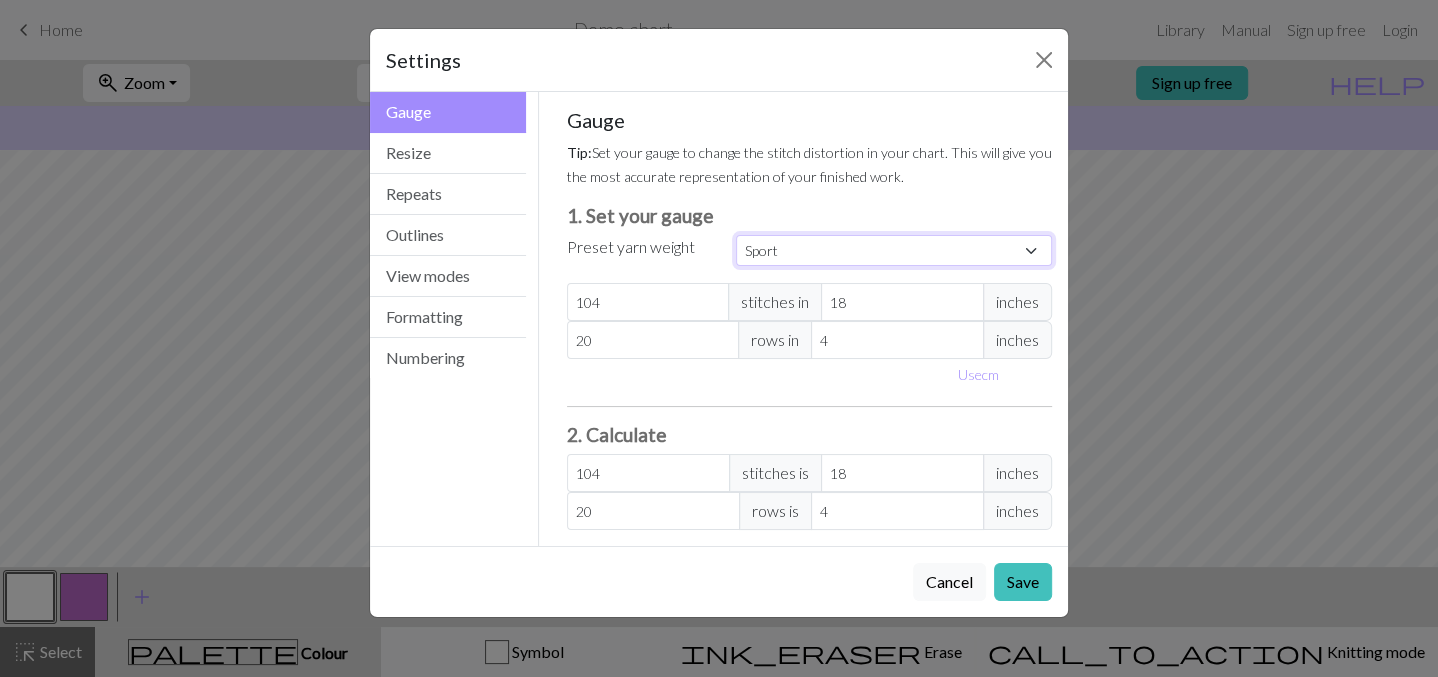 type on "24" 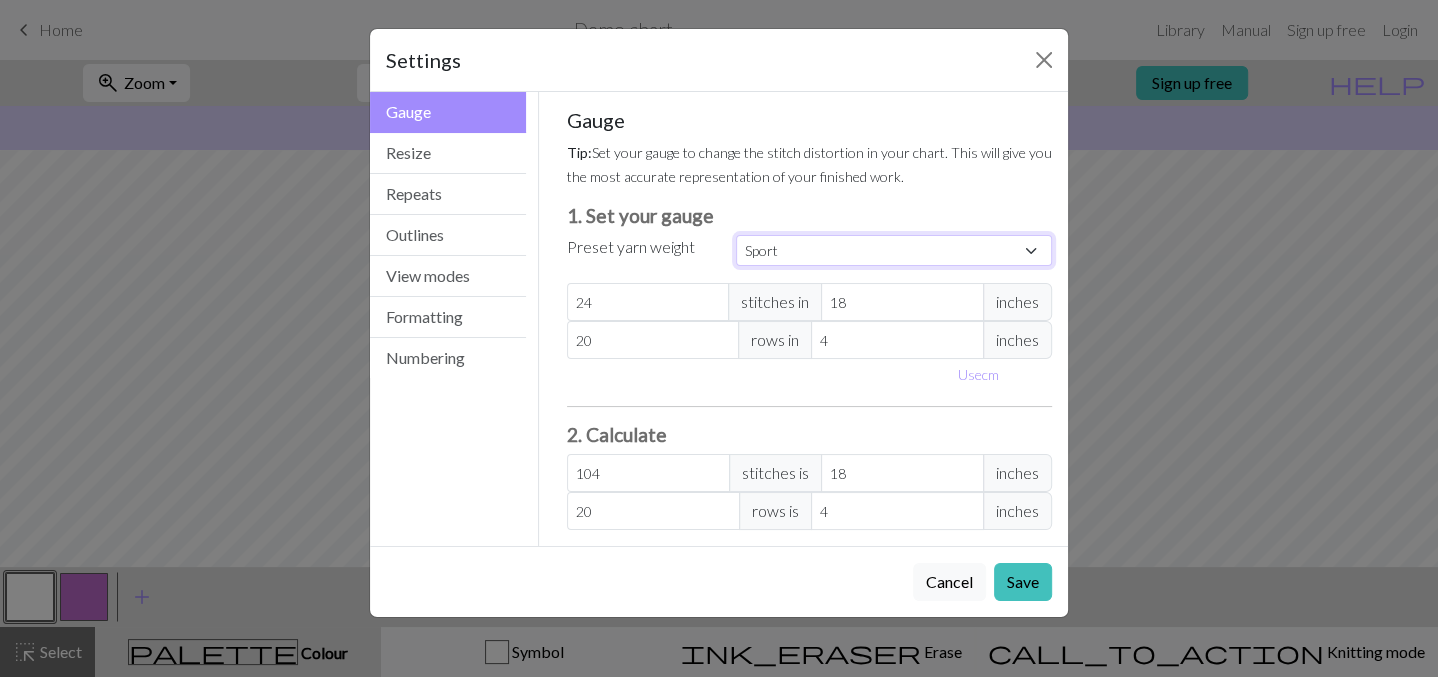 type on "4" 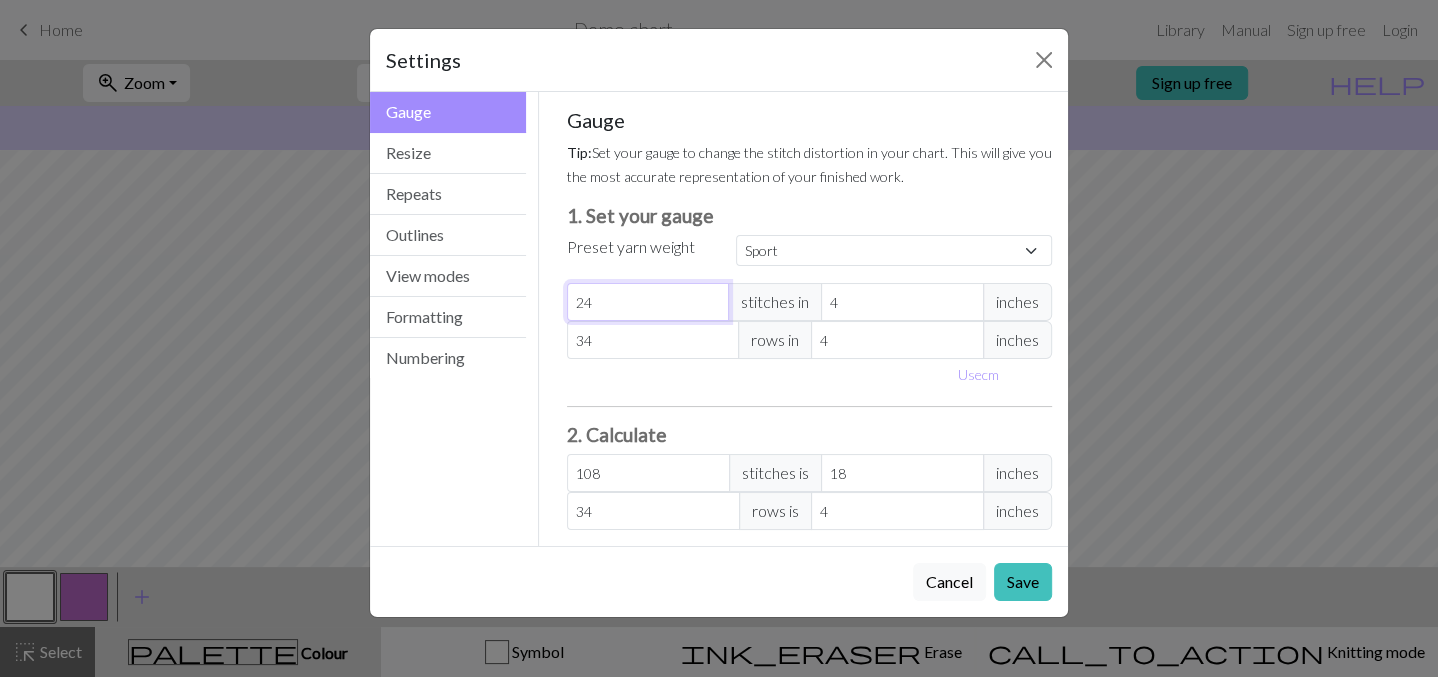 click on "24" at bounding box center (648, 302) 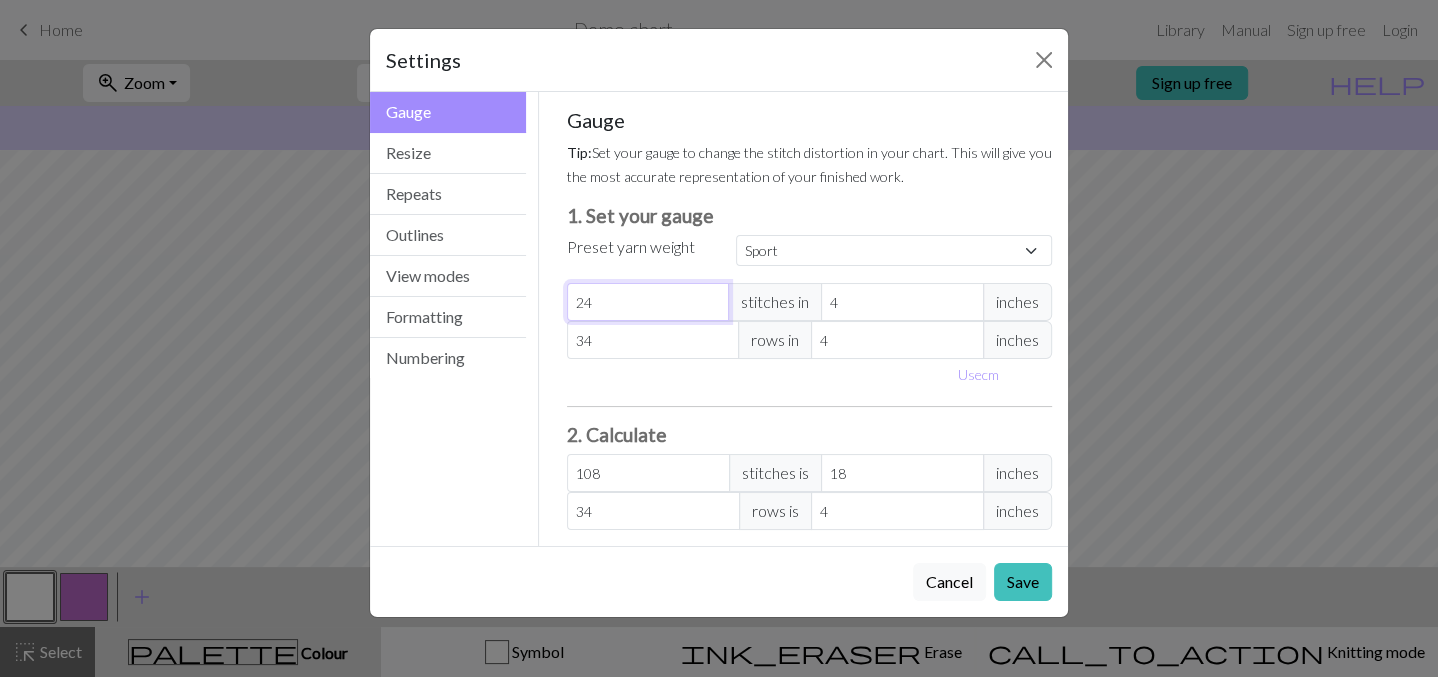 type on "2" 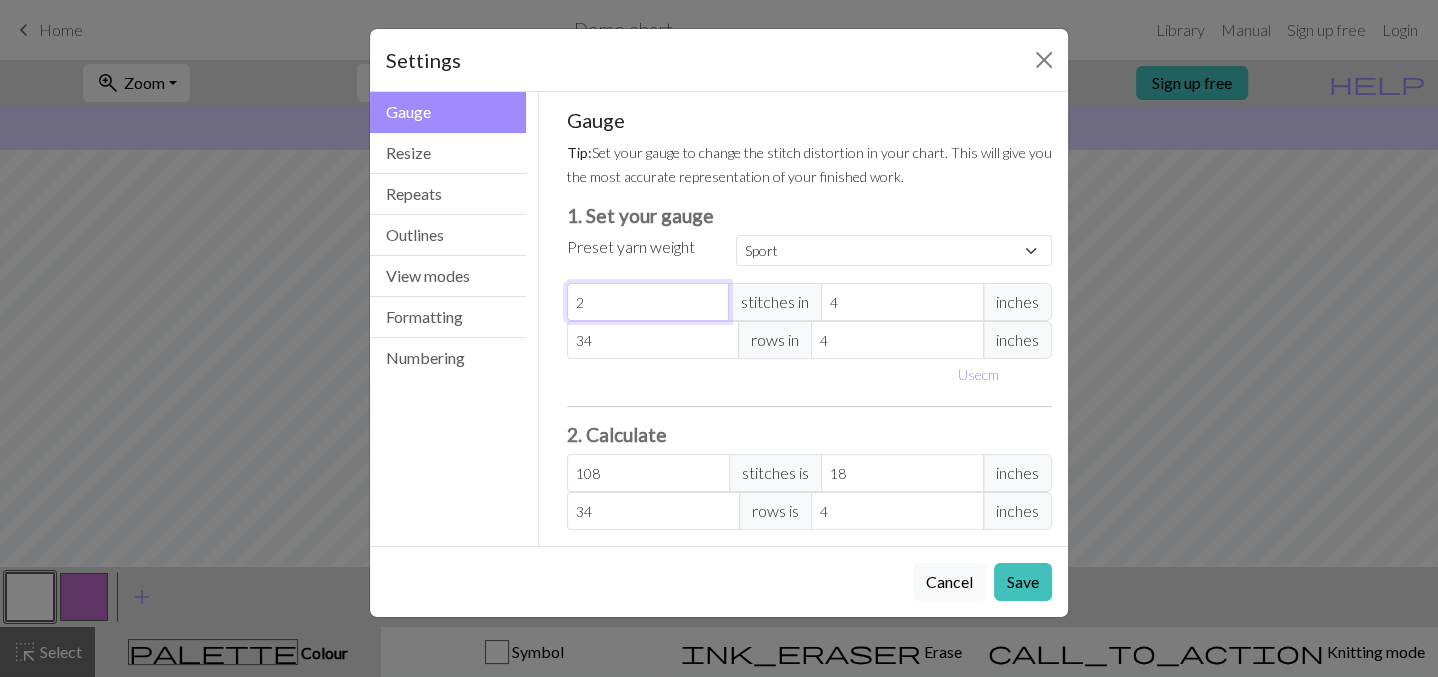 select on "custom" 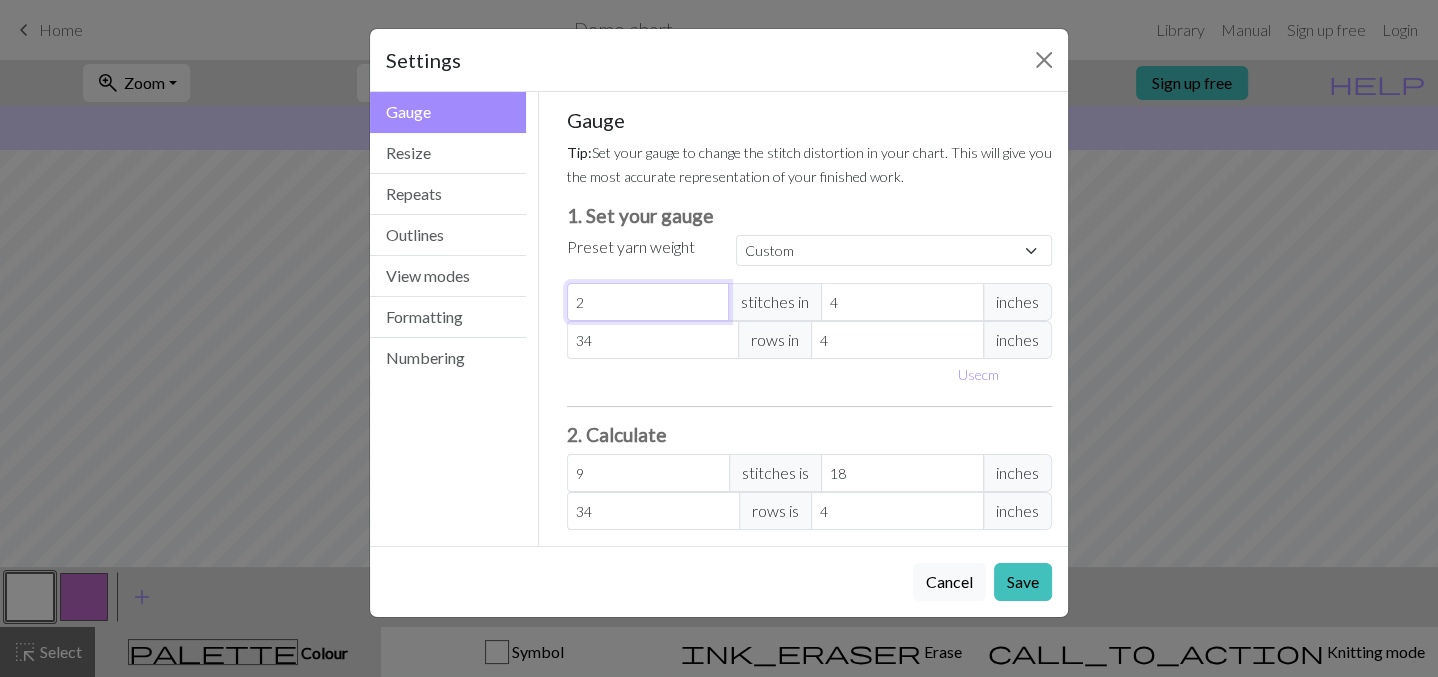 type 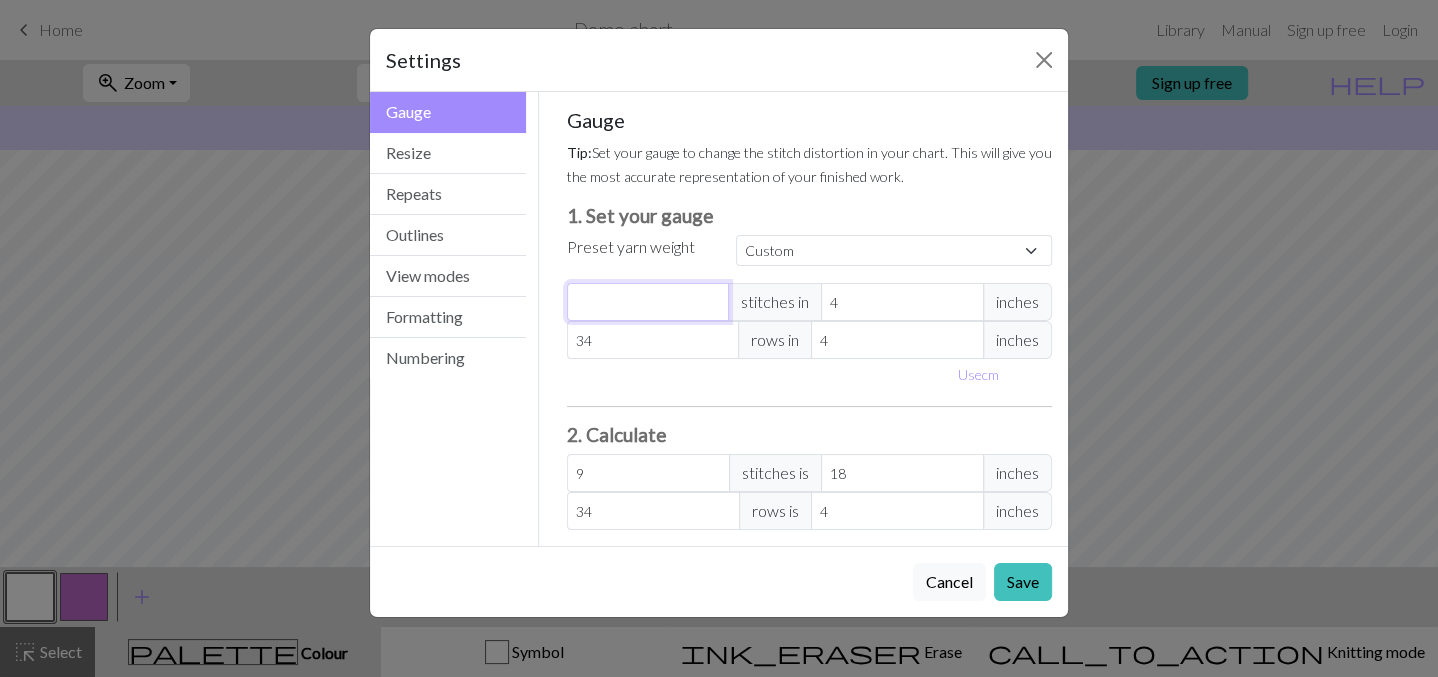 type on "0" 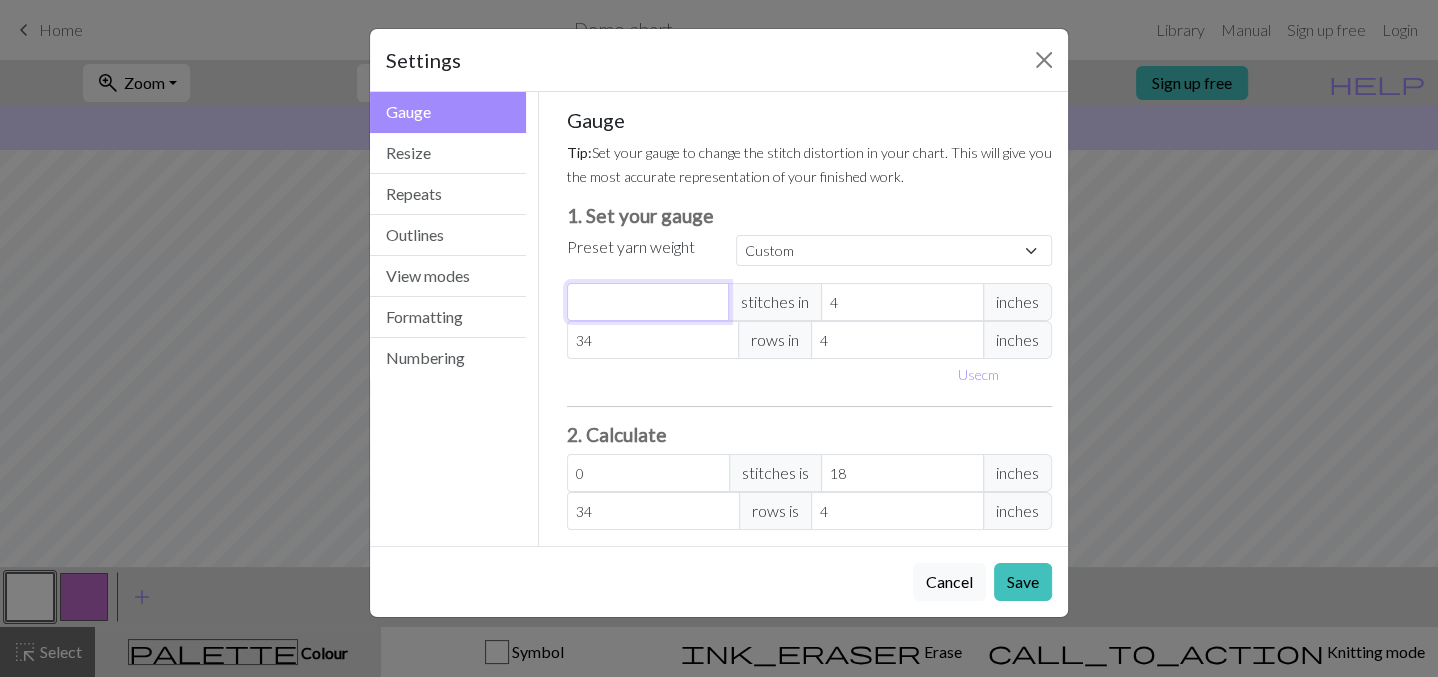 type on "1" 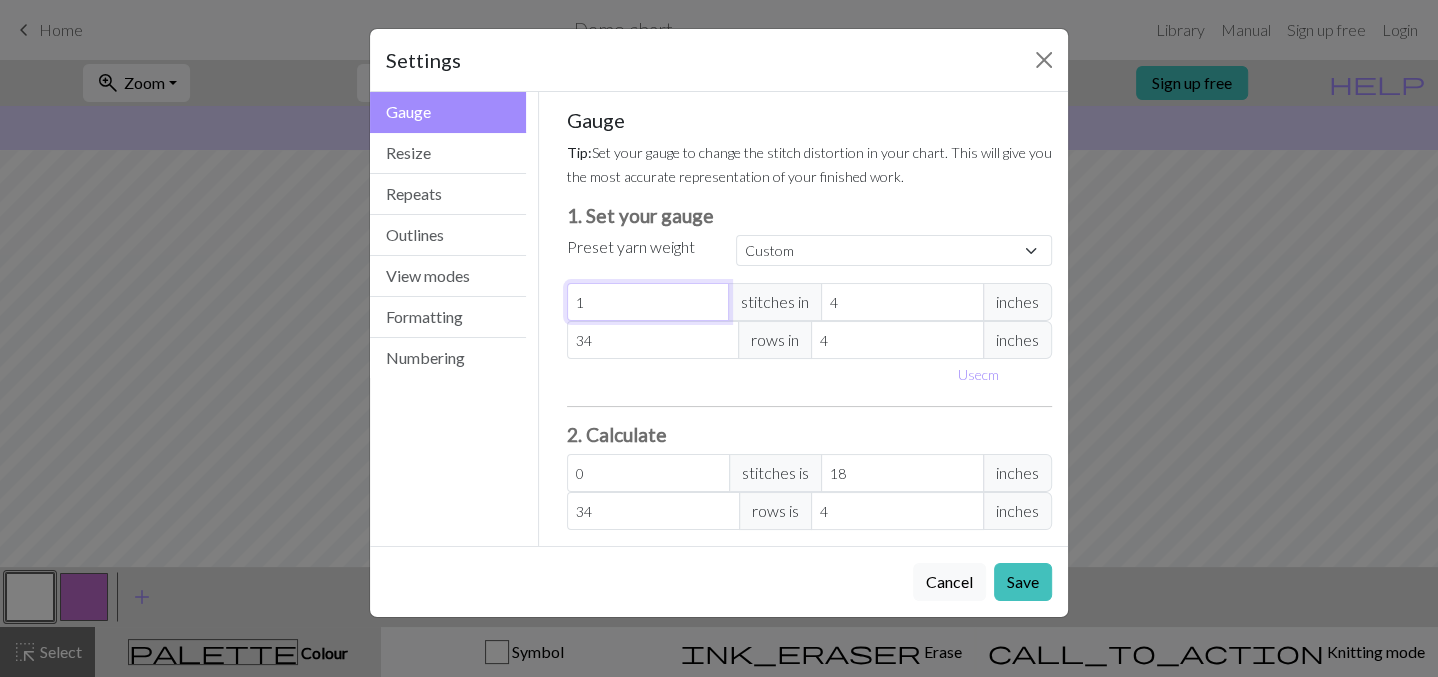 type on "4.5" 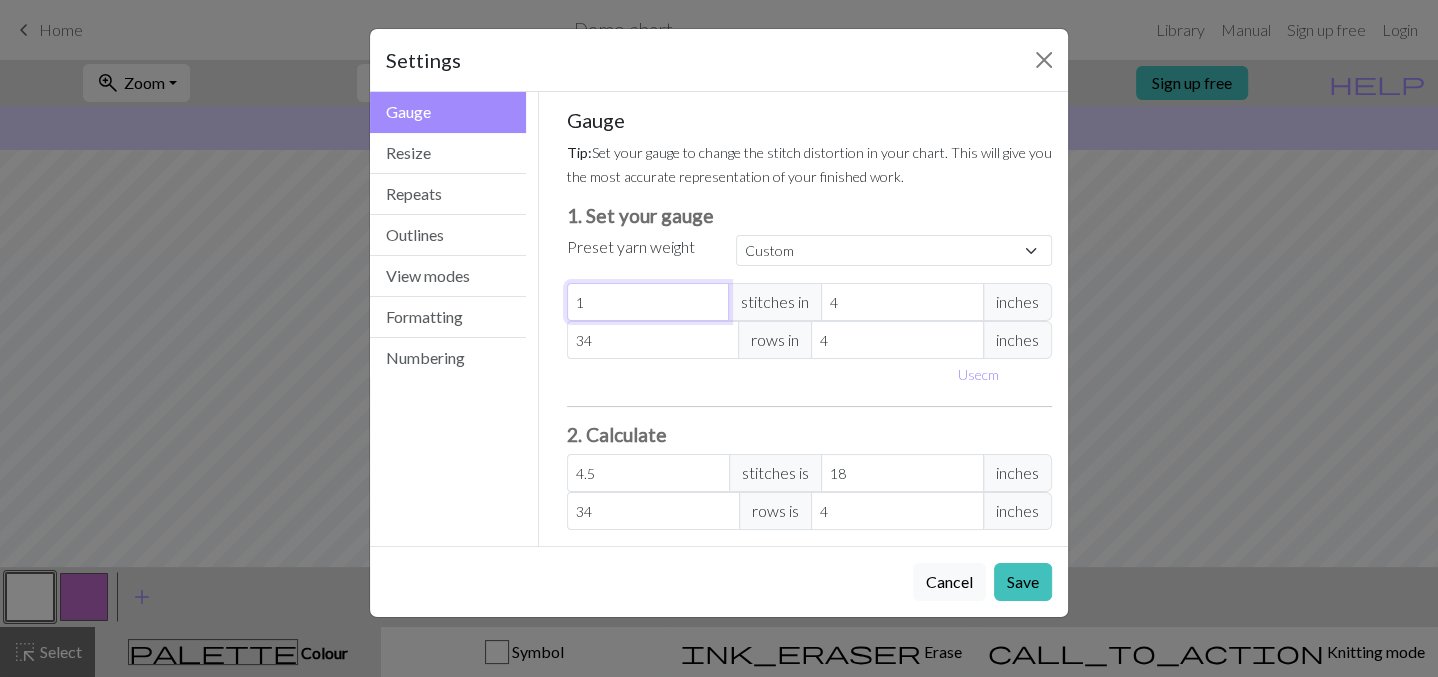 type on "10" 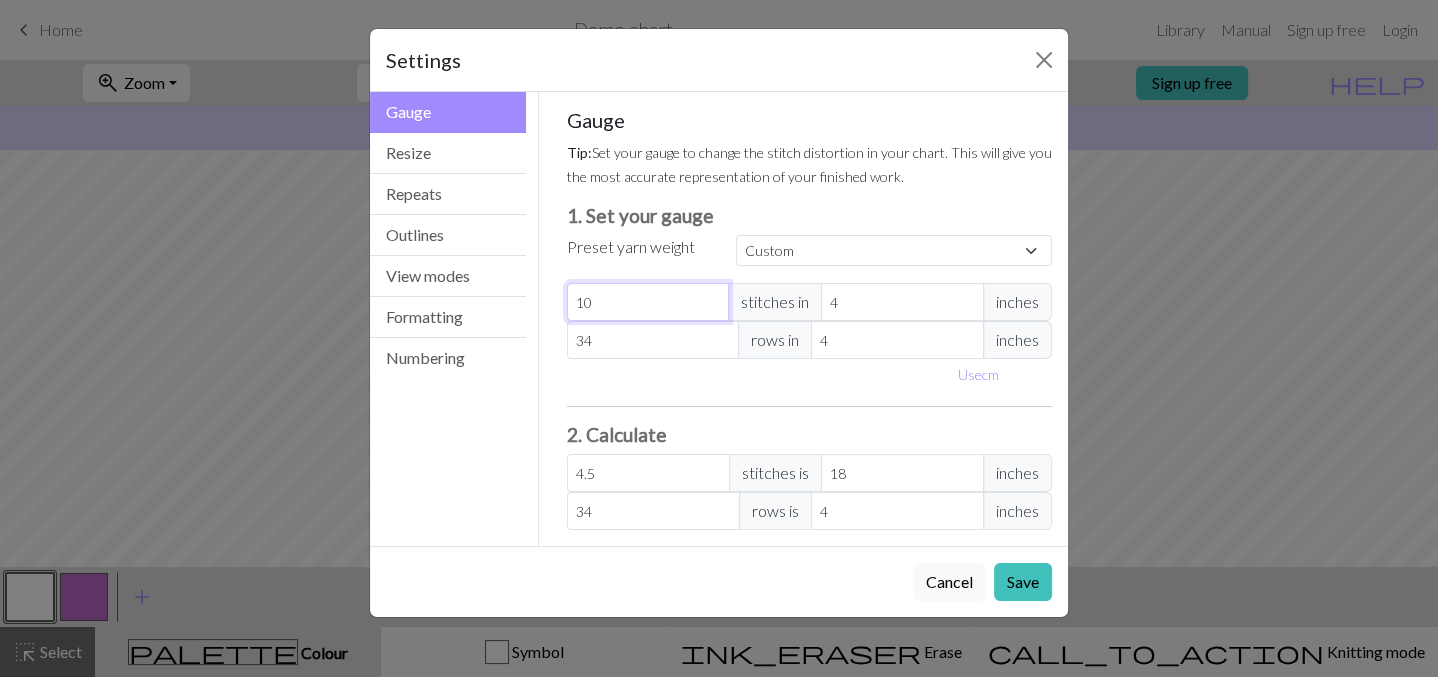 type on "45" 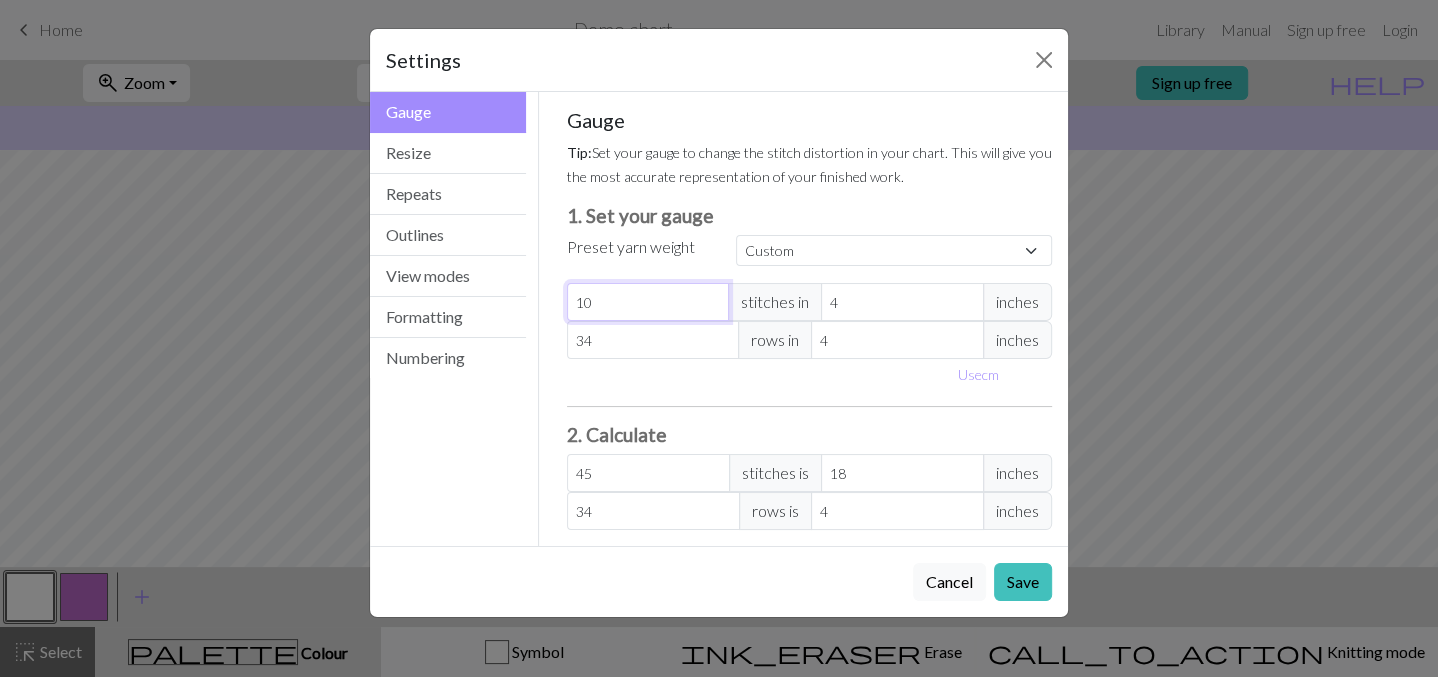 type on "104" 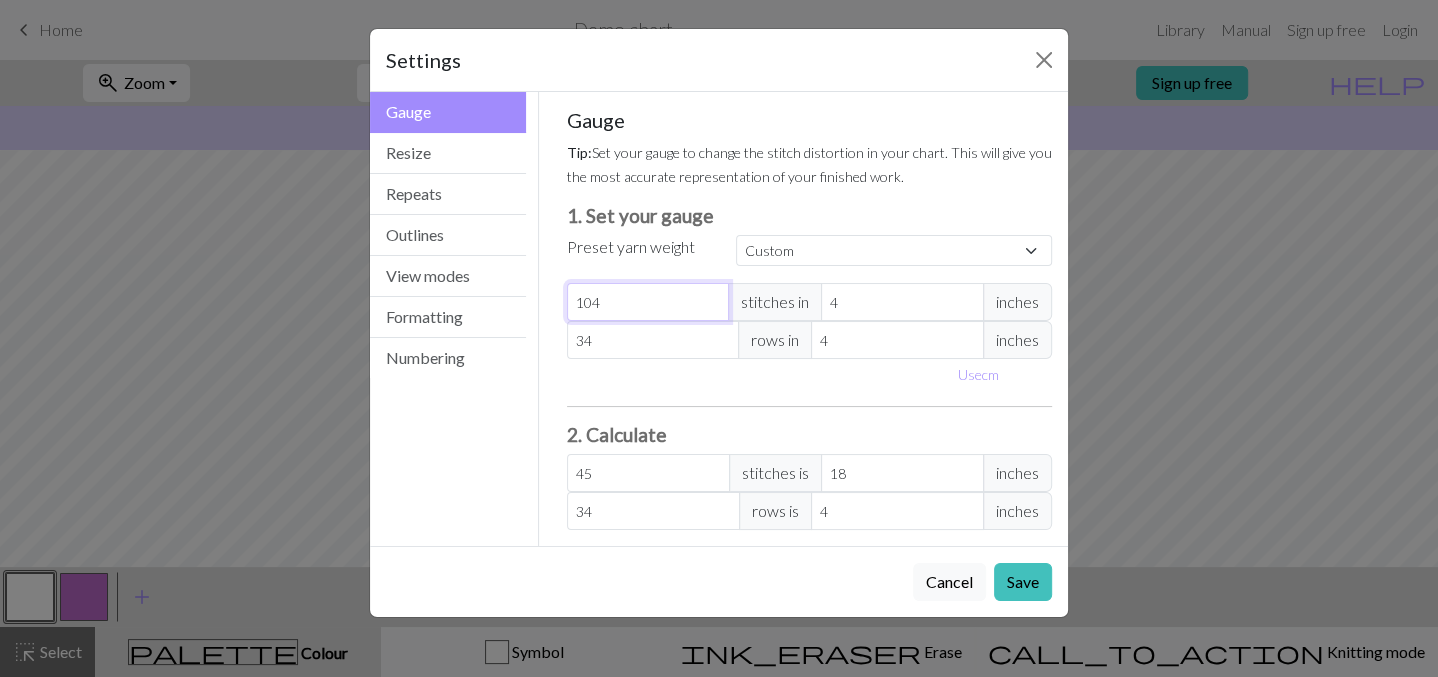 type on "[NUMBER]" 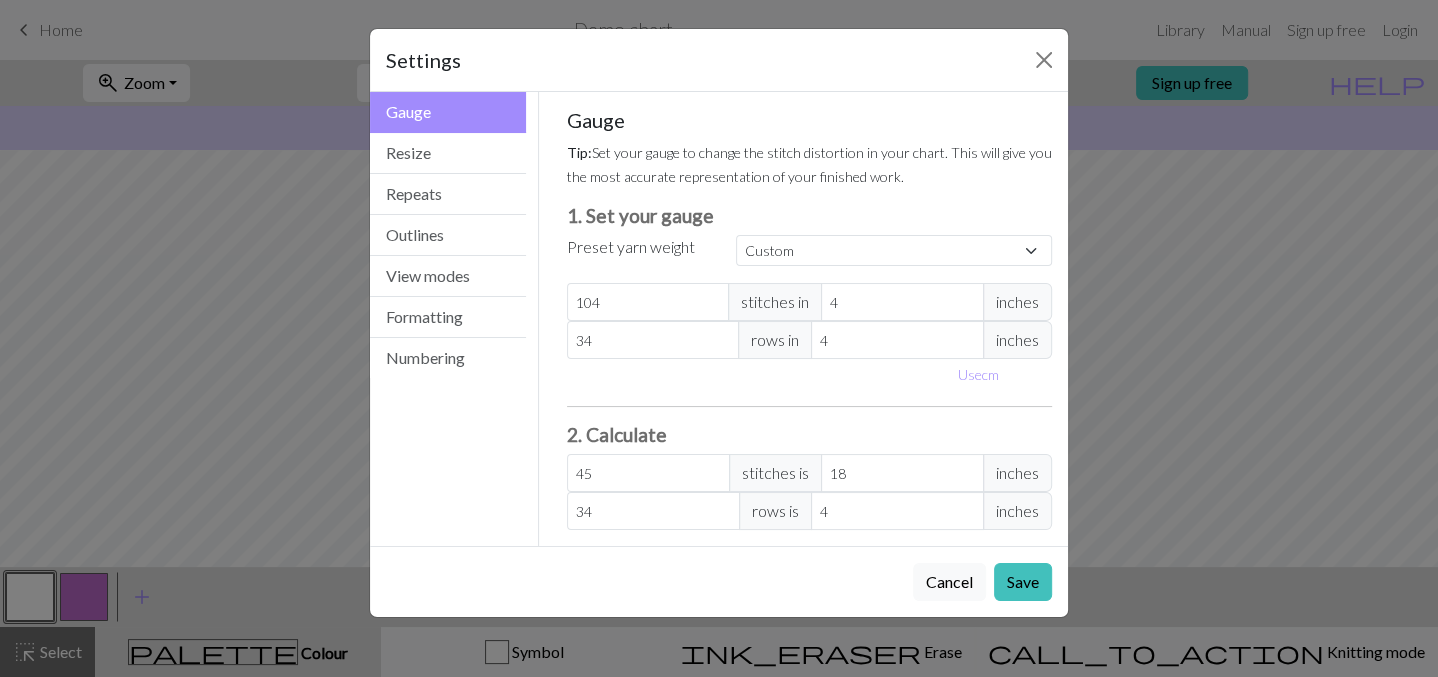 click on "[NUMBER]" at bounding box center [810, 319] 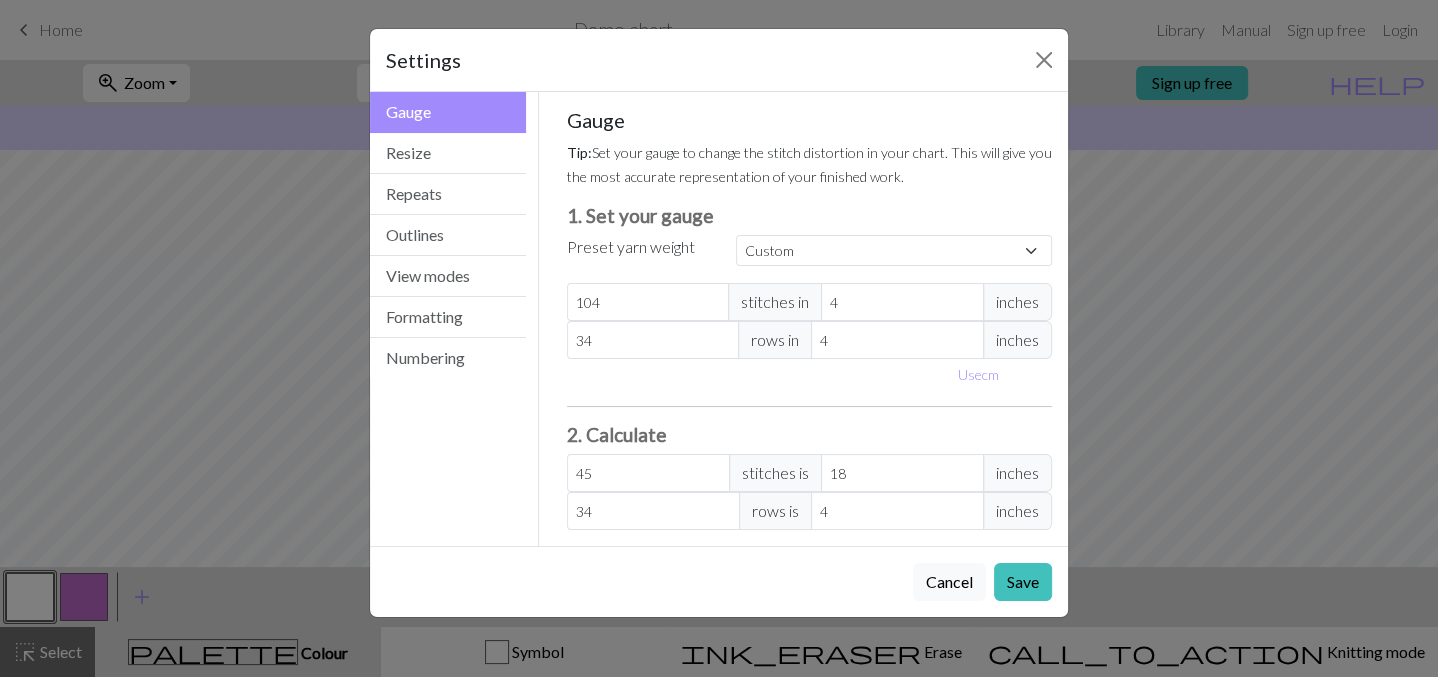 click on "Save" at bounding box center (1023, 582) 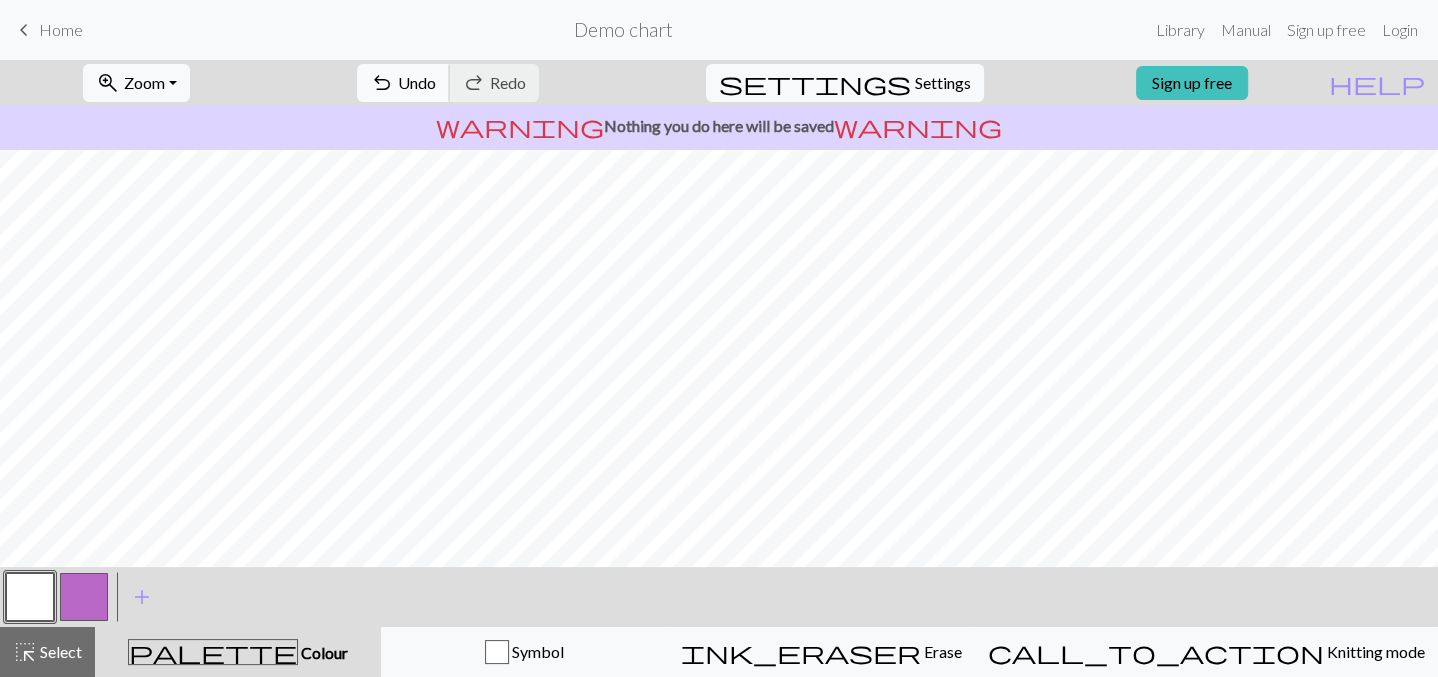 click on "Undo" at bounding box center [417, 82] 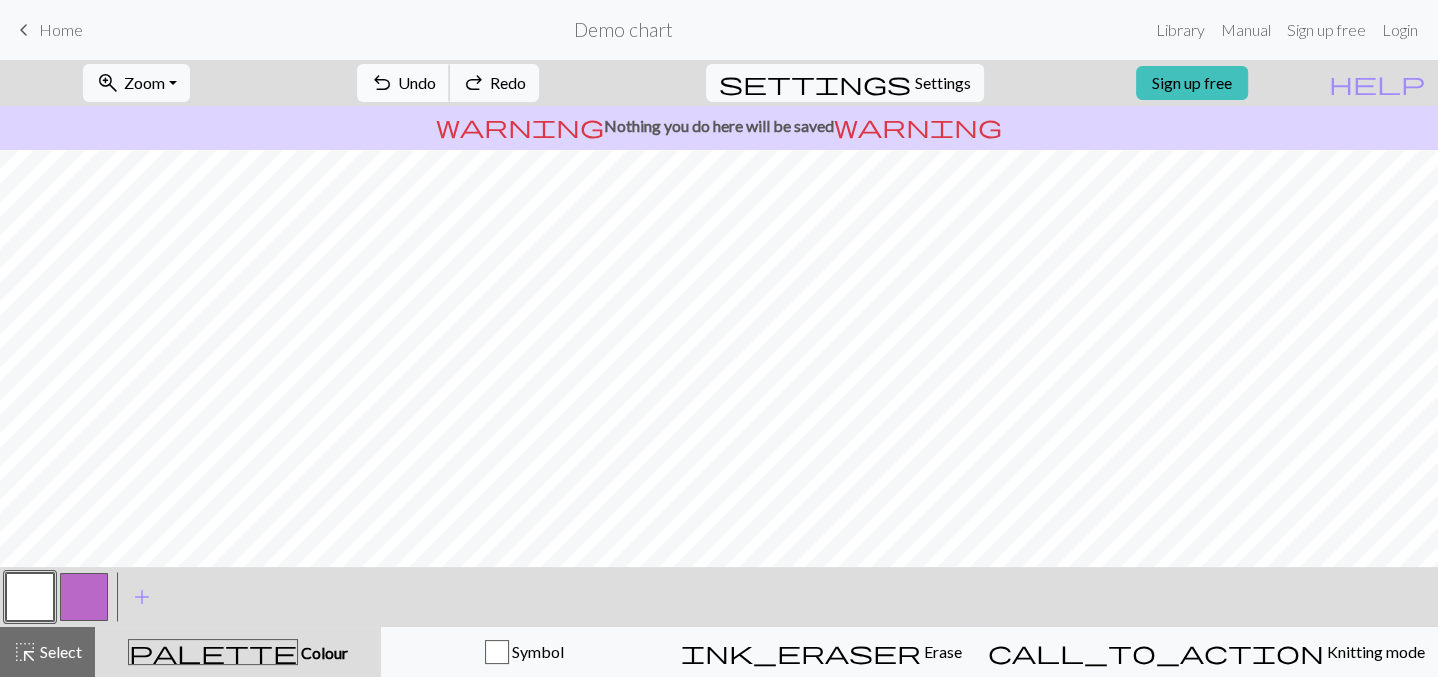 click on "Undo" at bounding box center (417, 82) 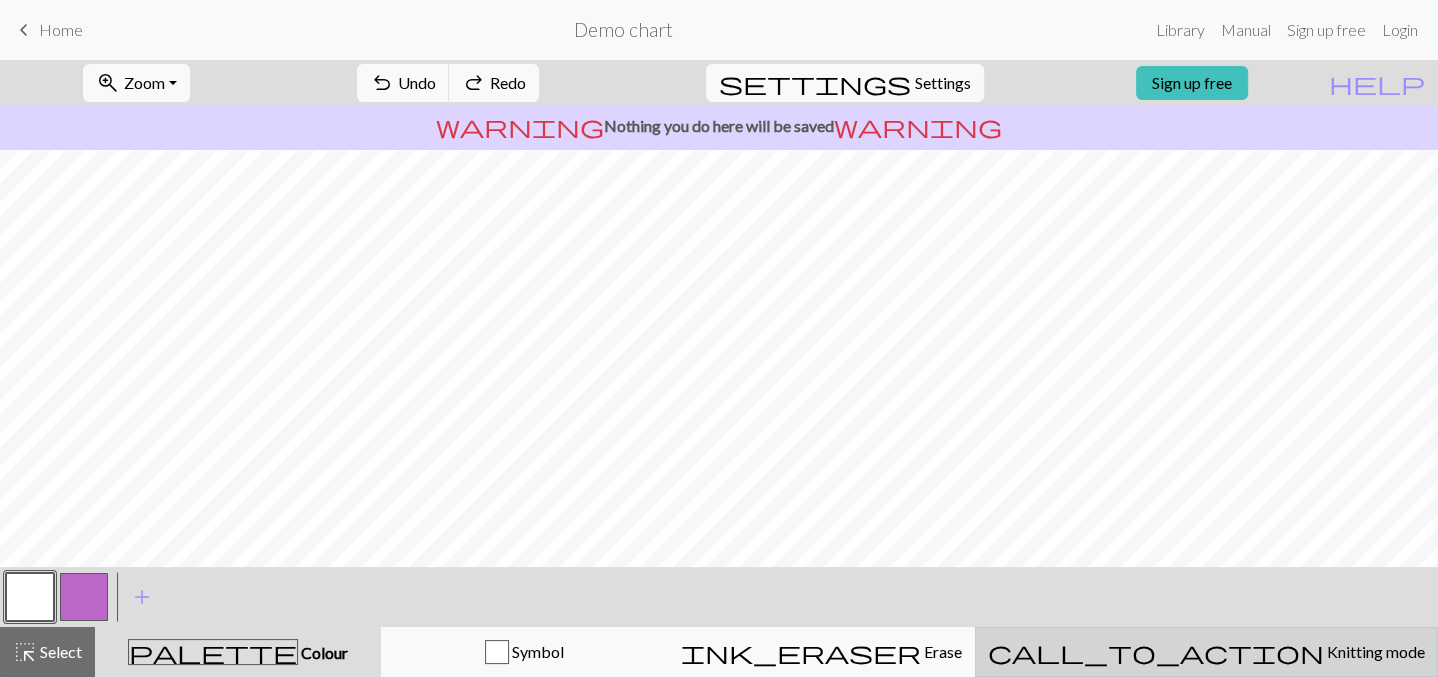 click on "Knitting mode" at bounding box center [1374, 651] 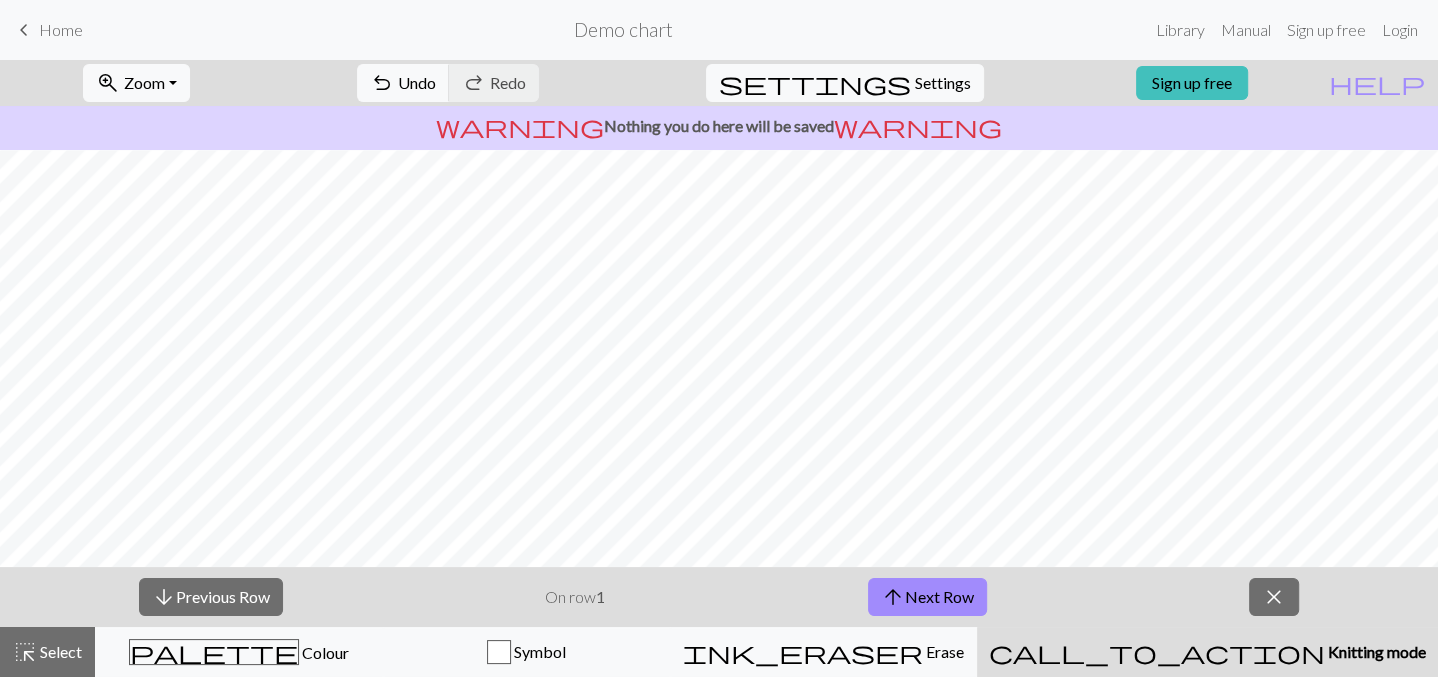 click on "close" at bounding box center [1274, 597] 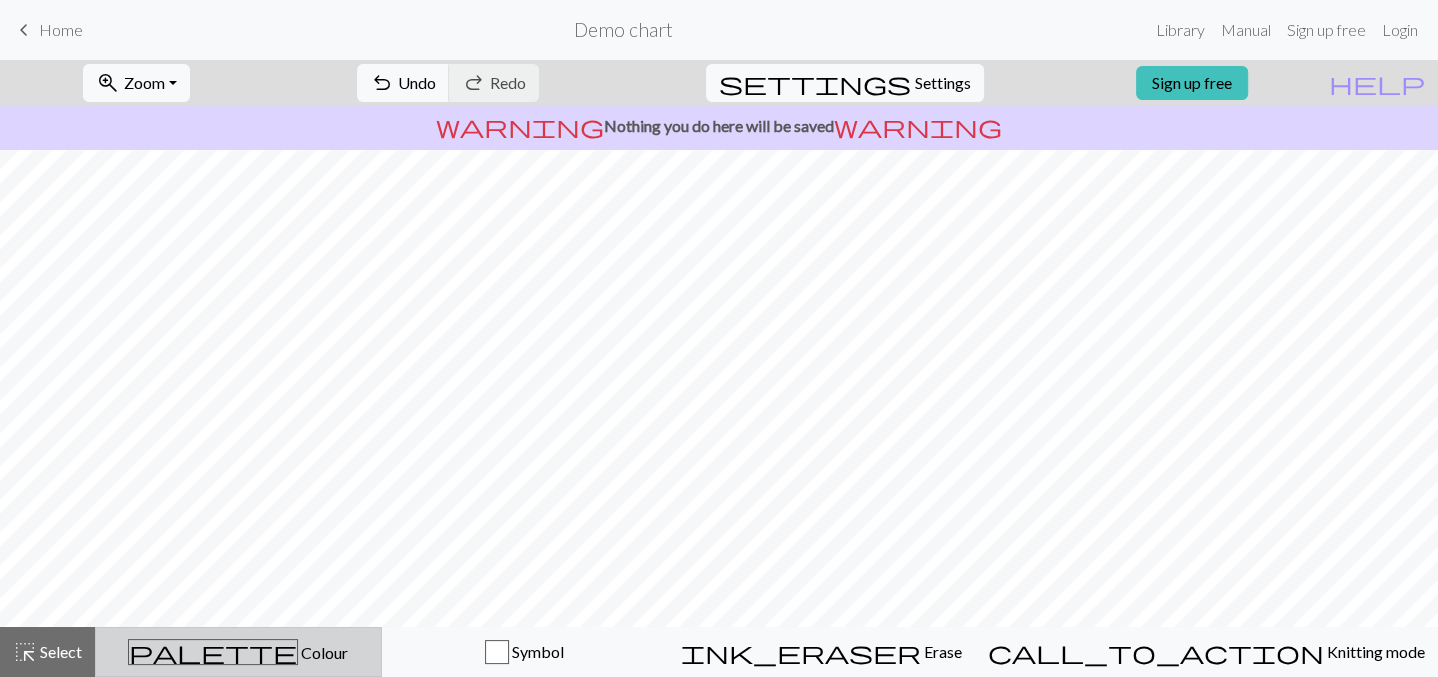 click on "palette   Colour   Colour" at bounding box center [238, 652] 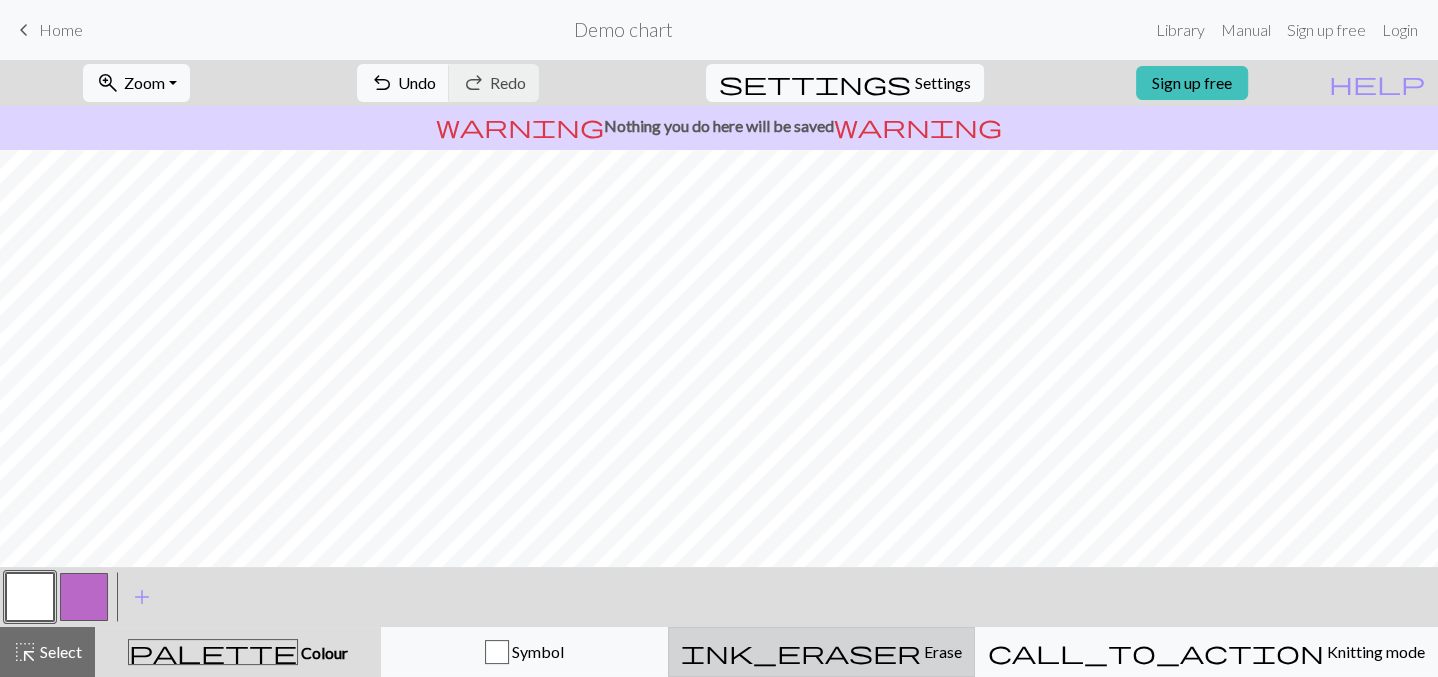 click on "Erase" at bounding box center [941, 651] 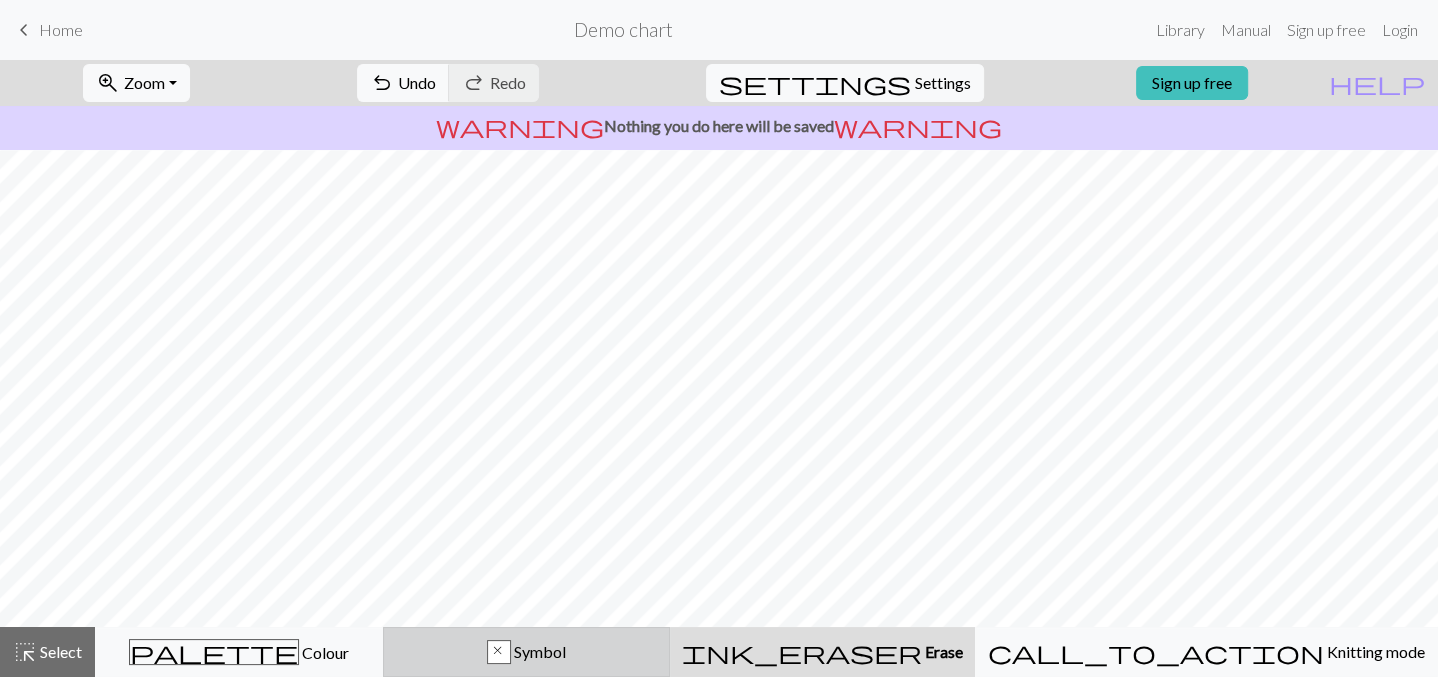 click on "Symbol" at bounding box center [538, 651] 